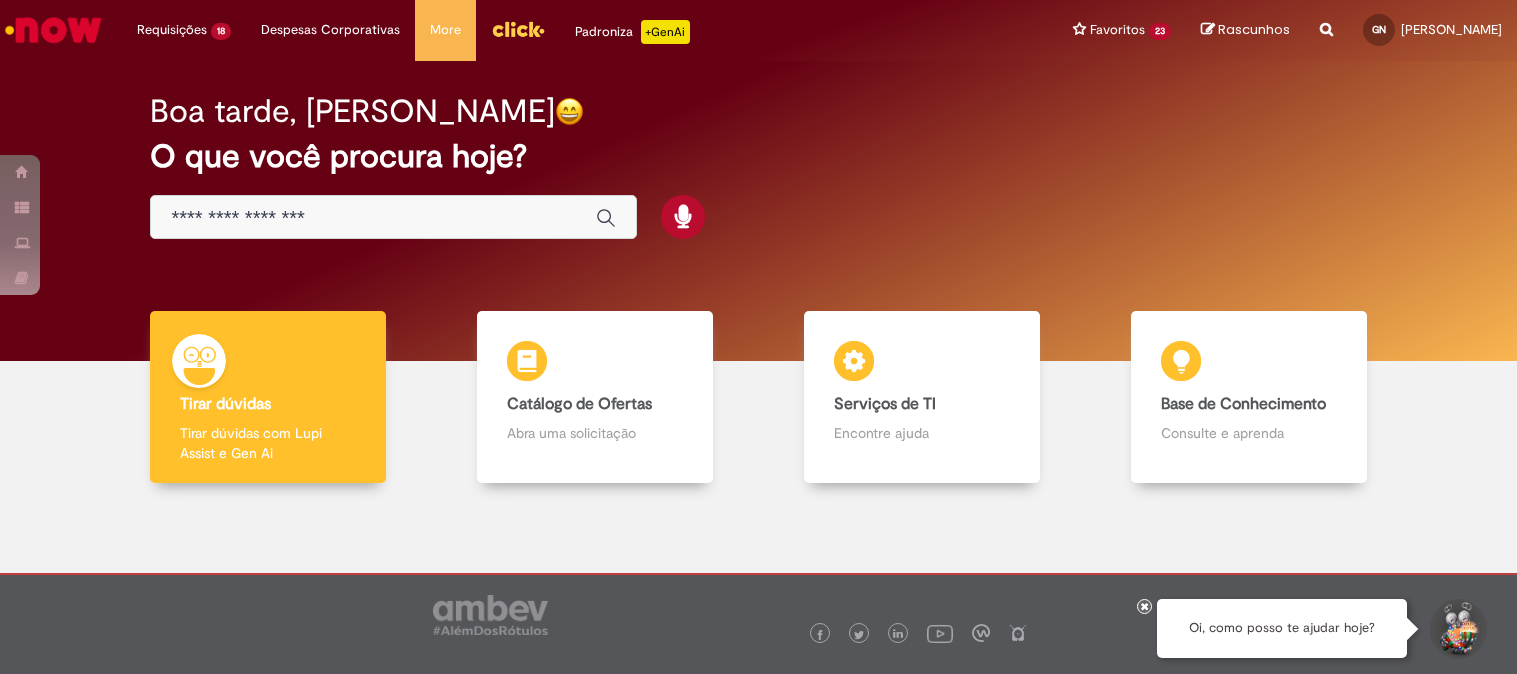 scroll, scrollTop: 0, scrollLeft: 0, axis: both 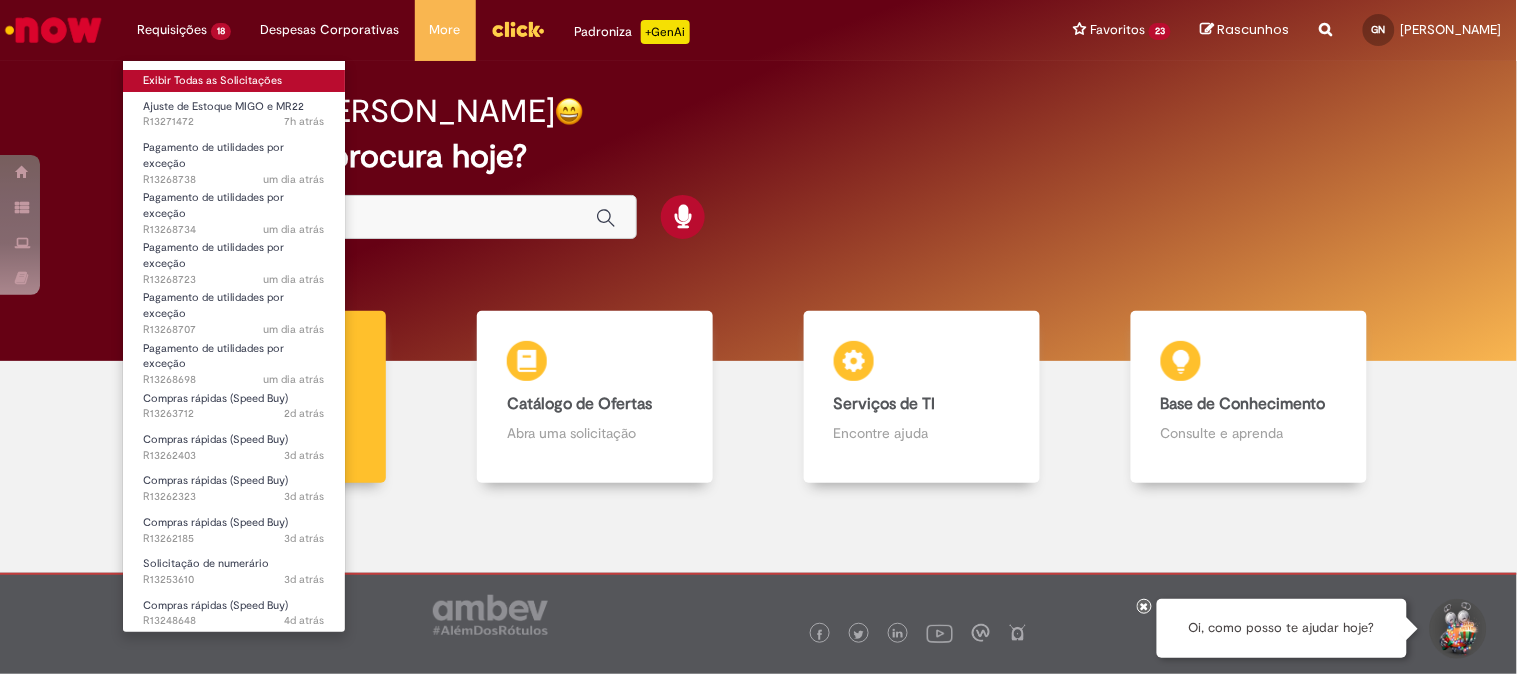 click on "Exibir Todas as Solicitações" at bounding box center [234, 81] 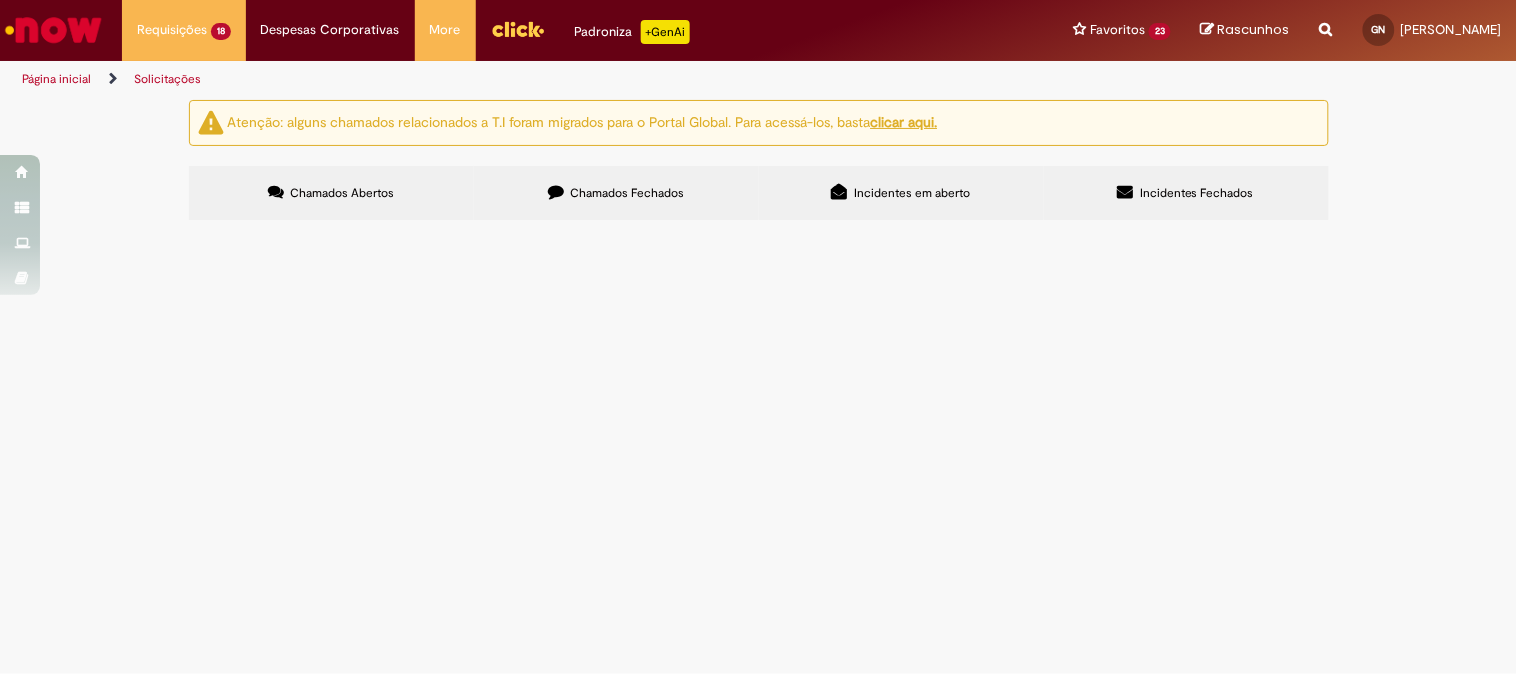 scroll, scrollTop: 541, scrollLeft: 0, axis: vertical 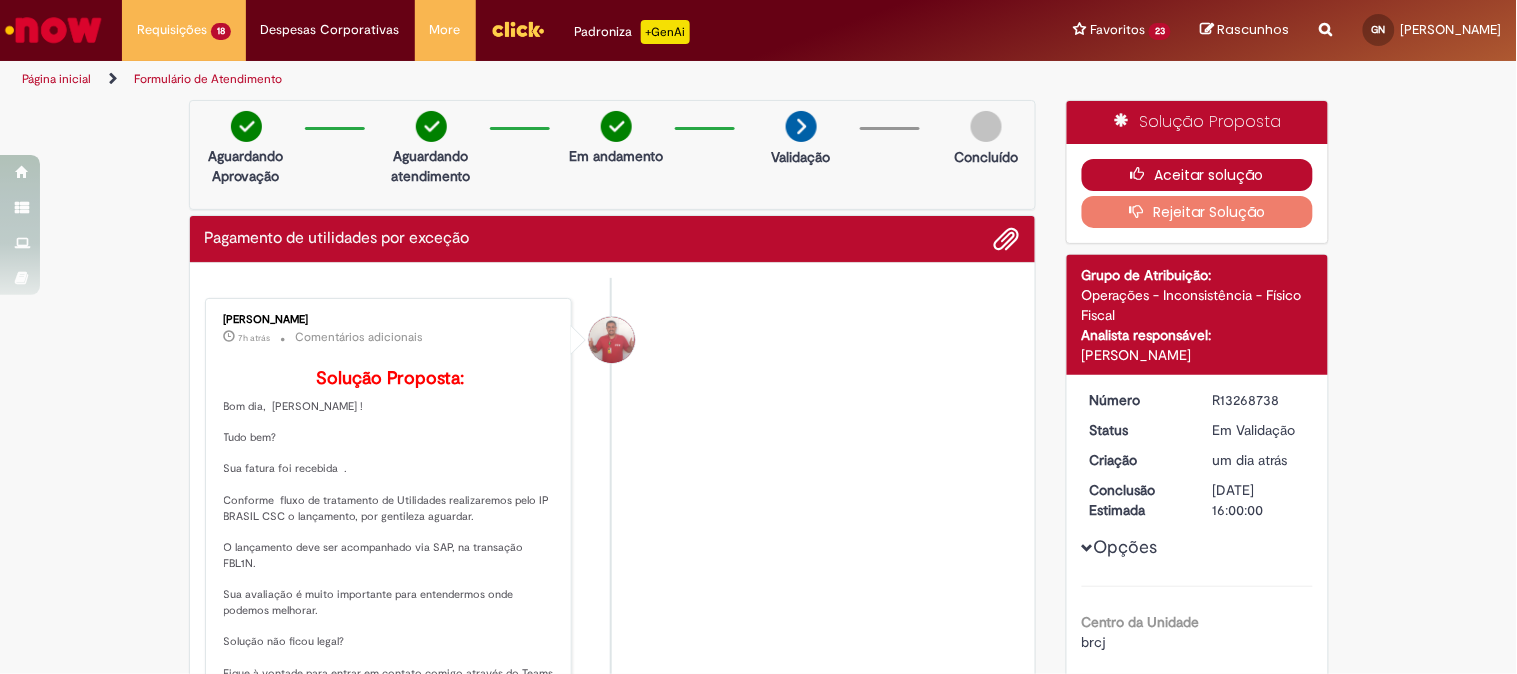 click on "Aceitar solução" at bounding box center [1197, 175] 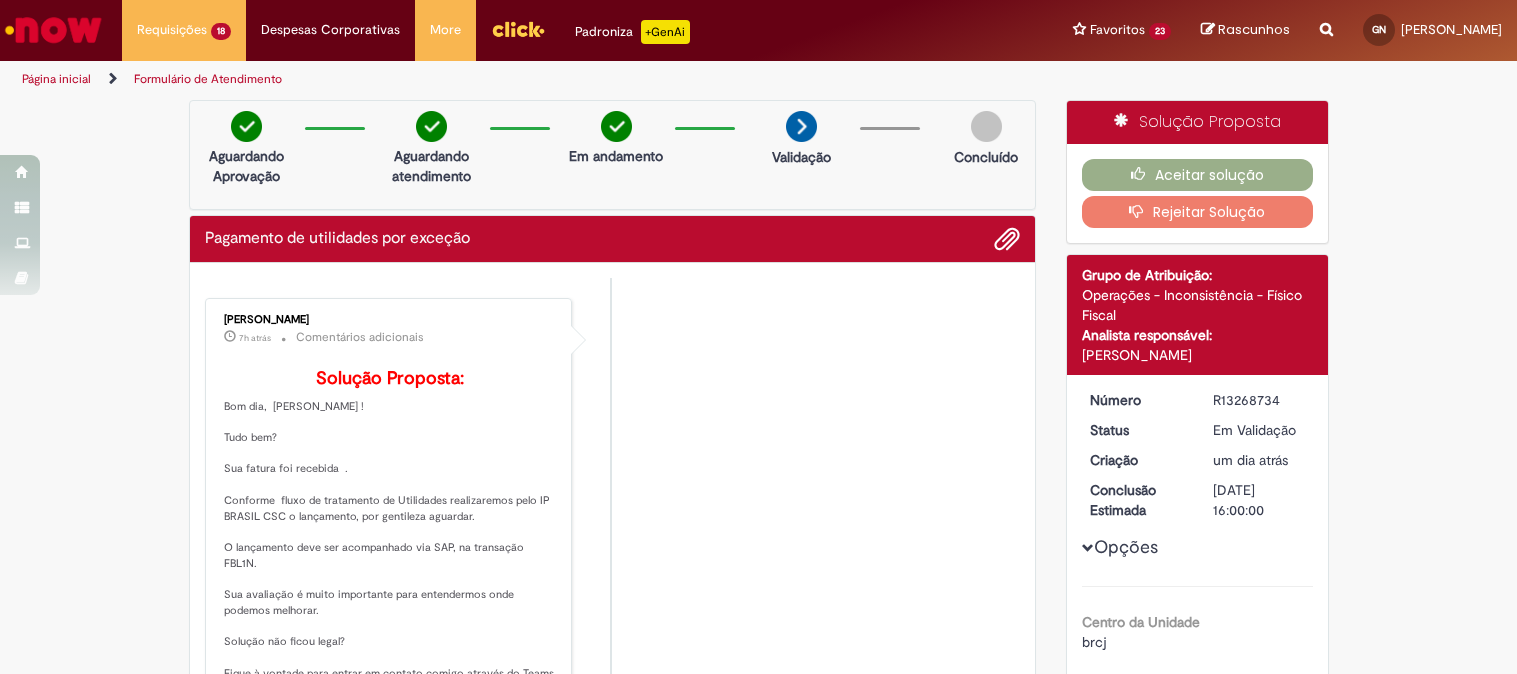 scroll, scrollTop: 0, scrollLeft: 0, axis: both 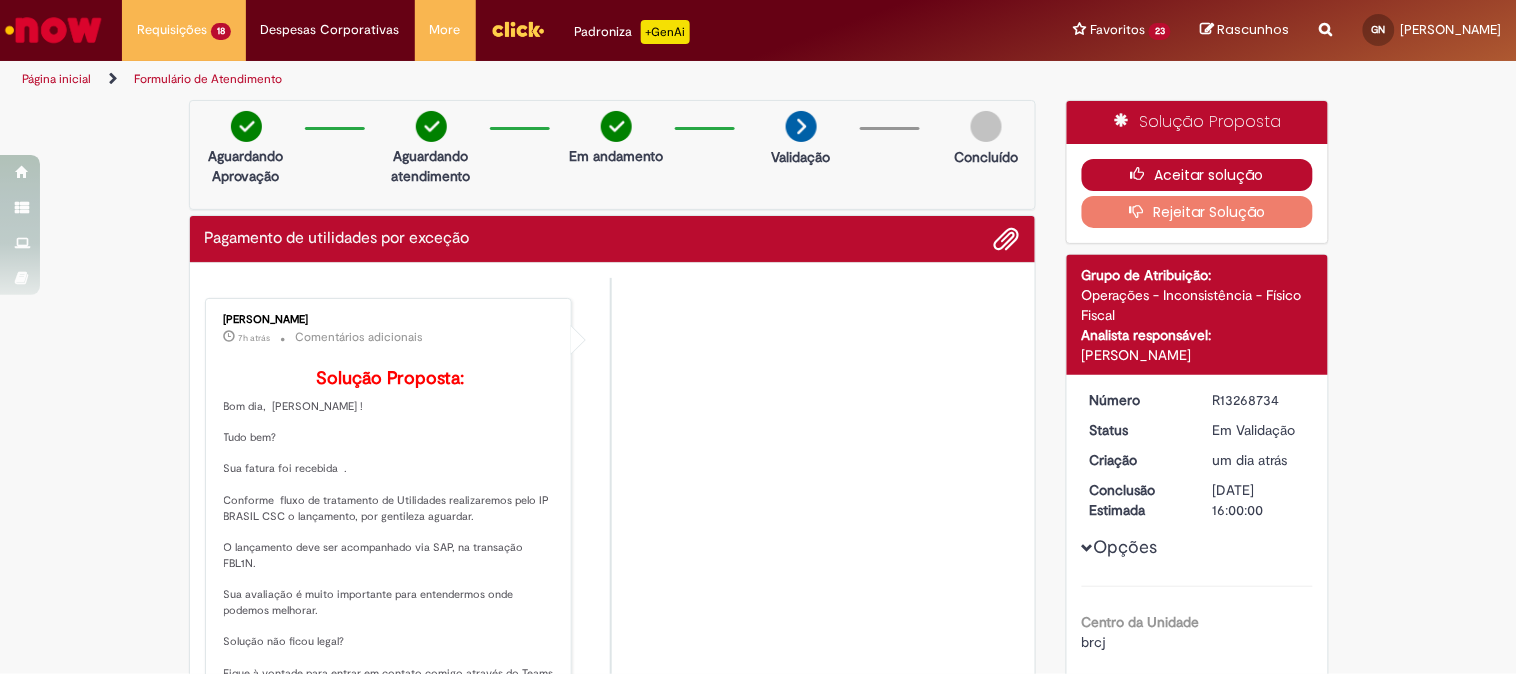 click at bounding box center [1143, 174] 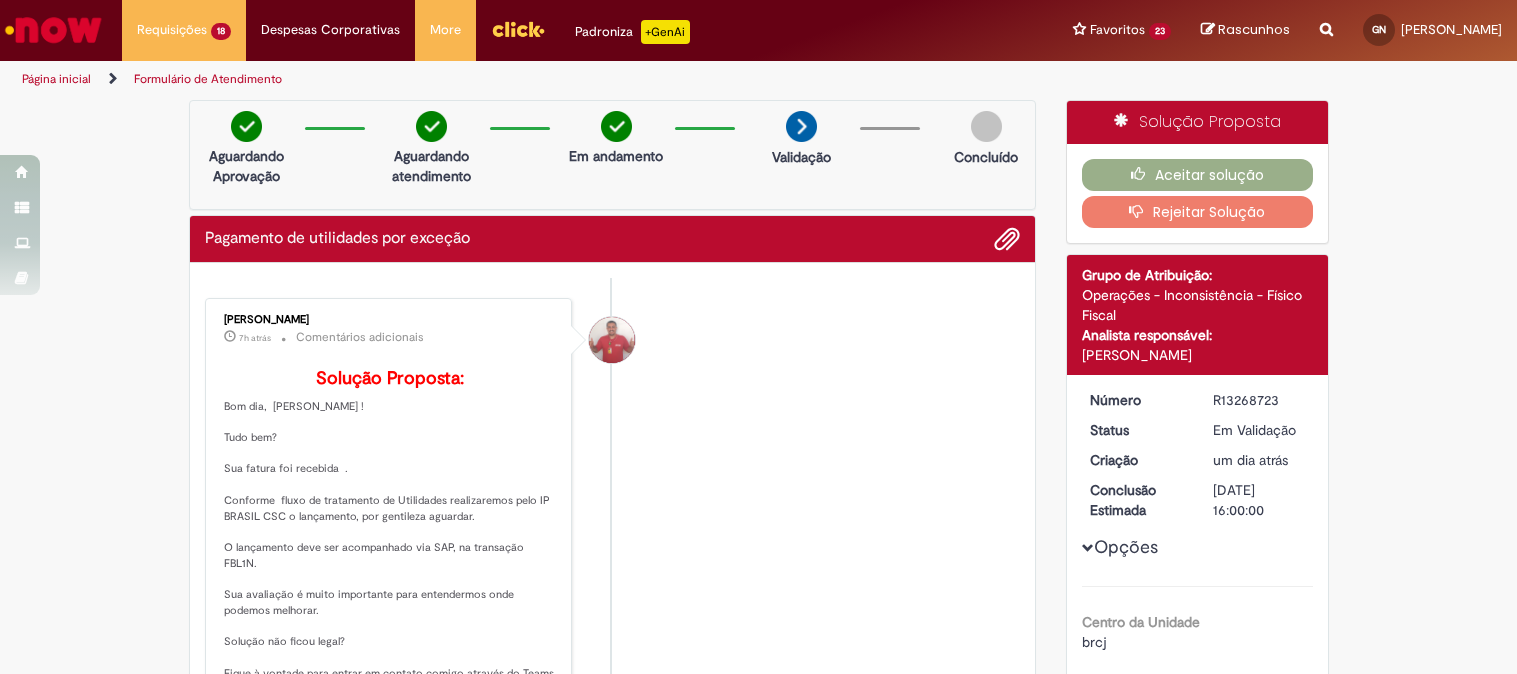 scroll, scrollTop: 0, scrollLeft: 0, axis: both 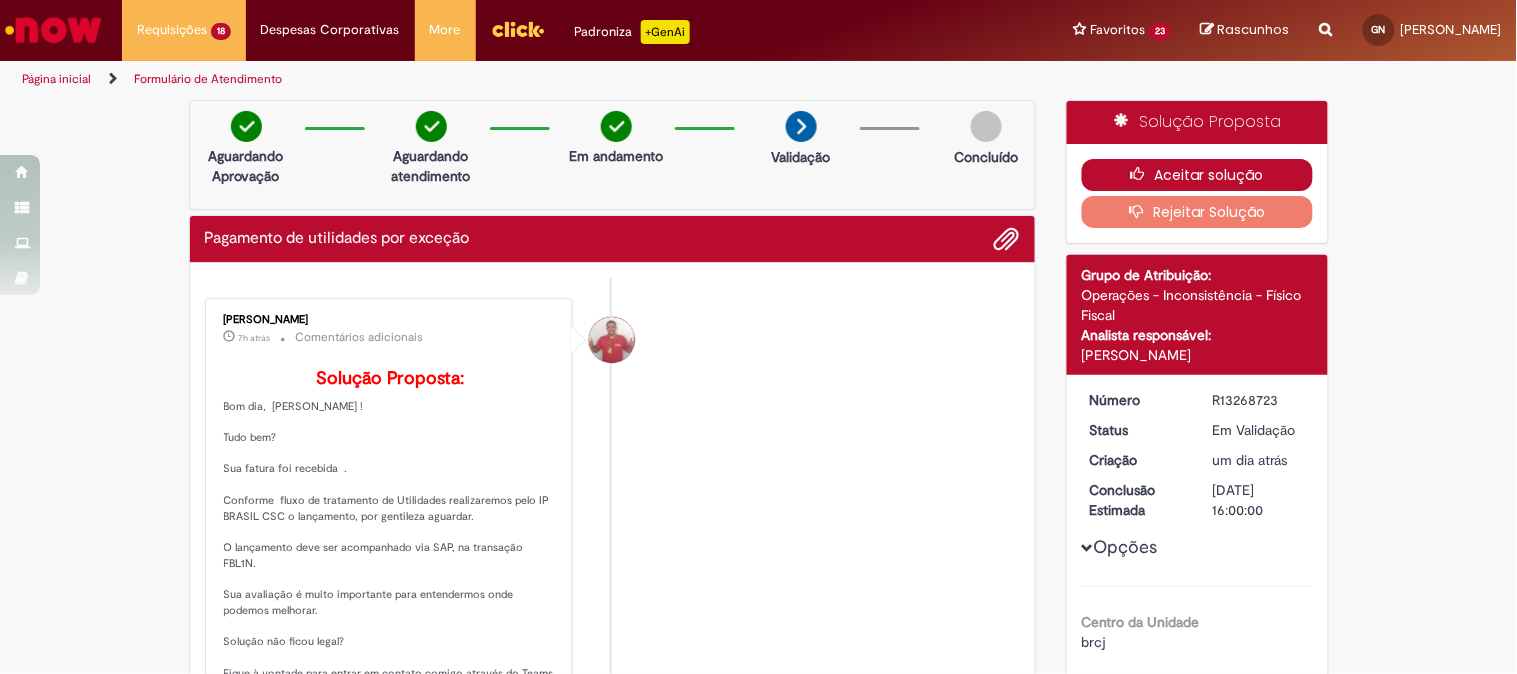 click on "Aceitar solução" at bounding box center (1197, 175) 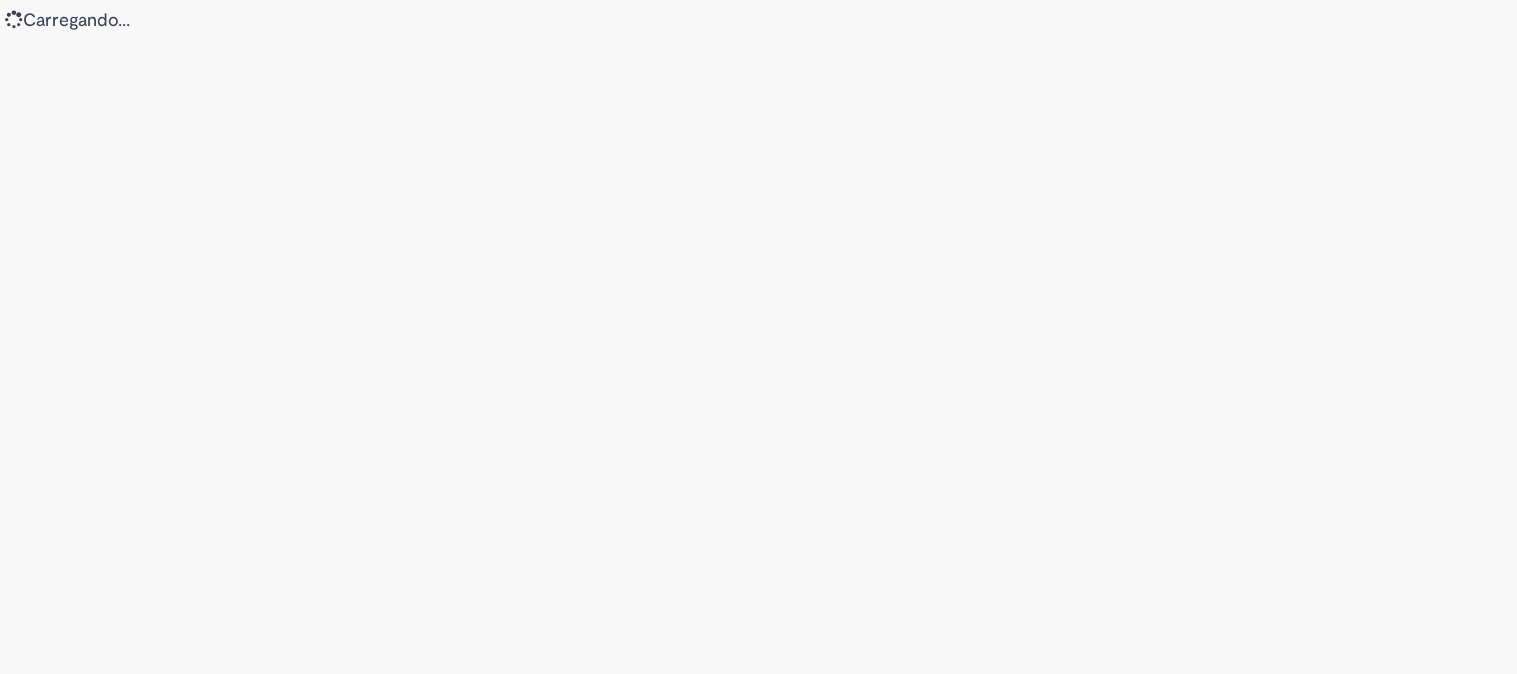 scroll, scrollTop: 0, scrollLeft: 0, axis: both 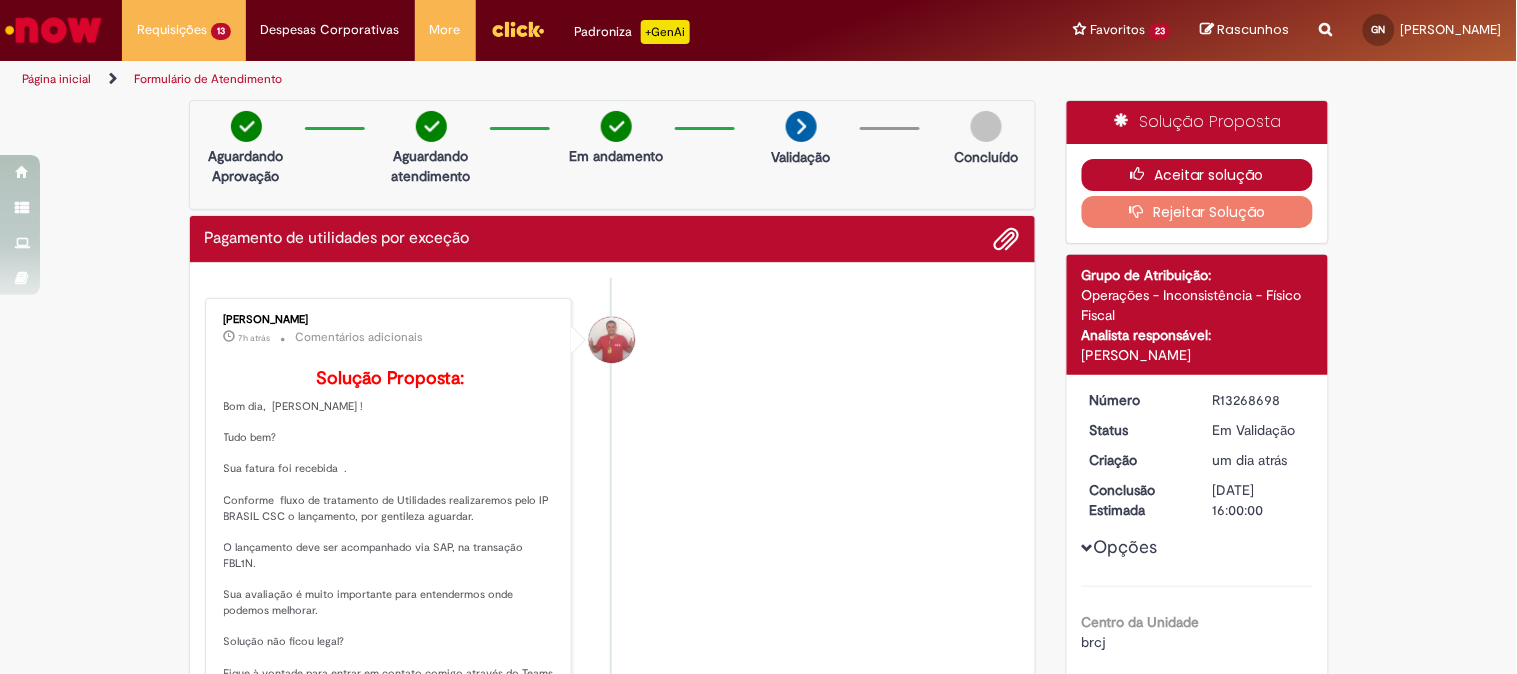 click on "Aceitar solução" at bounding box center (1197, 175) 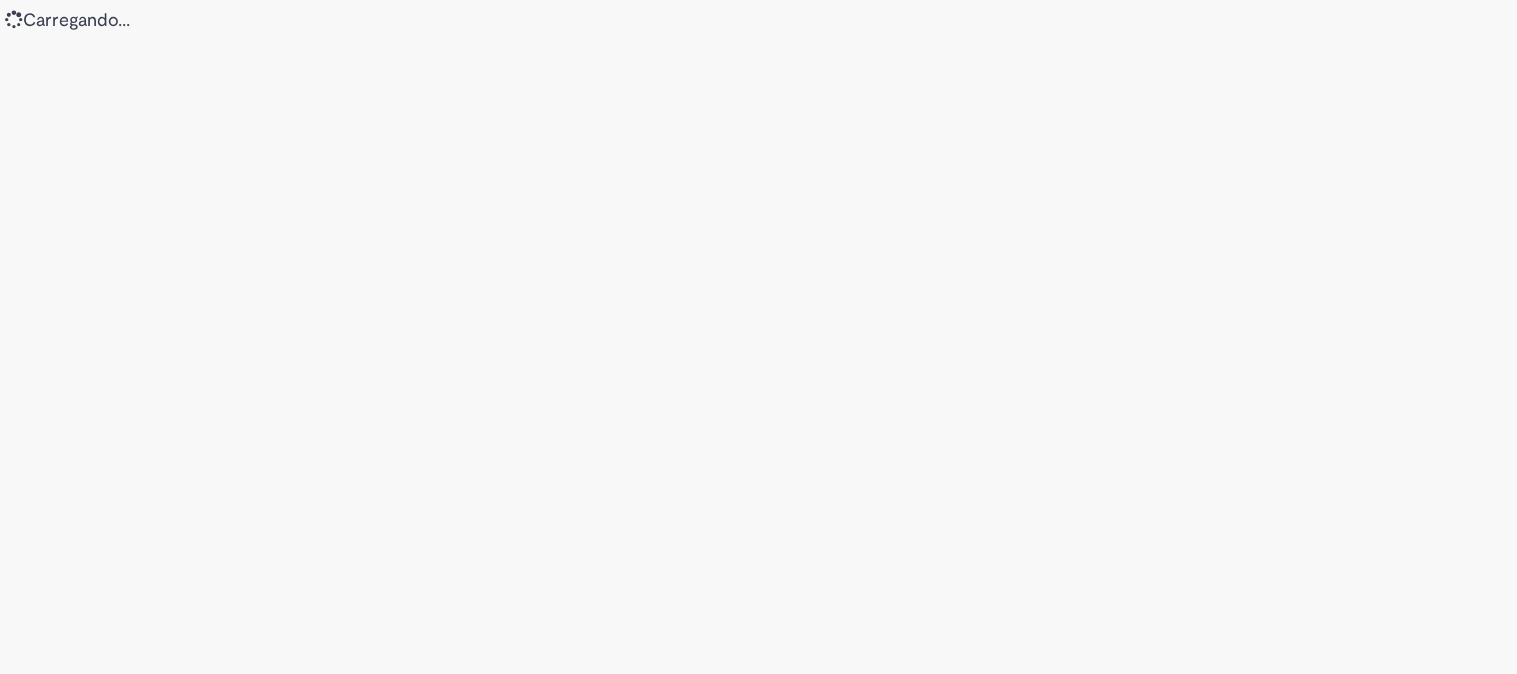 scroll, scrollTop: 0, scrollLeft: 0, axis: both 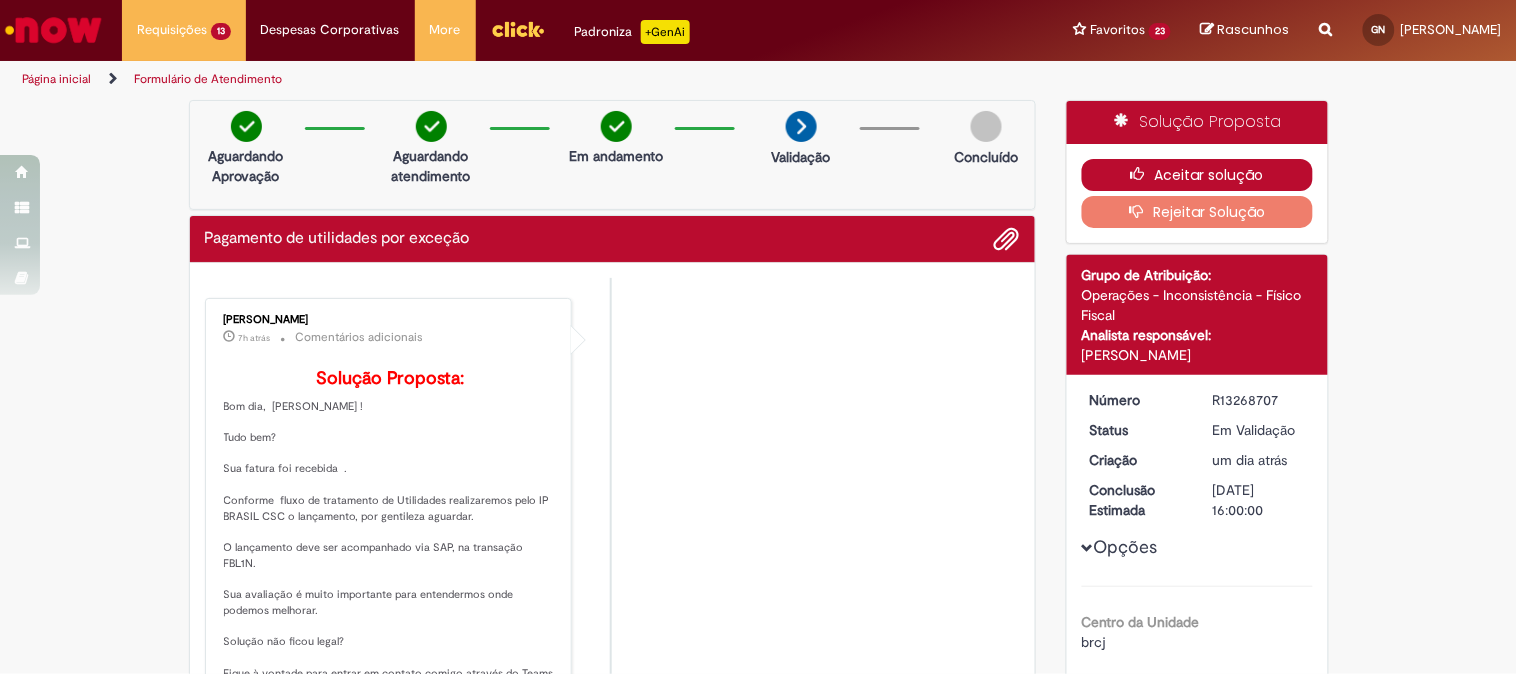 click on "Aceitar solução" at bounding box center (1197, 175) 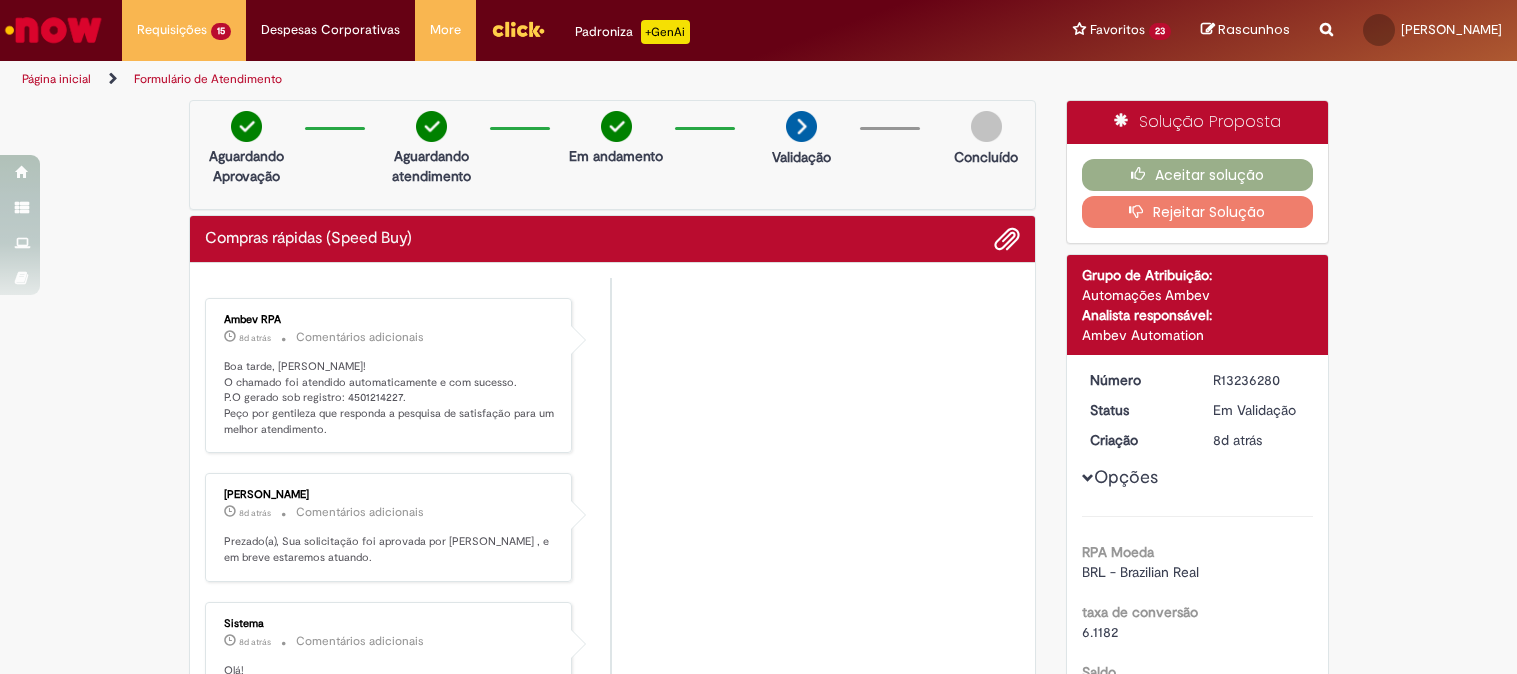 scroll, scrollTop: 0, scrollLeft: 0, axis: both 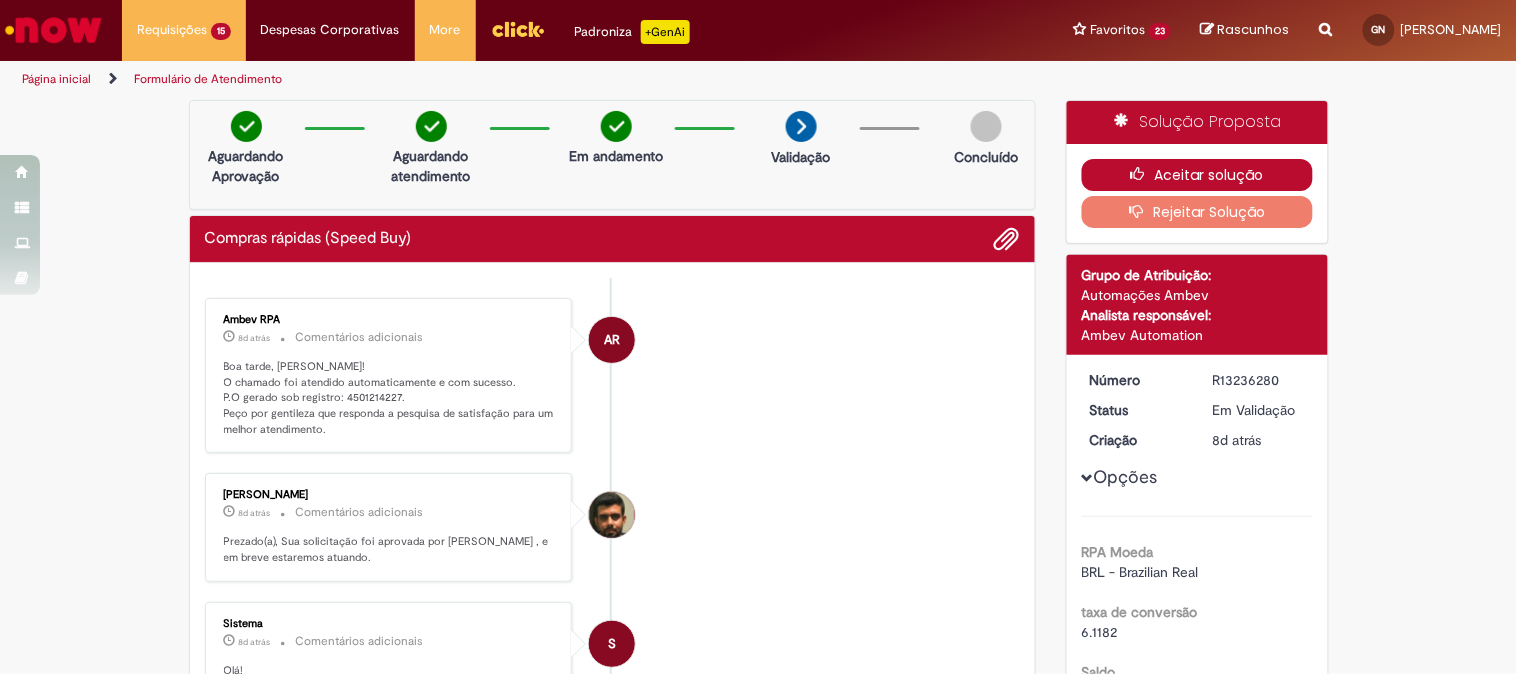 click on "Aceitar solução" at bounding box center [1197, 175] 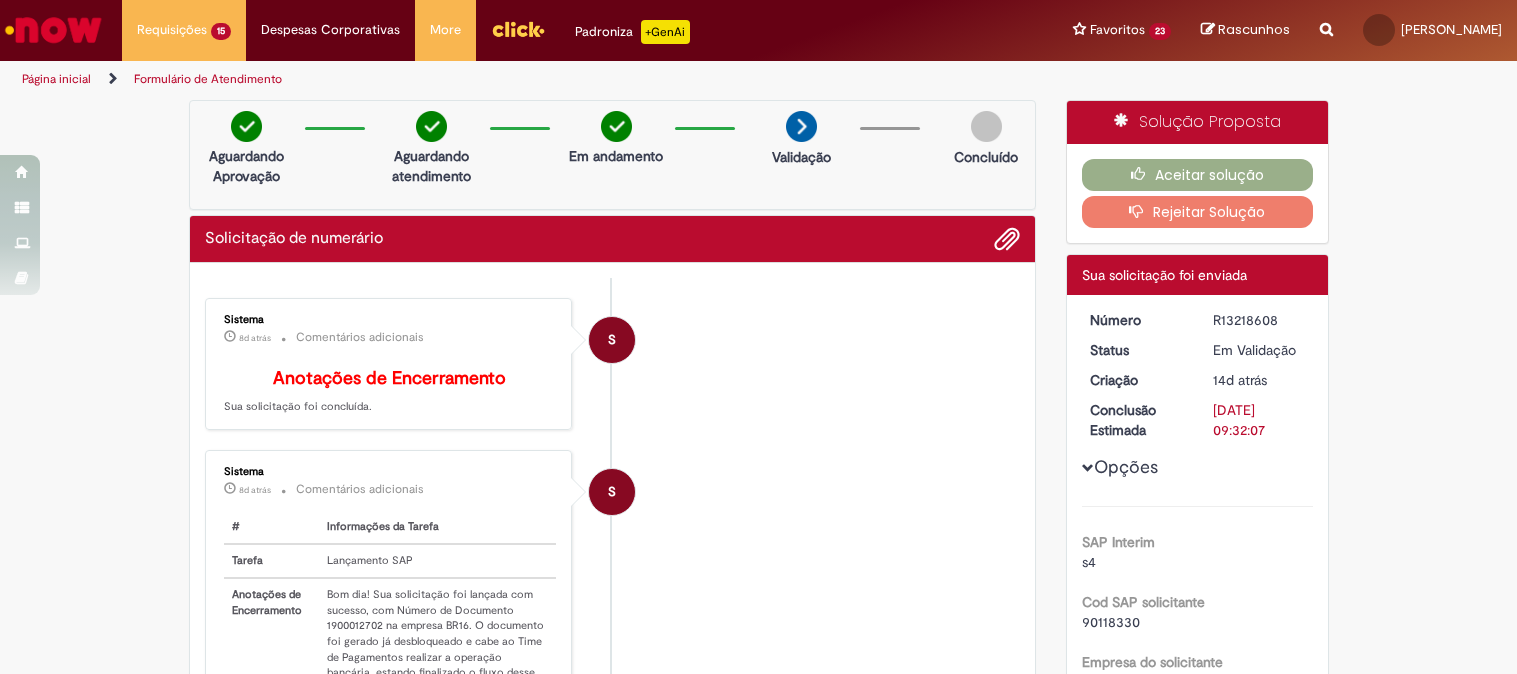 scroll, scrollTop: 0, scrollLeft: 0, axis: both 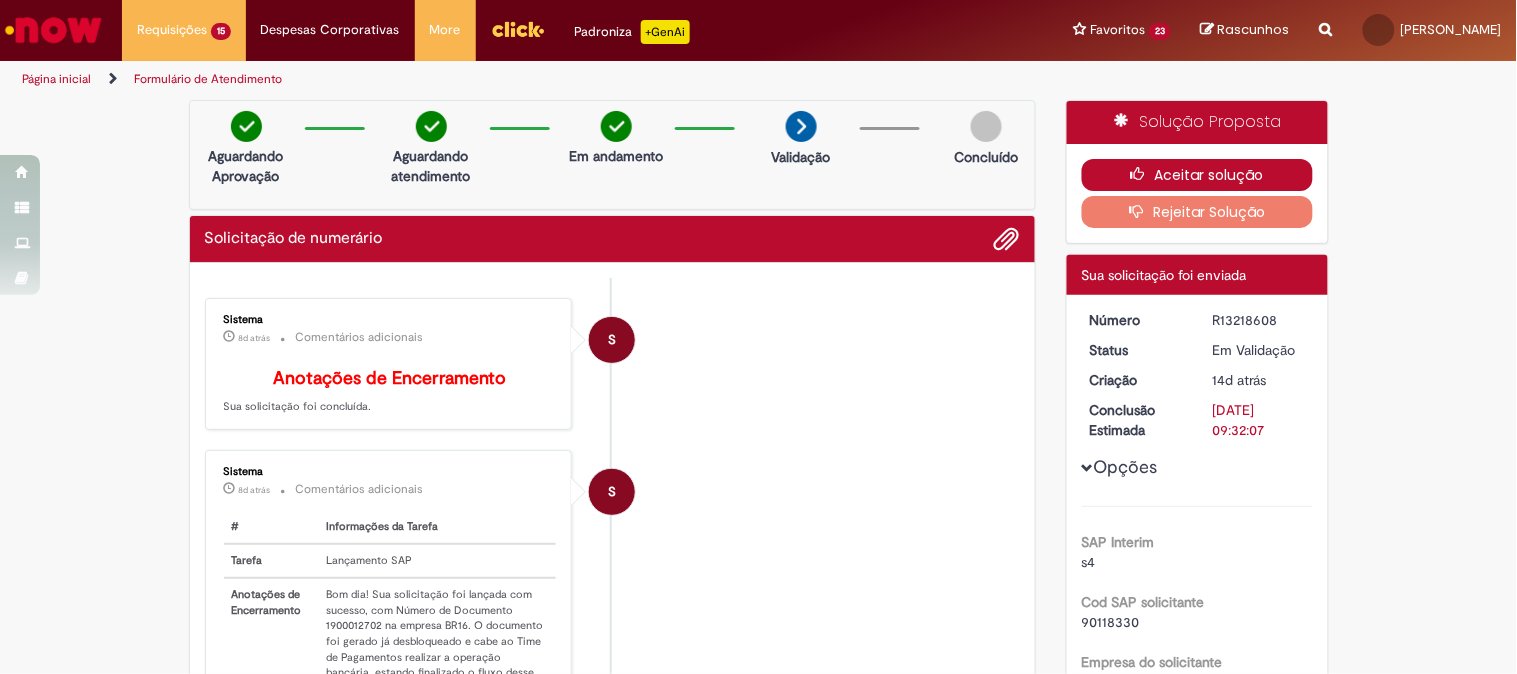 click at bounding box center [1143, 174] 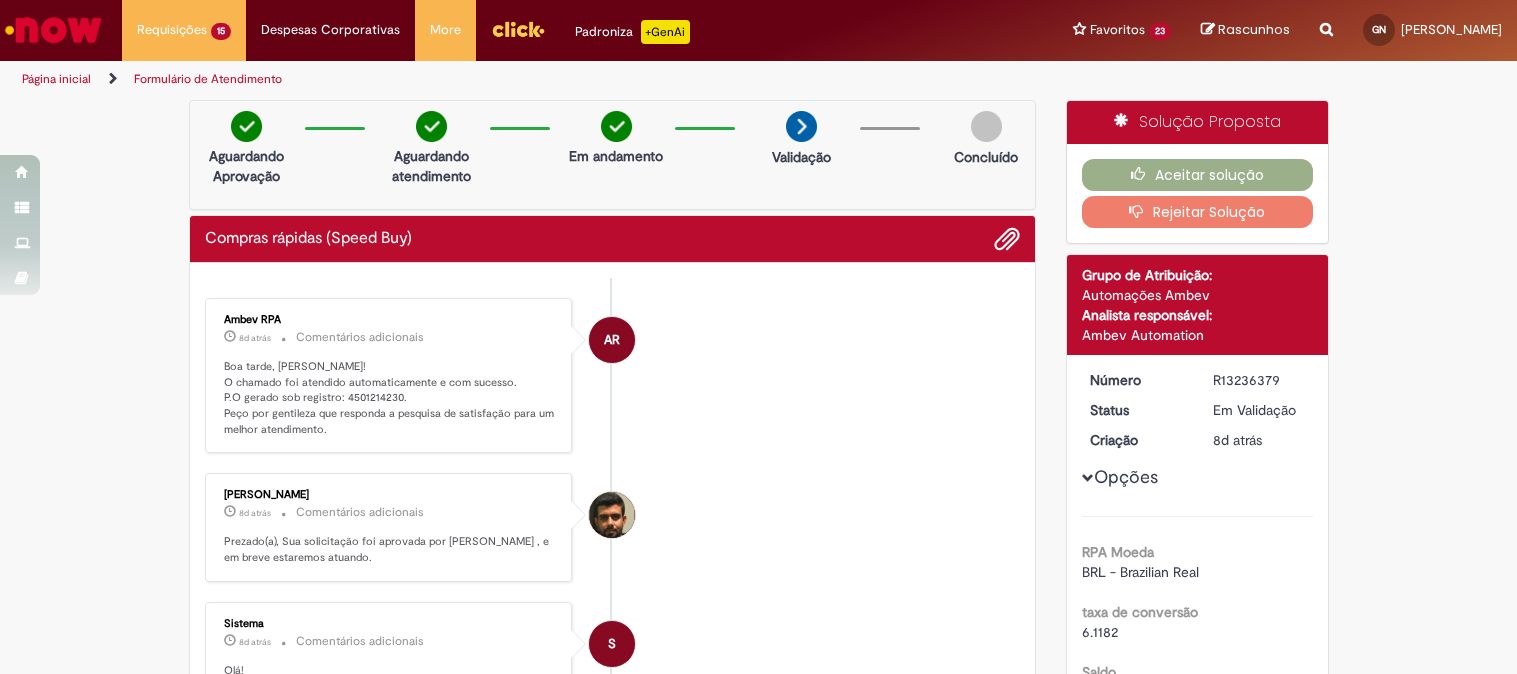 scroll, scrollTop: 0, scrollLeft: 0, axis: both 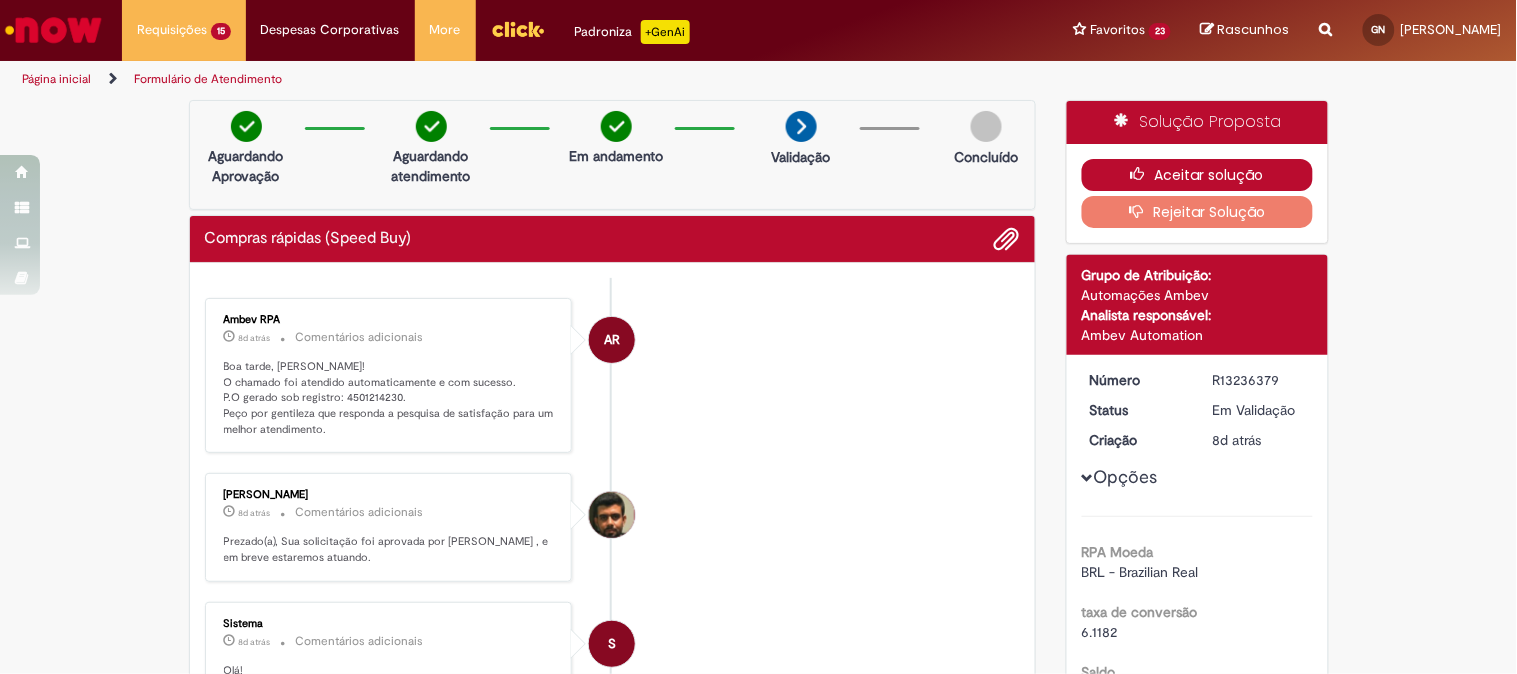 click on "Aceitar solução" at bounding box center [1197, 175] 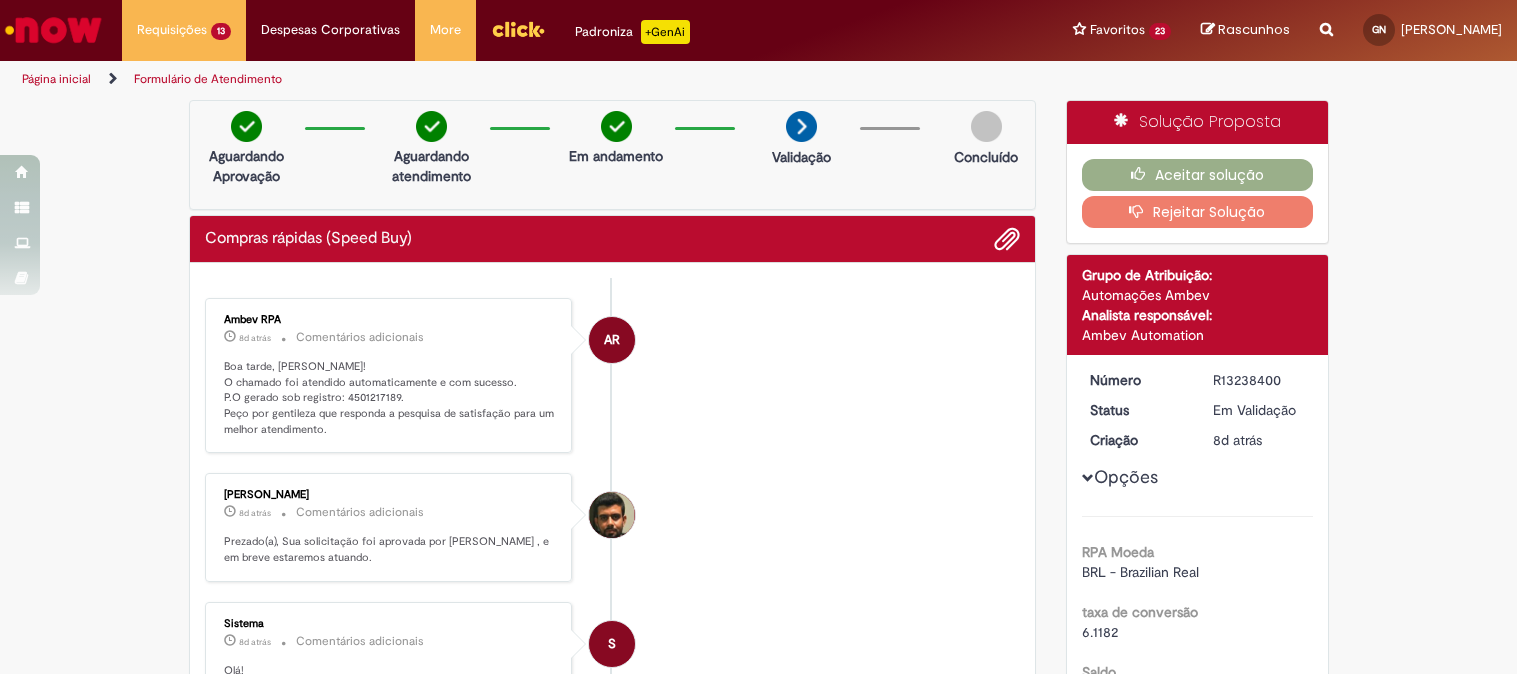 scroll, scrollTop: 0, scrollLeft: 0, axis: both 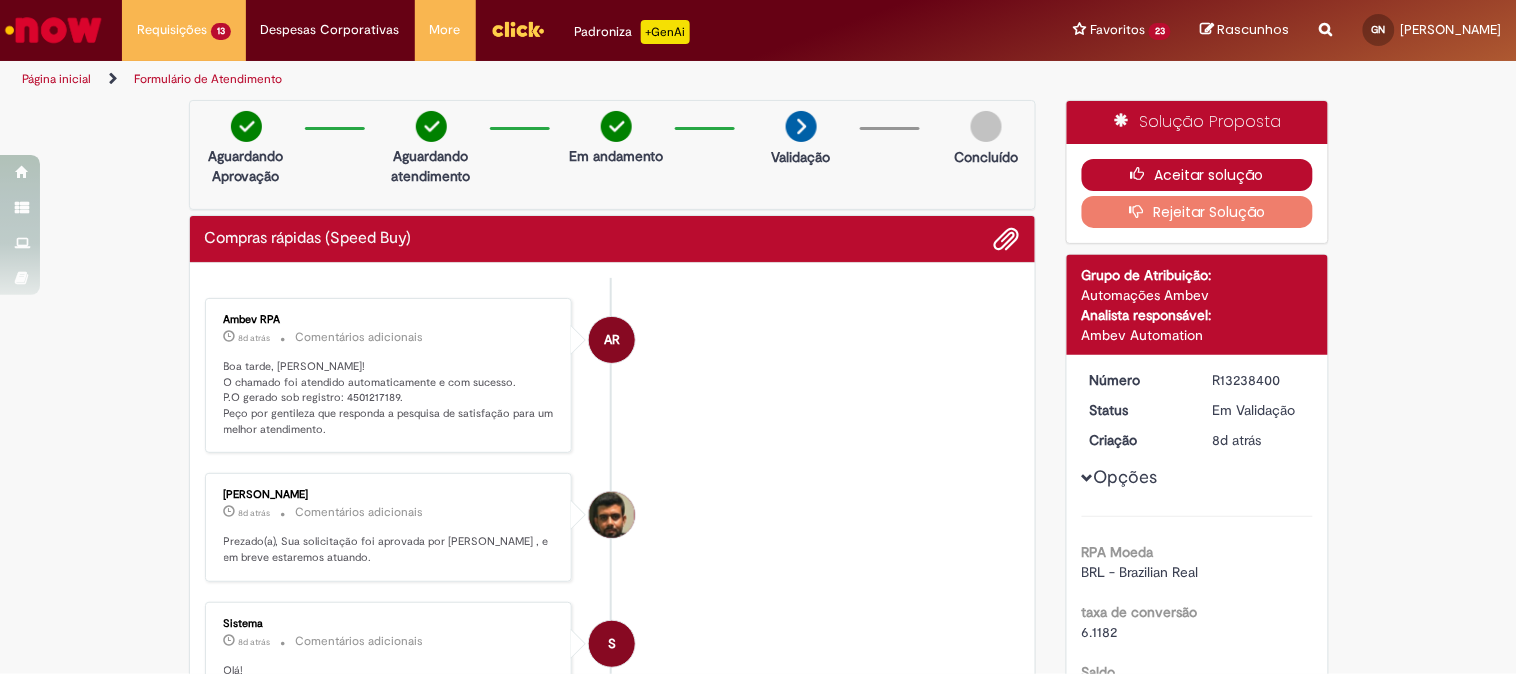 click at bounding box center (1143, 174) 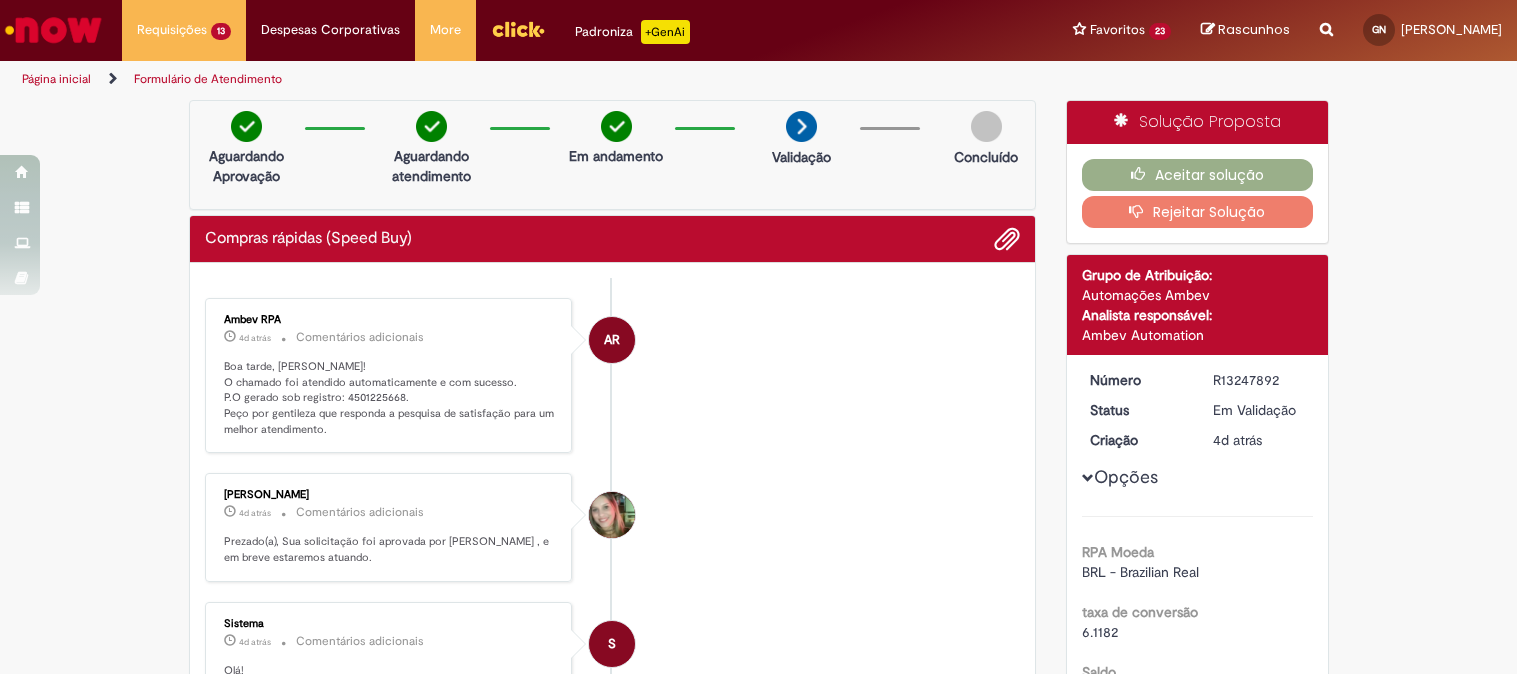 scroll, scrollTop: 0, scrollLeft: 0, axis: both 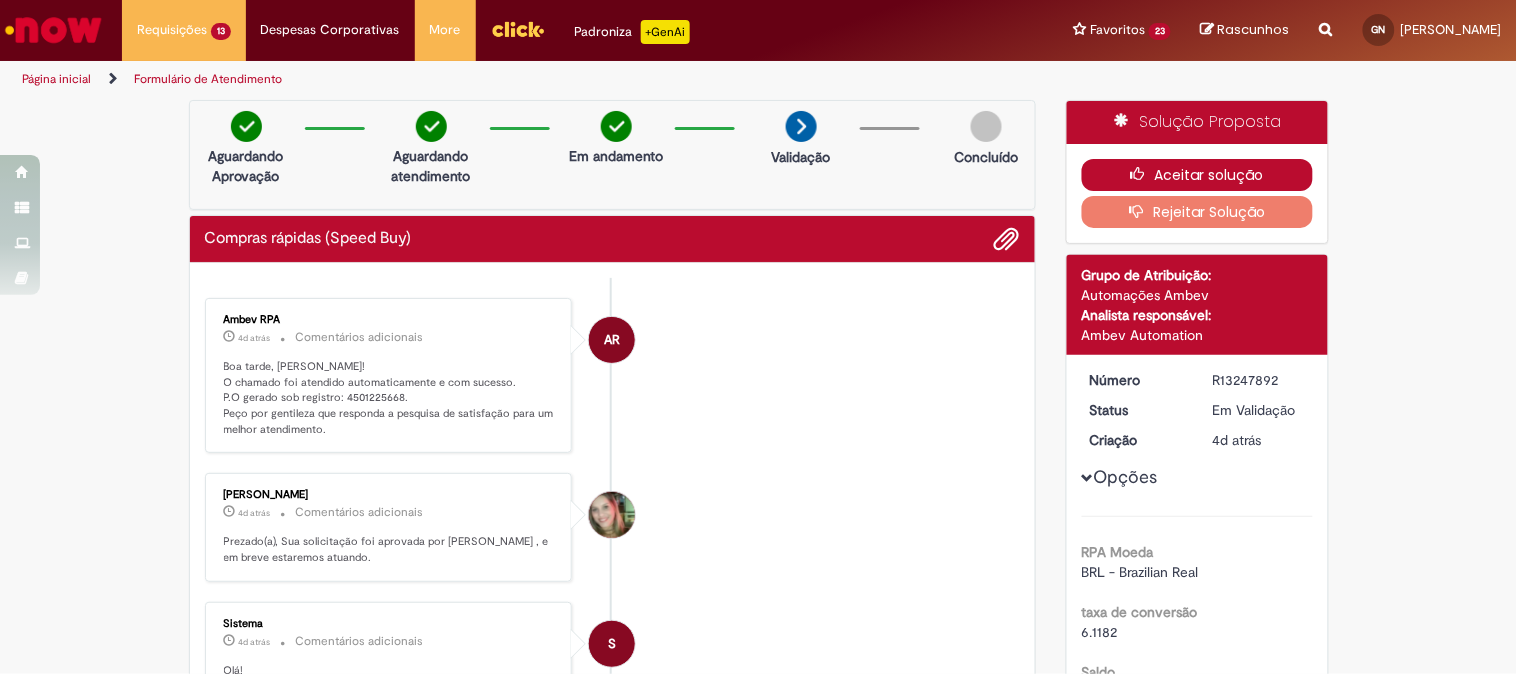 click on "Aceitar solução" at bounding box center (1197, 175) 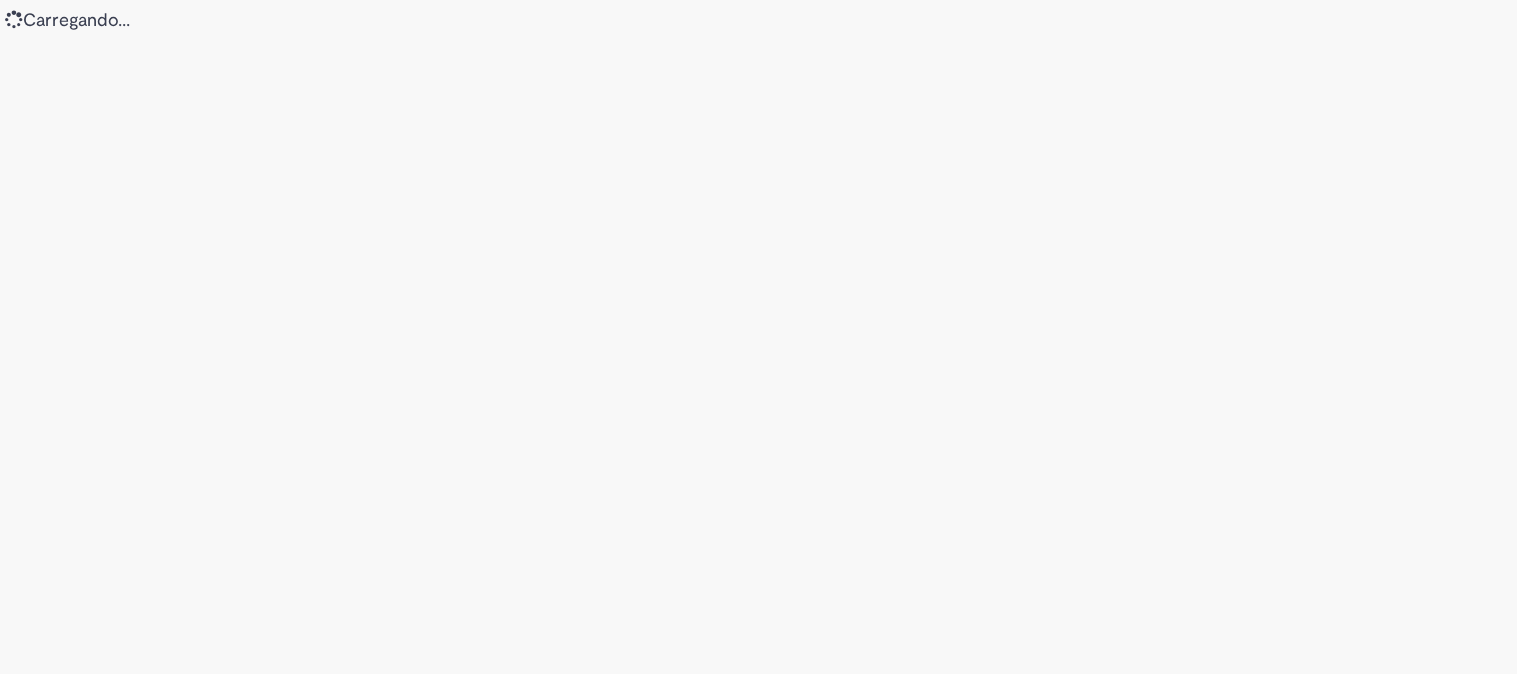 scroll, scrollTop: 0, scrollLeft: 0, axis: both 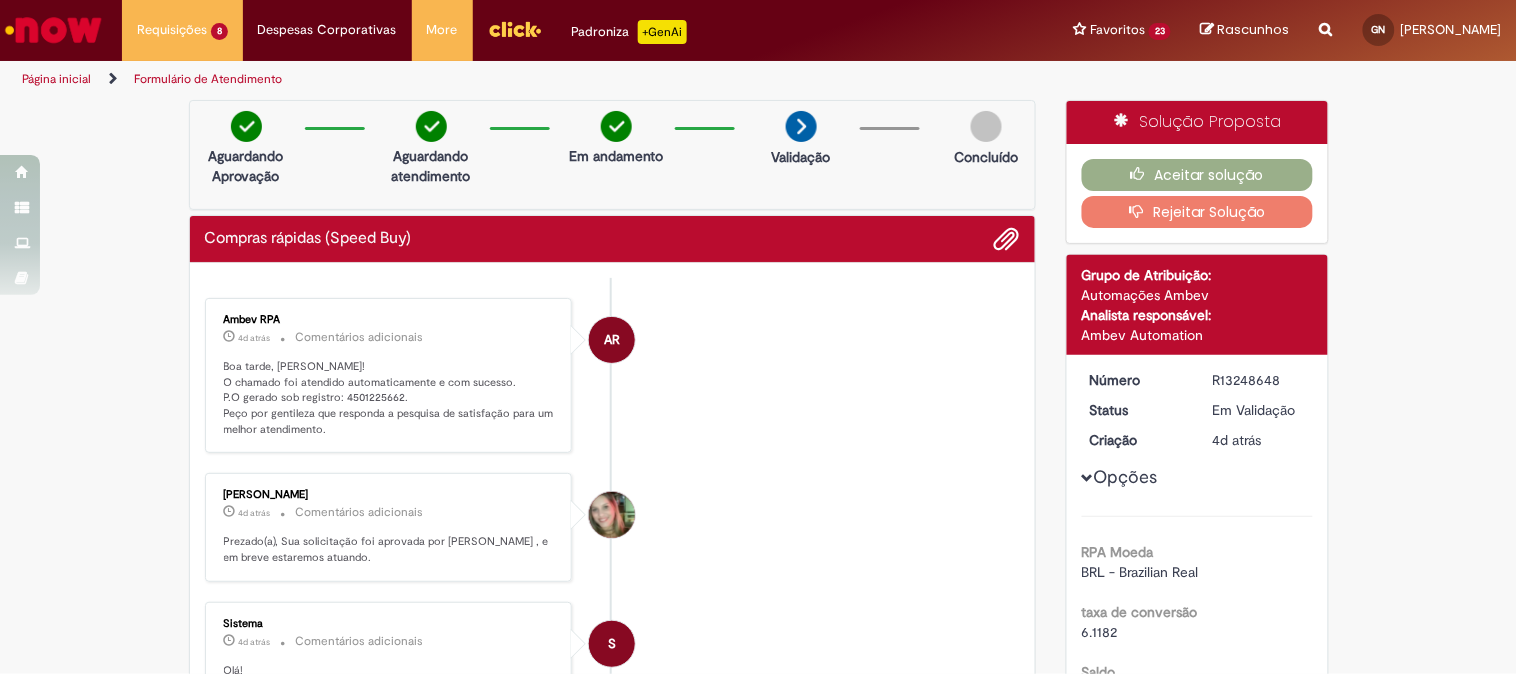click on "Aceitar solução   Rejeitar Solução" at bounding box center (1197, 193) 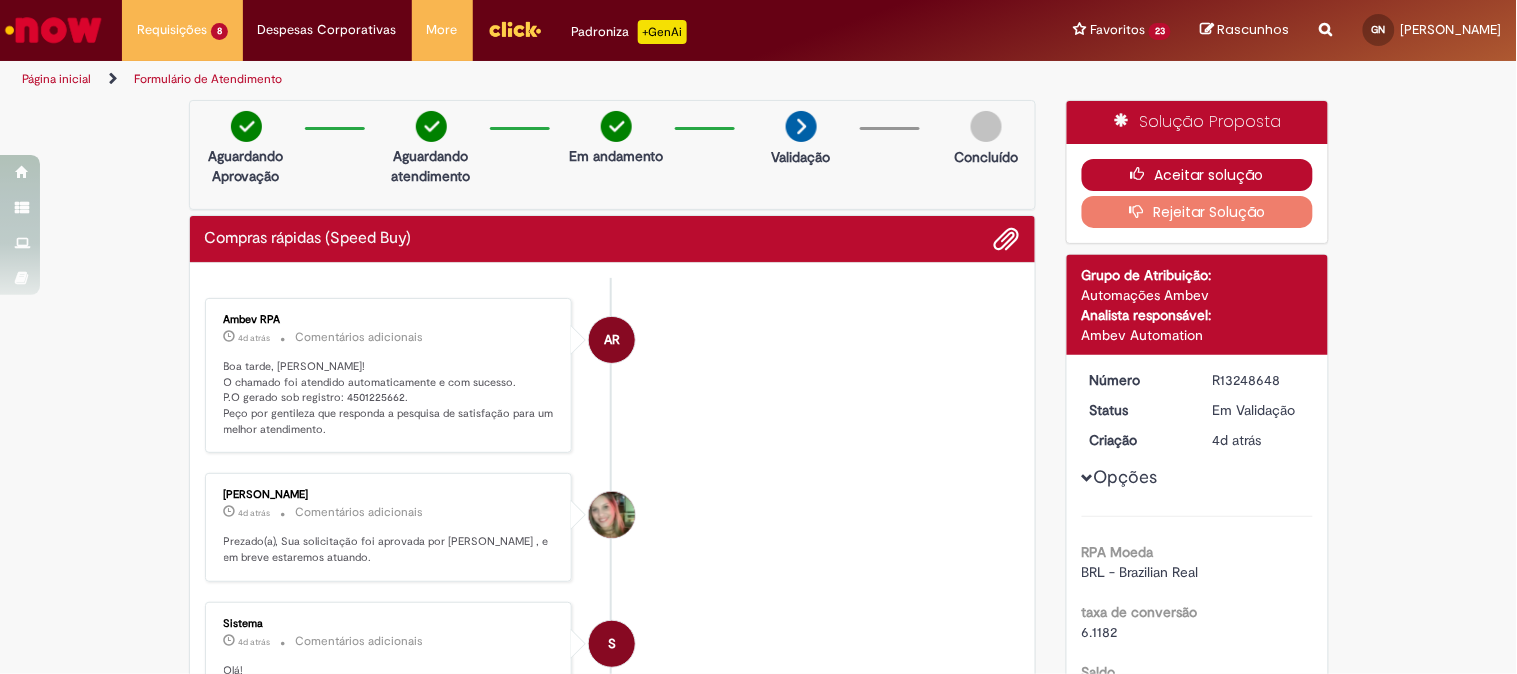 click on "Aceitar solução" at bounding box center [1197, 175] 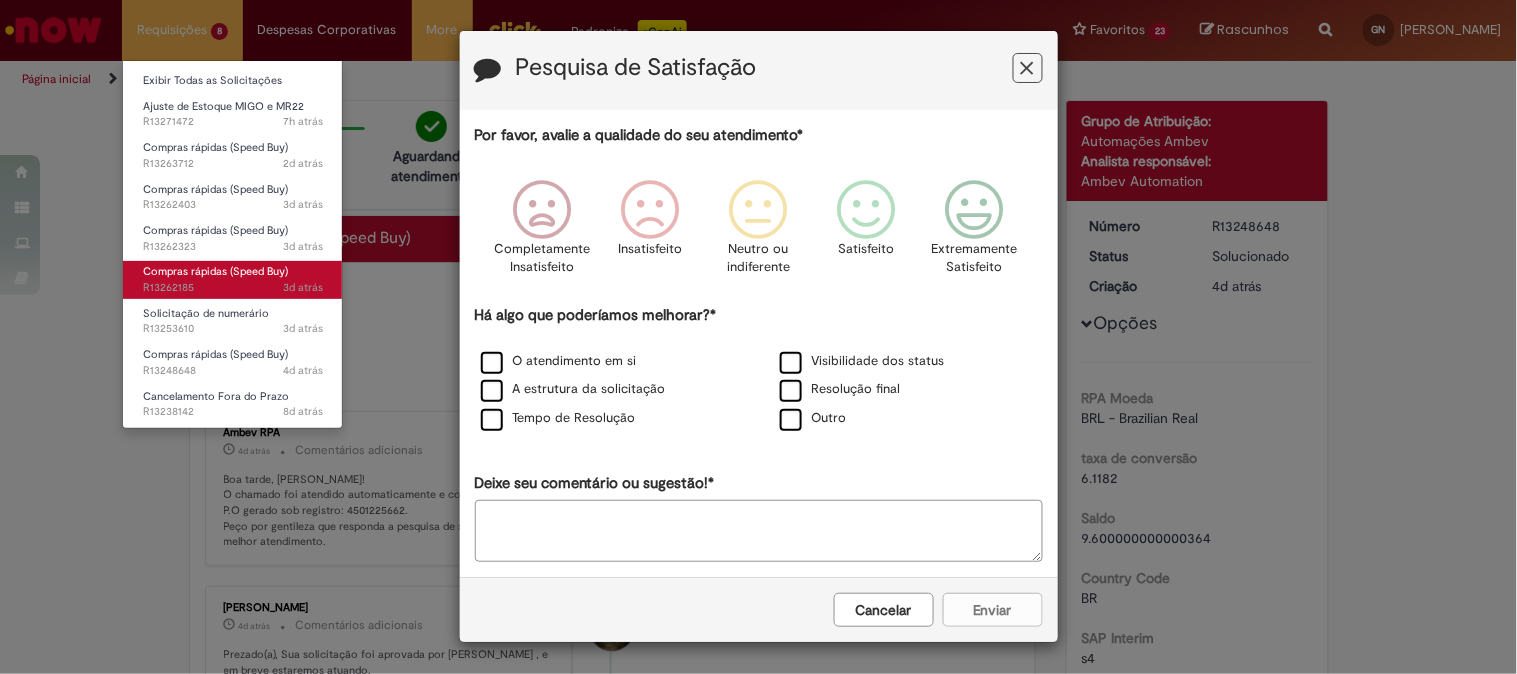 drag, startPoint x: 238, startPoint y: 290, endPoint x: 240, endPoint y: 272, distance: 18.110771 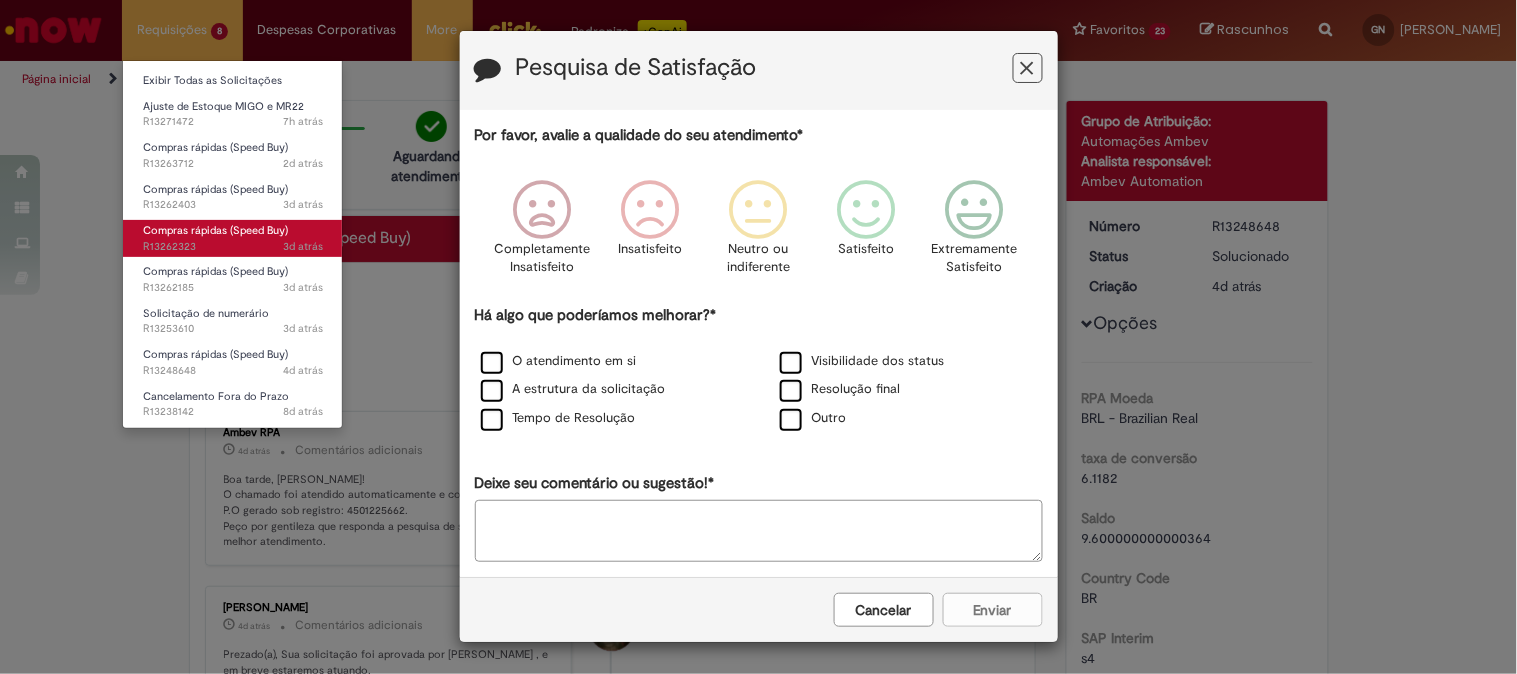 click on "3d atrás 3 dias atrás  R13262323" at bounding box center (233, 247) 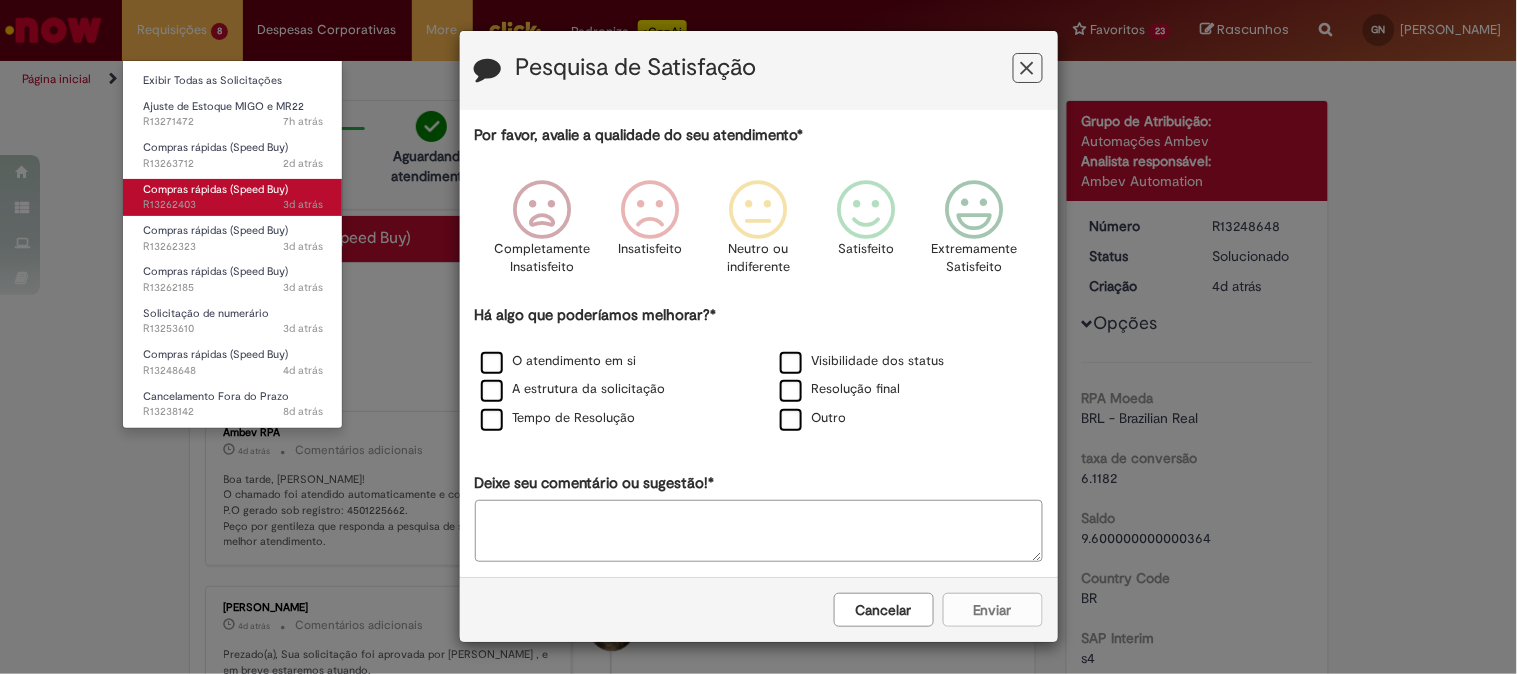 click on "Compras rápidas (Speed Buy)" at bounding box center (215, 189) 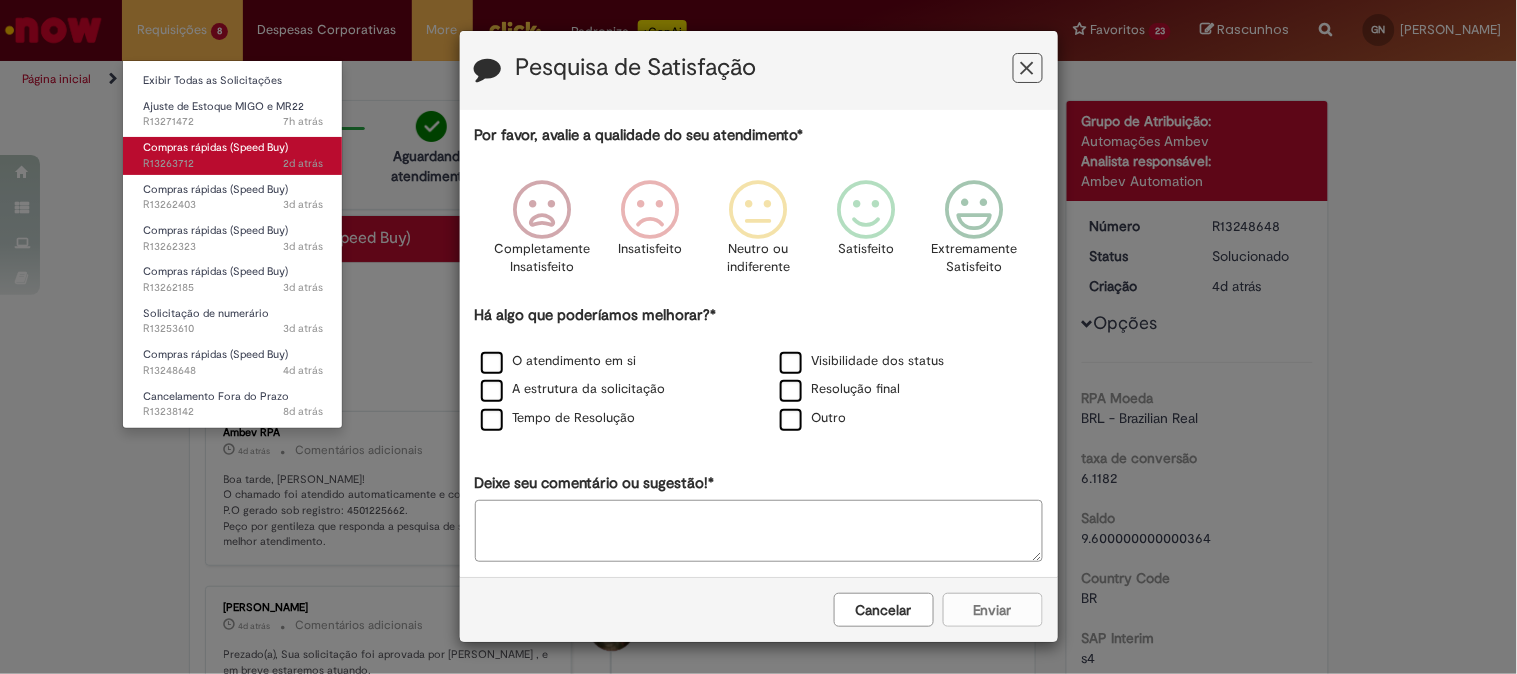 click on "Compras rápidas (Speed Buy)" at bounding box center (215, 147) 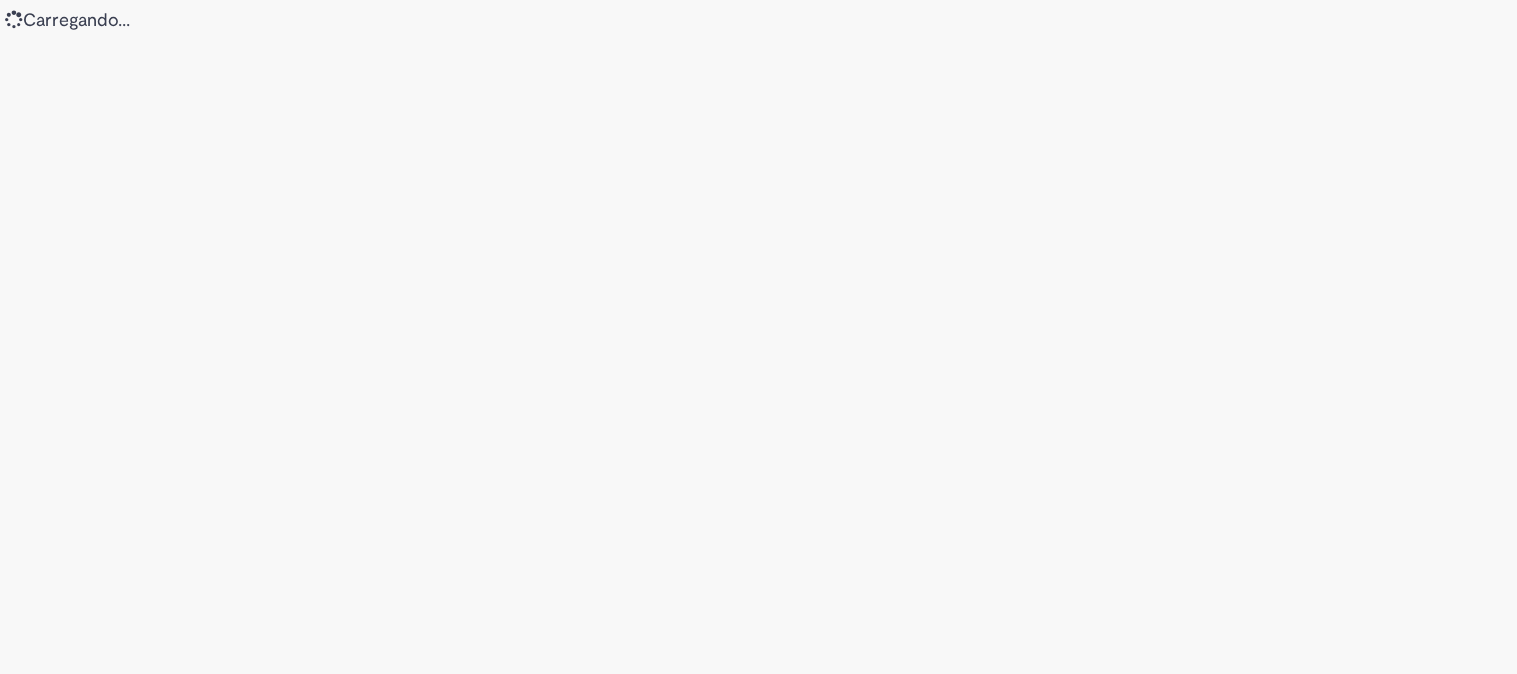 scroll, scrollTop: 0, scrollLeft: 0, axis: both 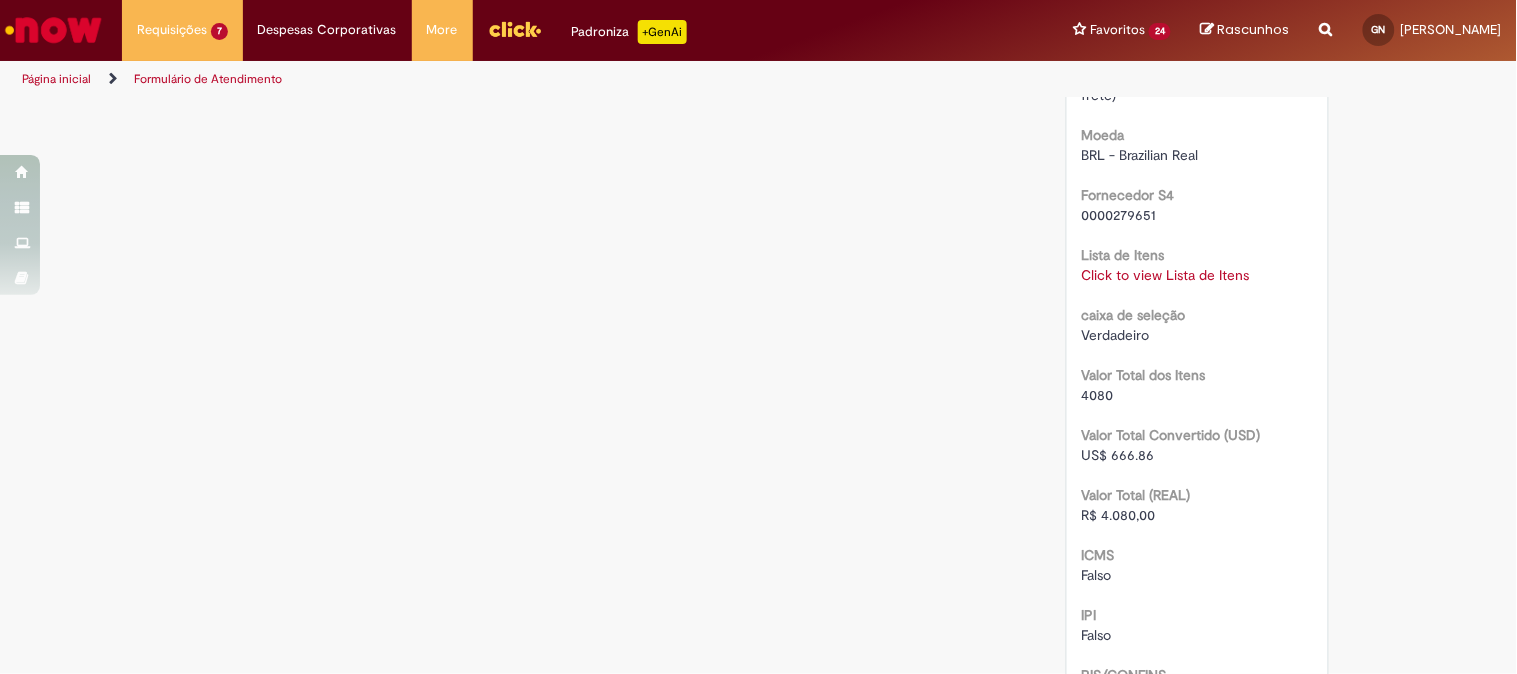 click on "Click to view Lista de Itens" at bounding box center (1166, 275) 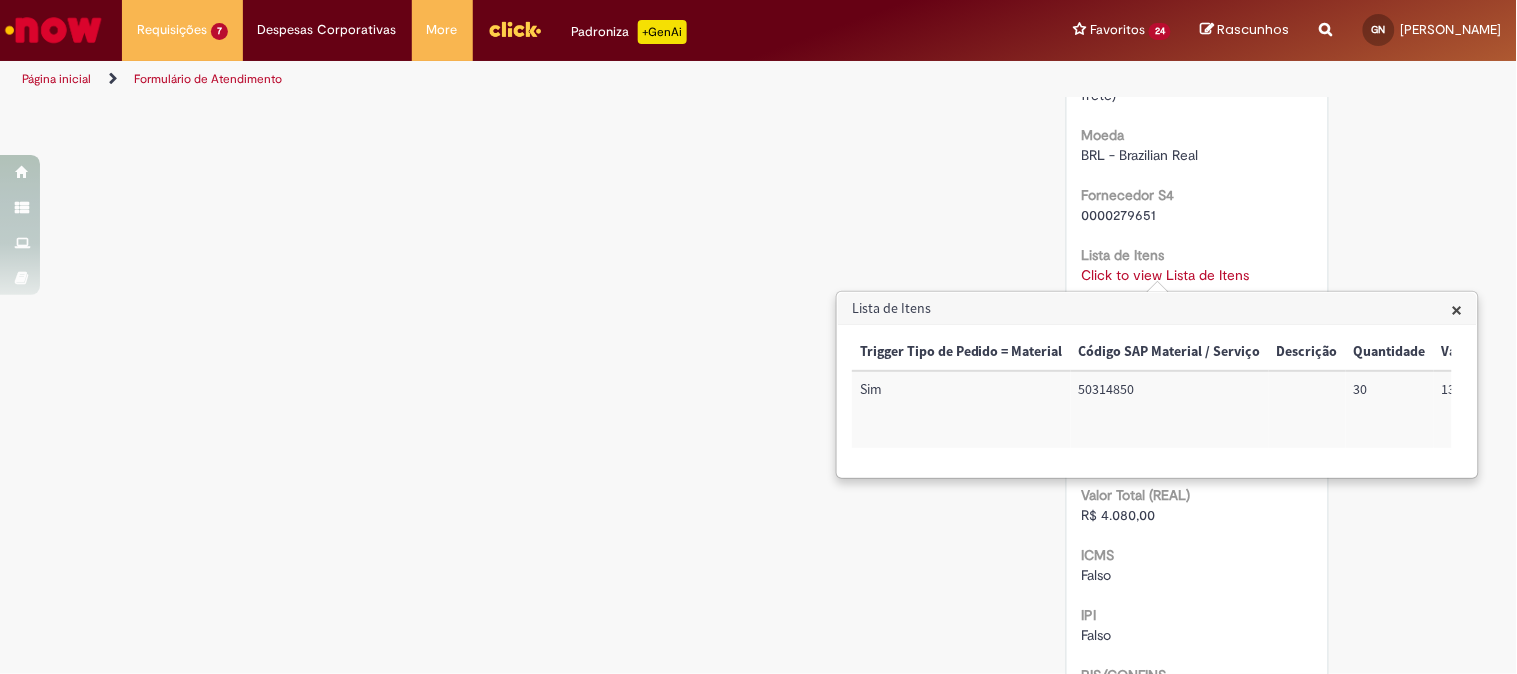 click on "Trigger Tipo de Pedido = Material Código SAP Material / Serviço Descrição Quantidade Valor Unitário Valor Total Moeda Origem do Material Código NCM Conta contábil Método de Pagamento Ordem de Serviço Sim 50314850 30 136,00 4.080,00 Nacional: Alíquota ICMS 0%,7%, 12% ou 18% 27111910 71026501 Centro de custo BRCJLLV130" at bounding box center (1152, 401) 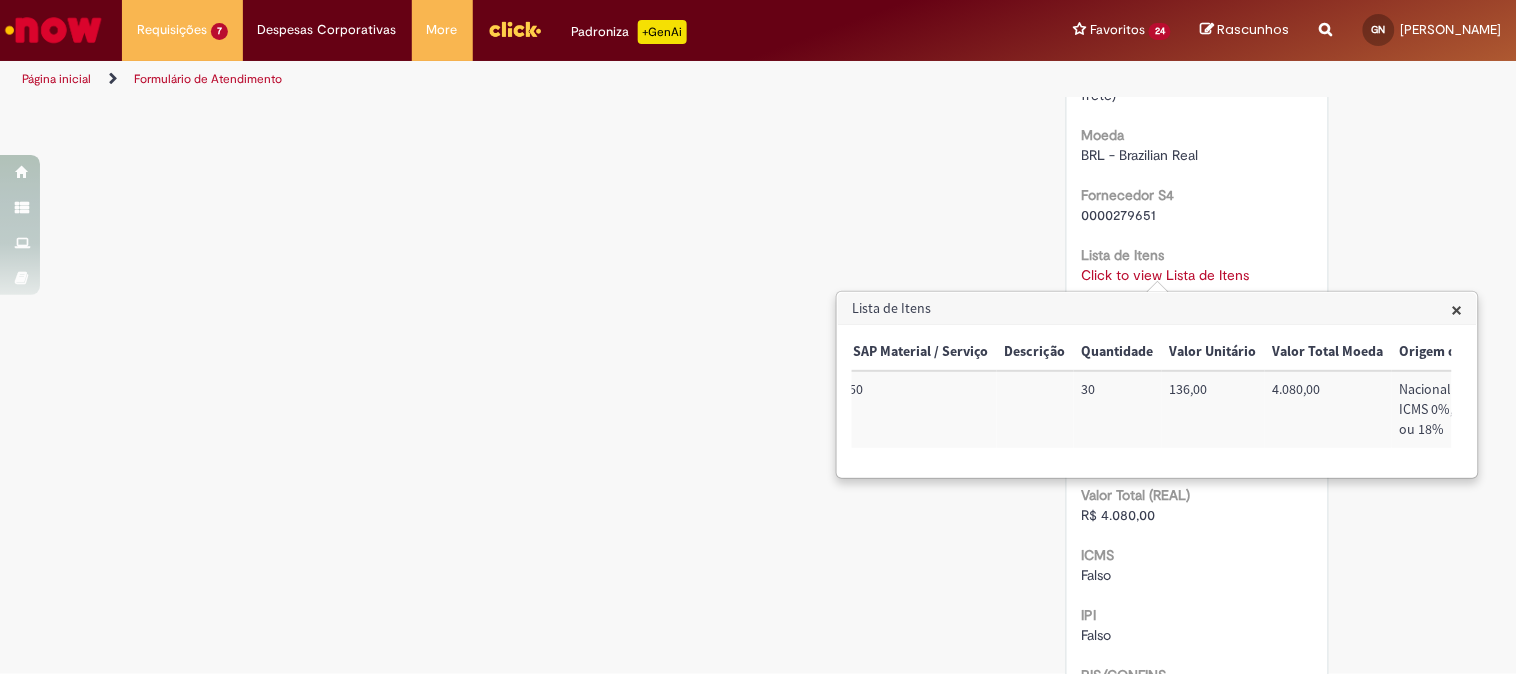 scroll, scrollTop: 0, scrollLeft: 264, axis: horizontal 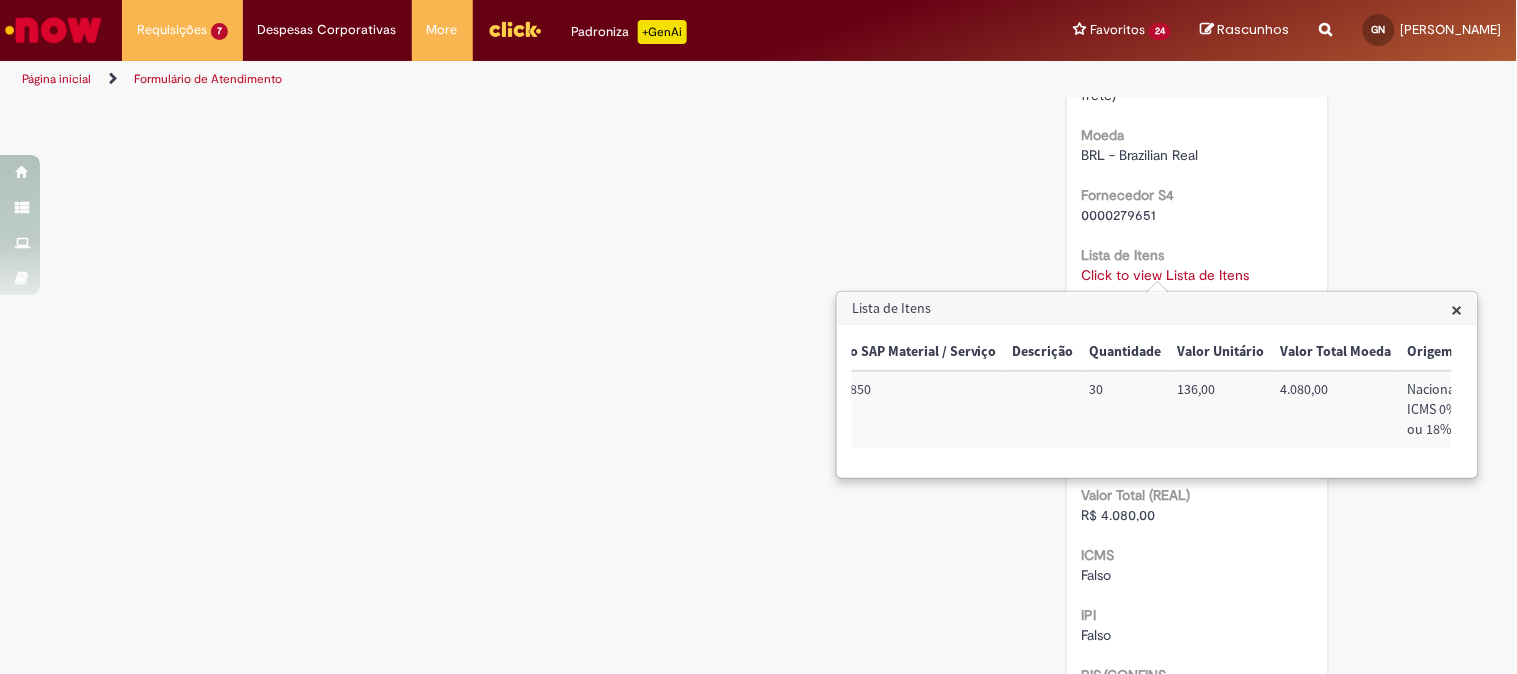 click on "Verificar Código de Barras
Aguardando Aprovação
Aguardando atendimento
Em andamento
Validação
Concluído
Compras rápidas (Speed Buy)
Enviar
AR
Ambev RPA
2d atrás 2 dias atrás     Comentários adicionais
Boa tarde, Gustavo!
O chamado foi atendido automaticamente e com sucesso.
P.O gerado sob registro: 4501229655.
Peço por gentileza que responda a pesquisa de satisfação para um melhor atendimento." at bounding box center [759, -227] 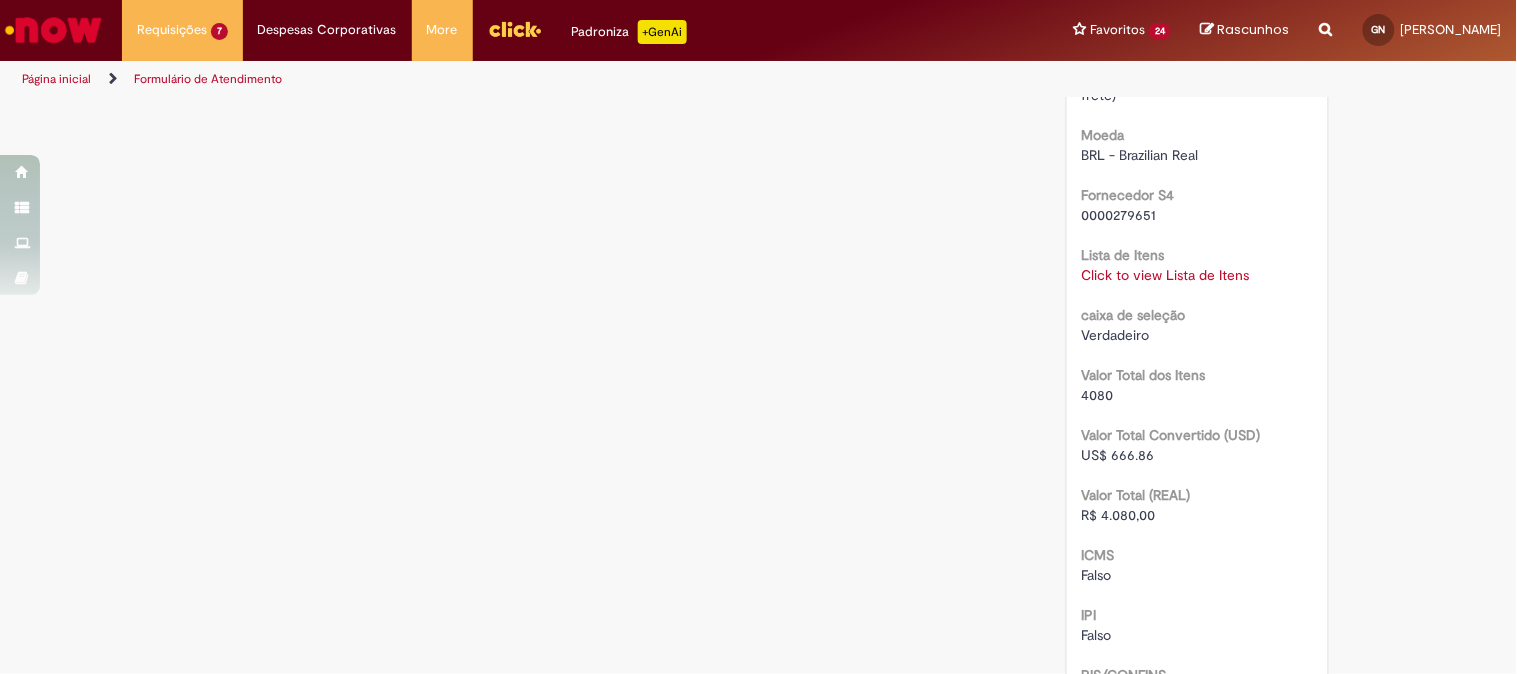 scroll, scrollTop: 1231, scrollLeft: 0, axis: vertical 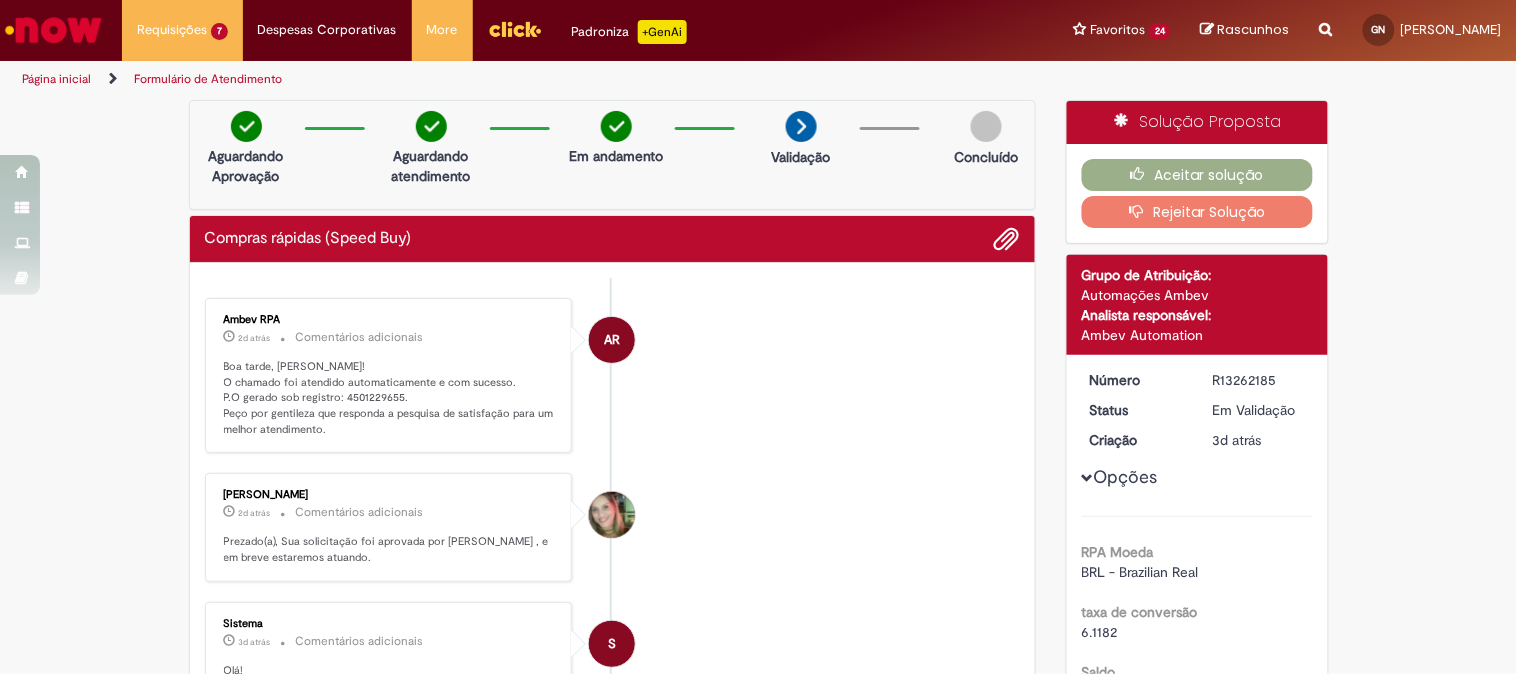 click on "Boa tarde, Gustavo!
O chamado foi atendido automaticamente e com sucesso.
P.O gerado sob registro: 4501229655.
Peço por gentileza que responda a pesquisa de satisfação para um melhor atendimento." at bounding box center (390, 398) 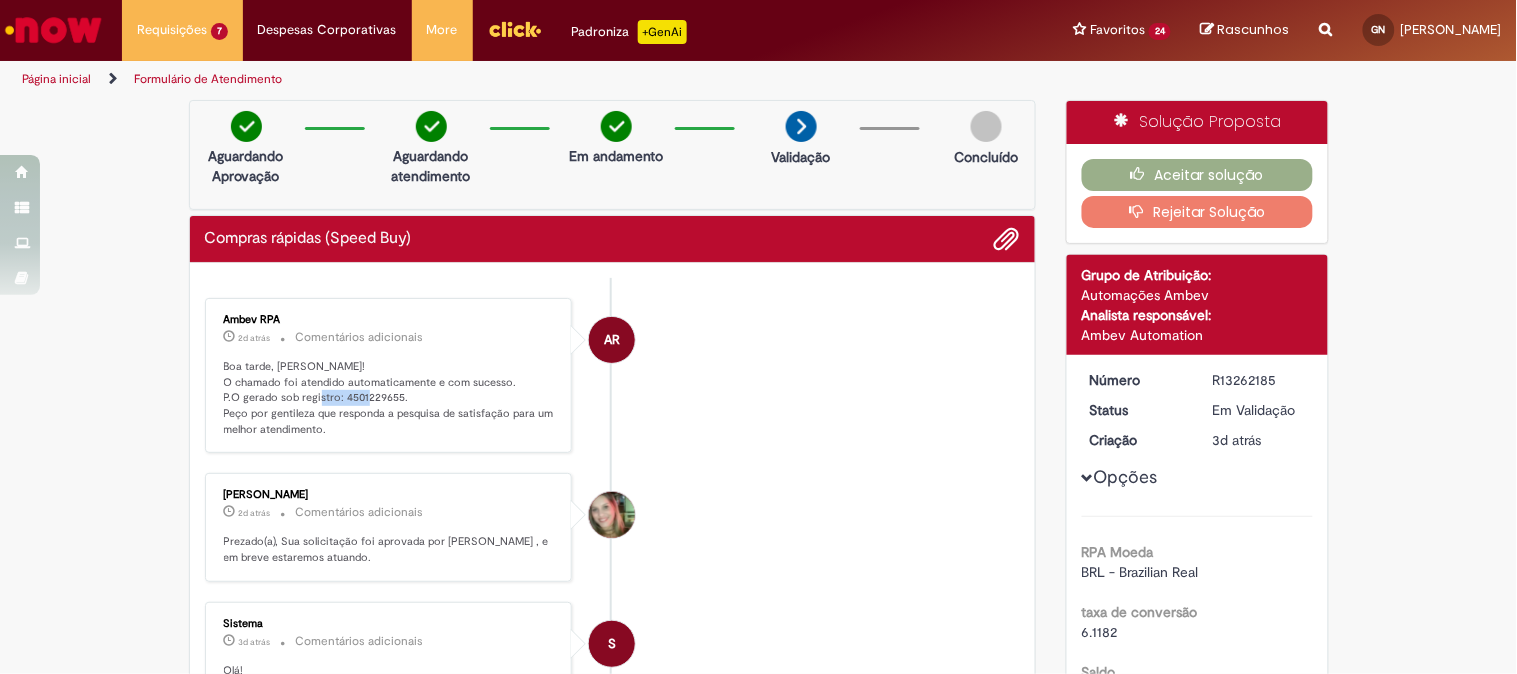 click on "Boa tarde, Gustavo!
O chamado foi atendido automaticamente e com sucesso.
P.O gerado sob registro: 4501229655.
Peço por gentileza que responda a pesquisa de satisfação para um melhor atendimento." at bounding box center (390, 398) 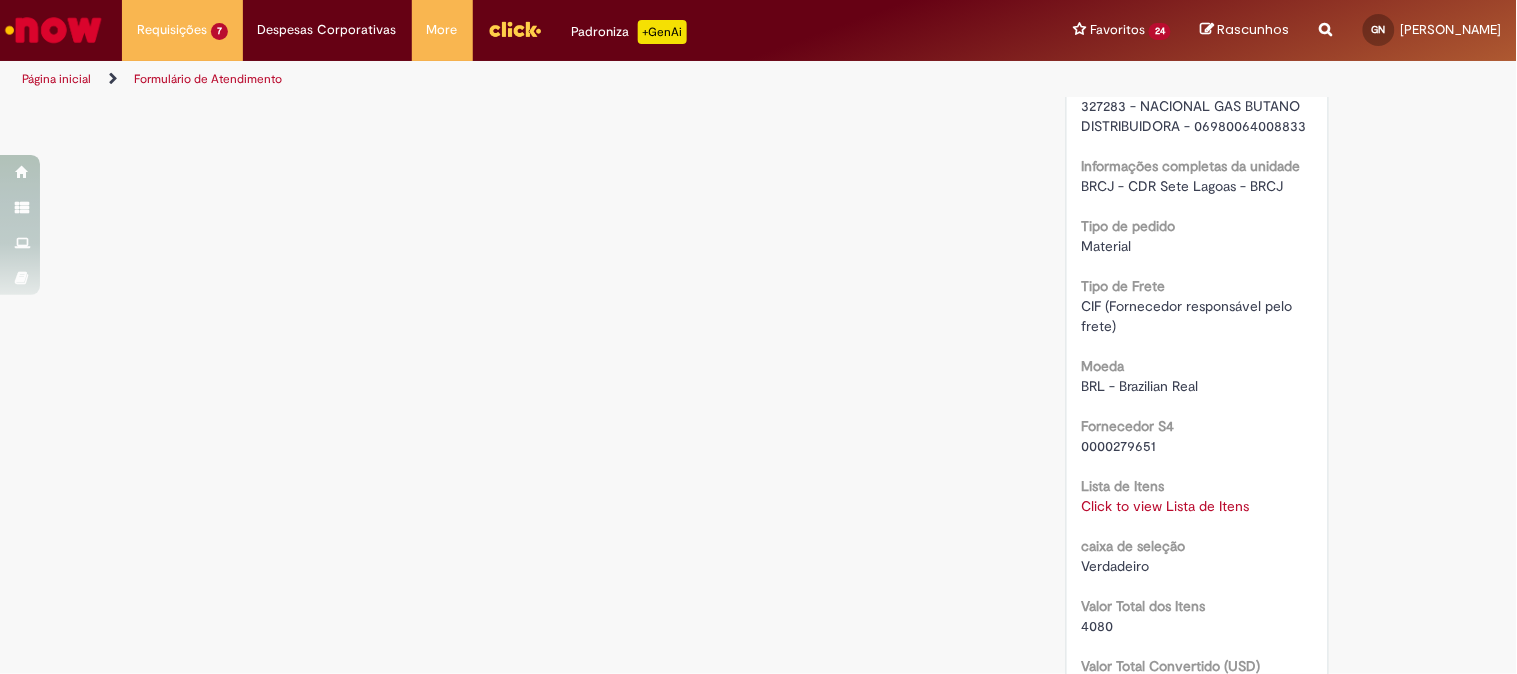 scroll, scrollTop: 1777, scrollLeft: 0, axis: vertical 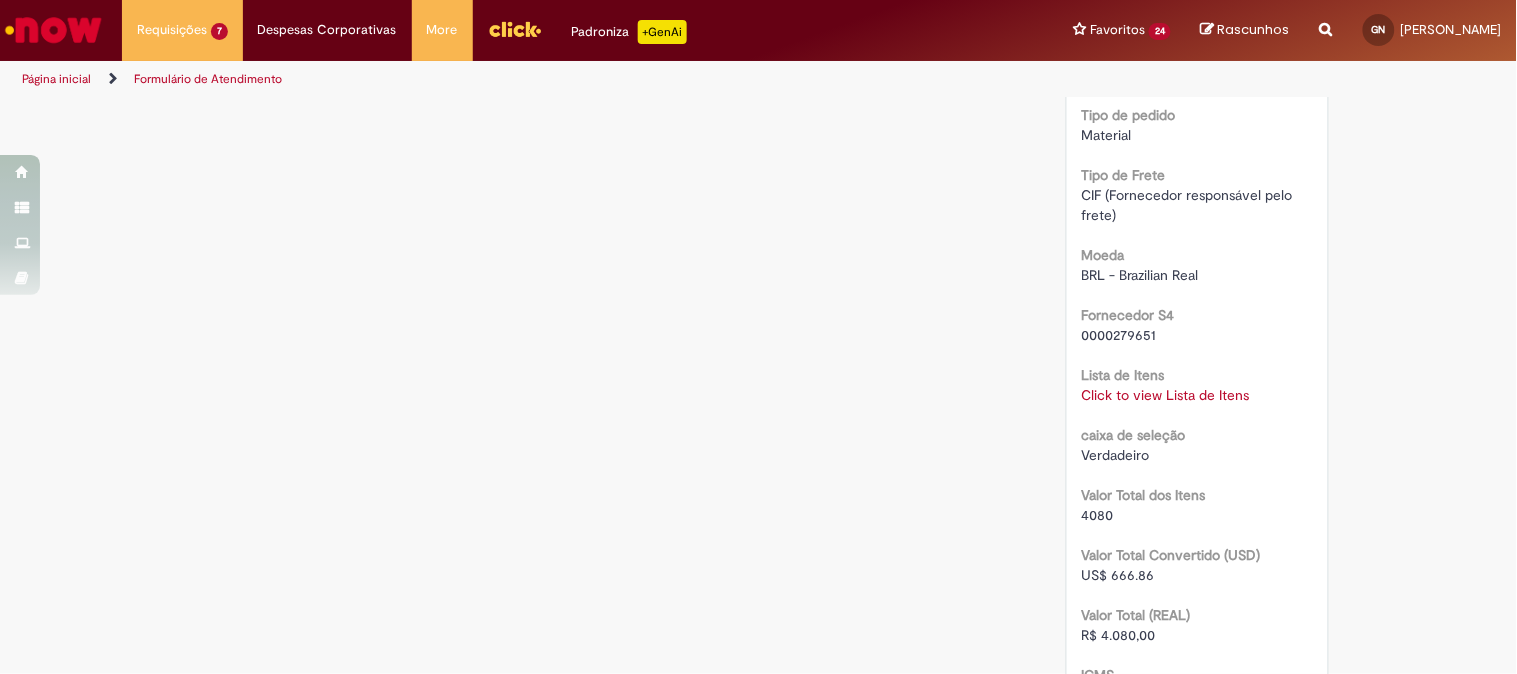 click on "Click to view Lista de Itens" at bounding box center [1166, 395] 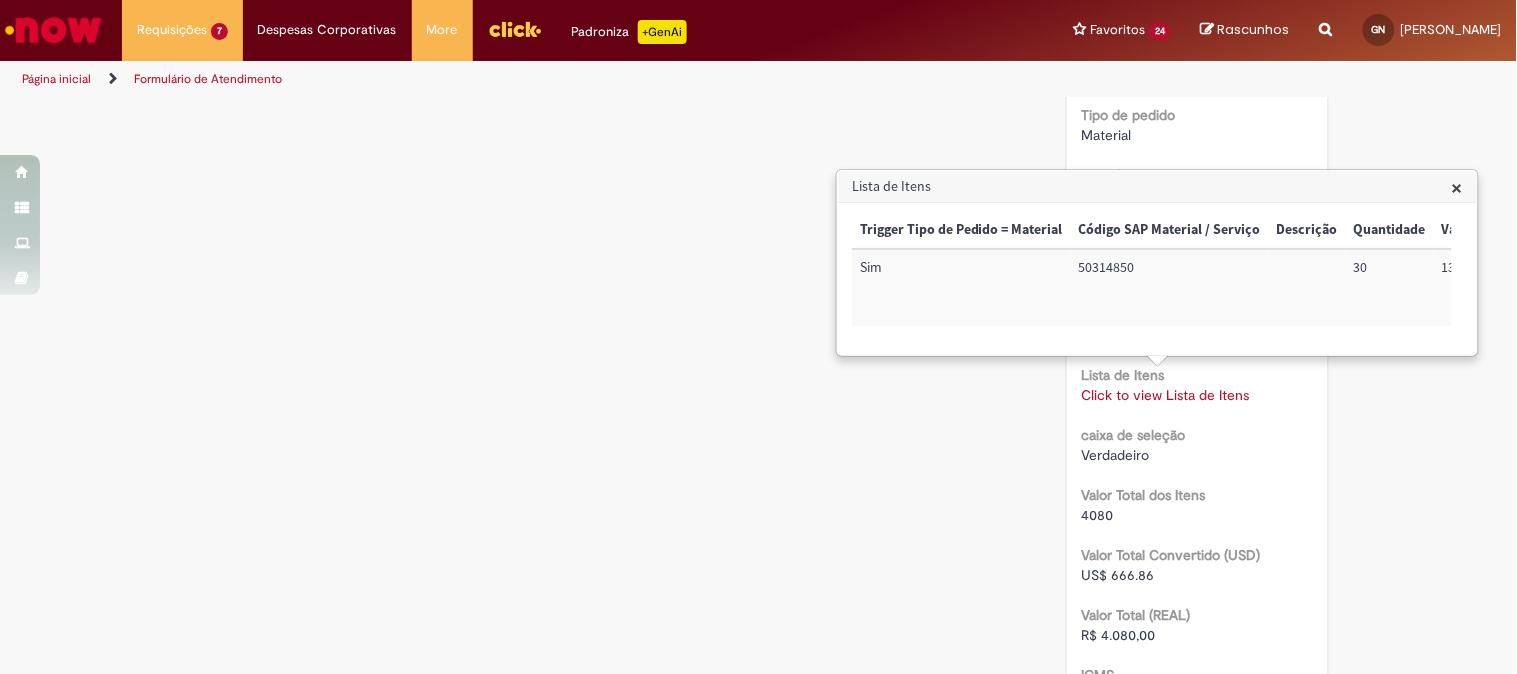 click on "50314850" at bounding box center (1170, 287) 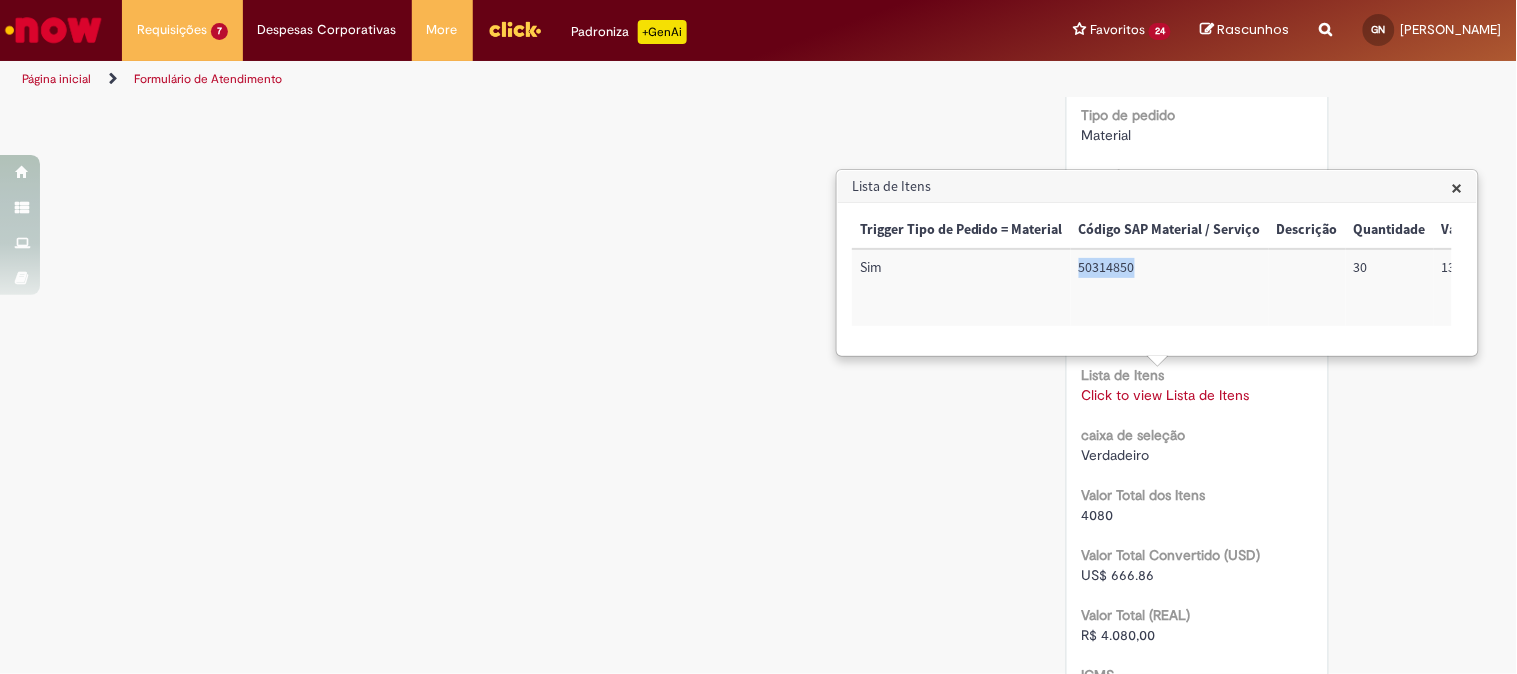 click on "50314850" at bounding box center (1170, 287) 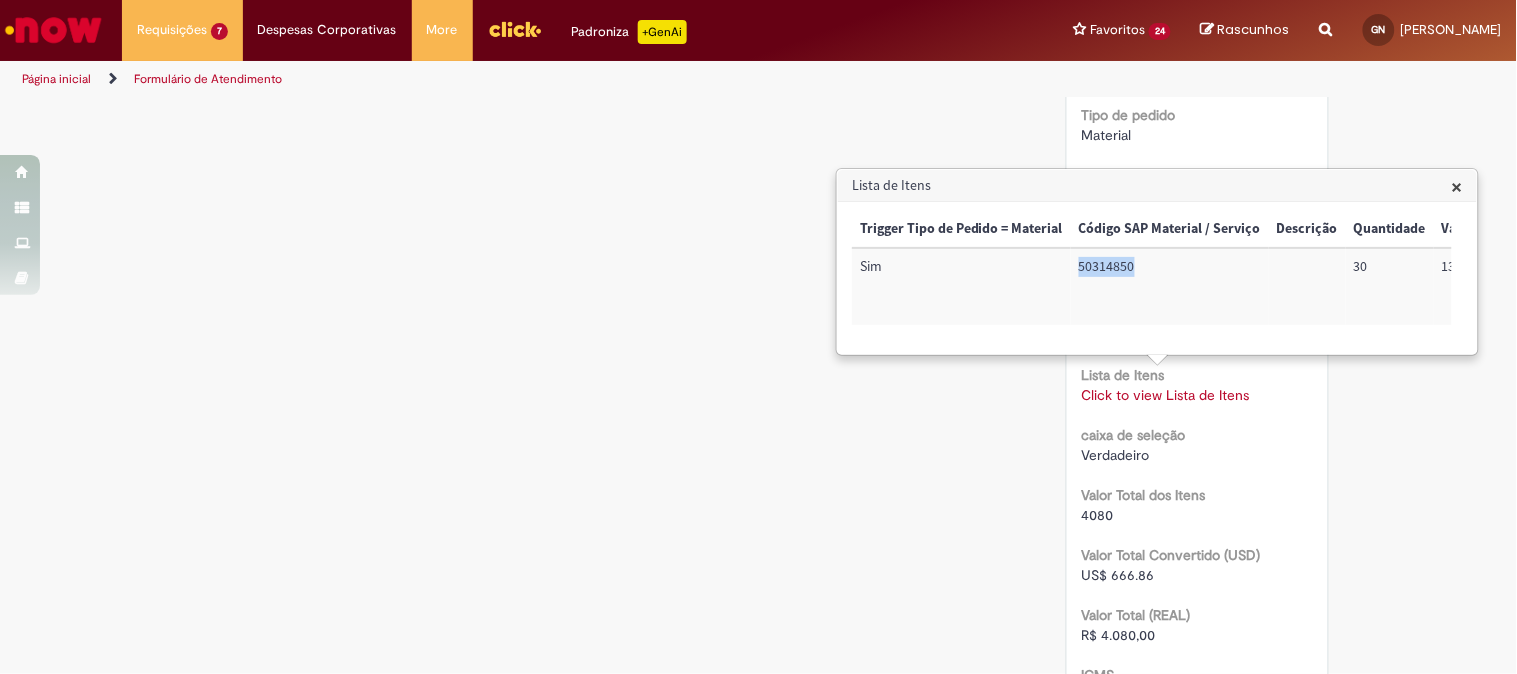 click on "Verificar Código de Barras
Aguardando Aprovação
Aguardando atendimento
Em andamento
Validação
Concluído
Compras rápidas (Speed Buy)
Enviar
AR
Ambev RPA
2d atrás 2 dias atrás     Comentários adicionais
Boa tarde, Gustavo!
O chamado foi atendido automaticamente e com sucesso.
P.O gerado sob registro: 4501229655.
Peço por gentileza que responda a pesquisa de satisfação para um melhor atendimento." at bounding box center (759, -107) 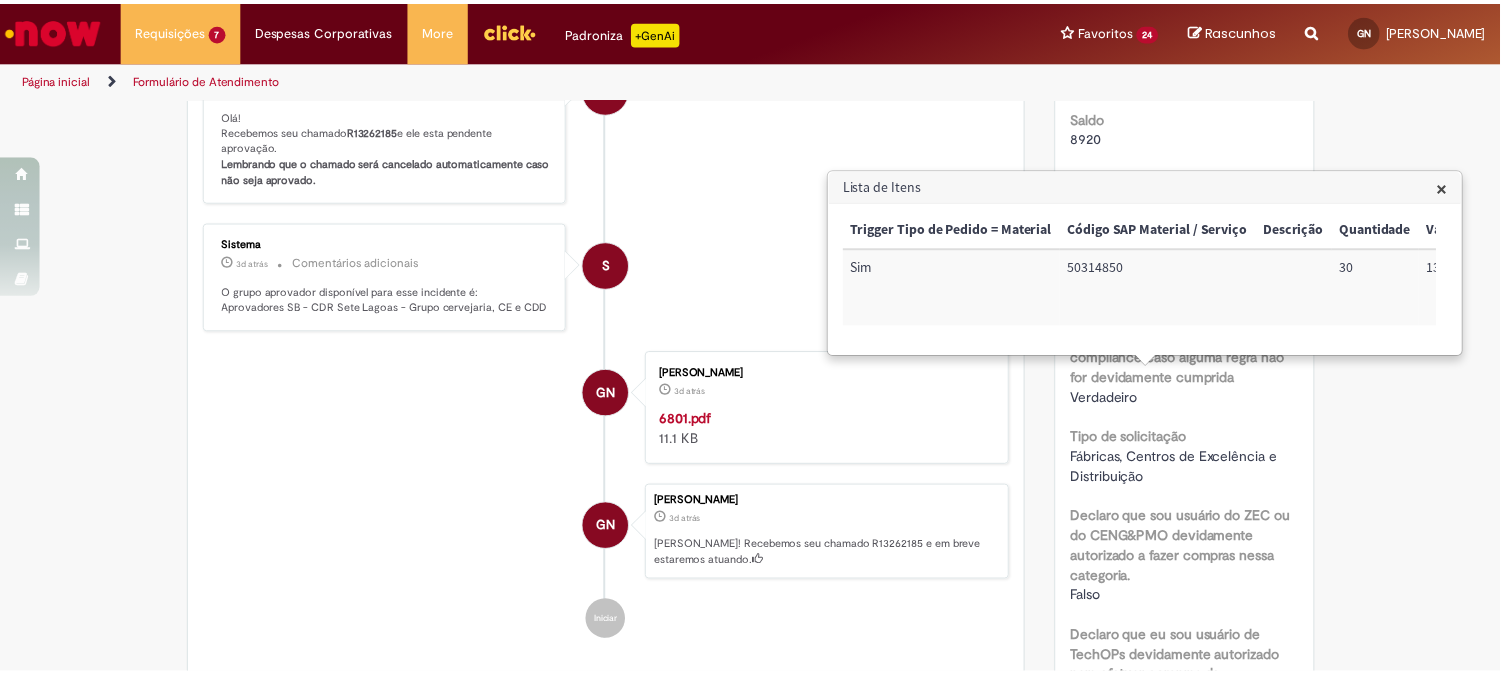 scroll, scrollTop: 0, scrollLeft: 0, axis: both 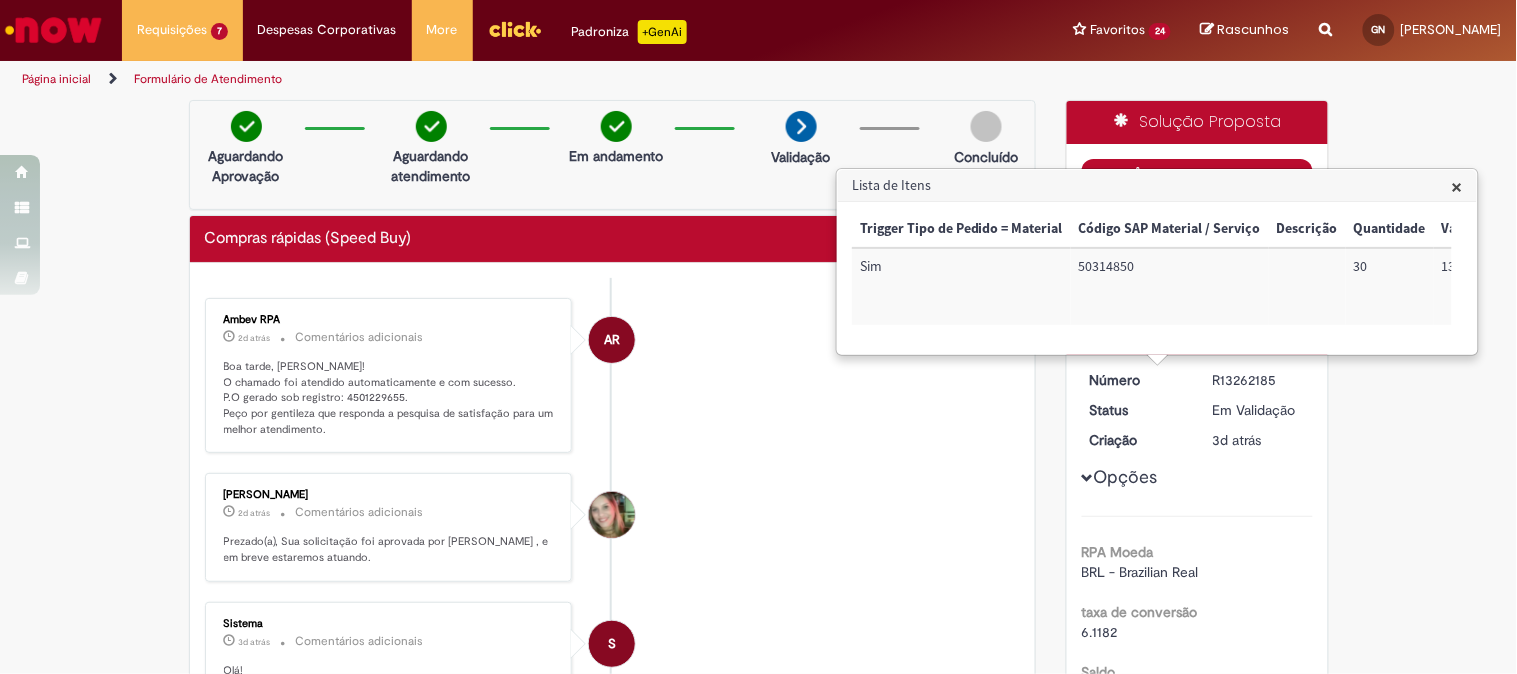 click on "Aceitar solução" at bounding box center [1197, 175] 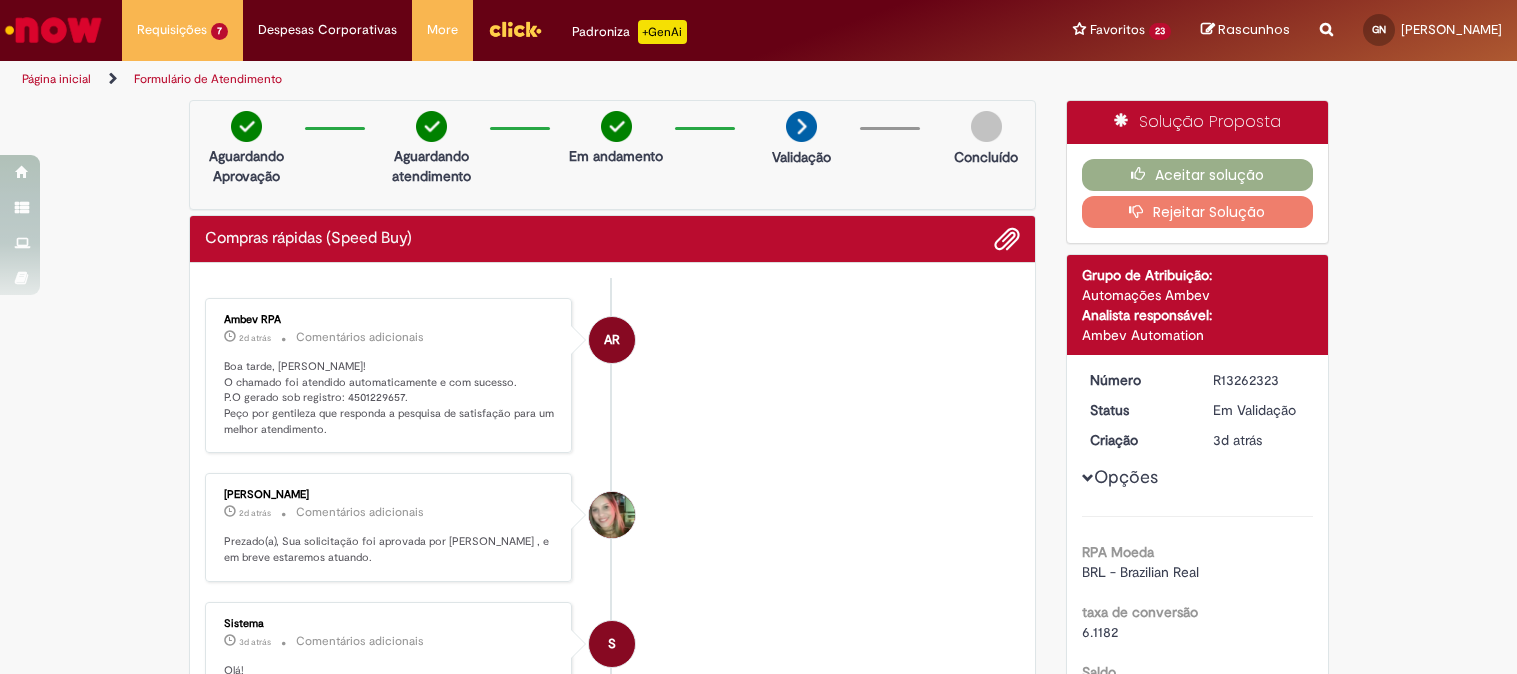 scroll, scrollTop: 0, scrollLeft: 0, axis: both 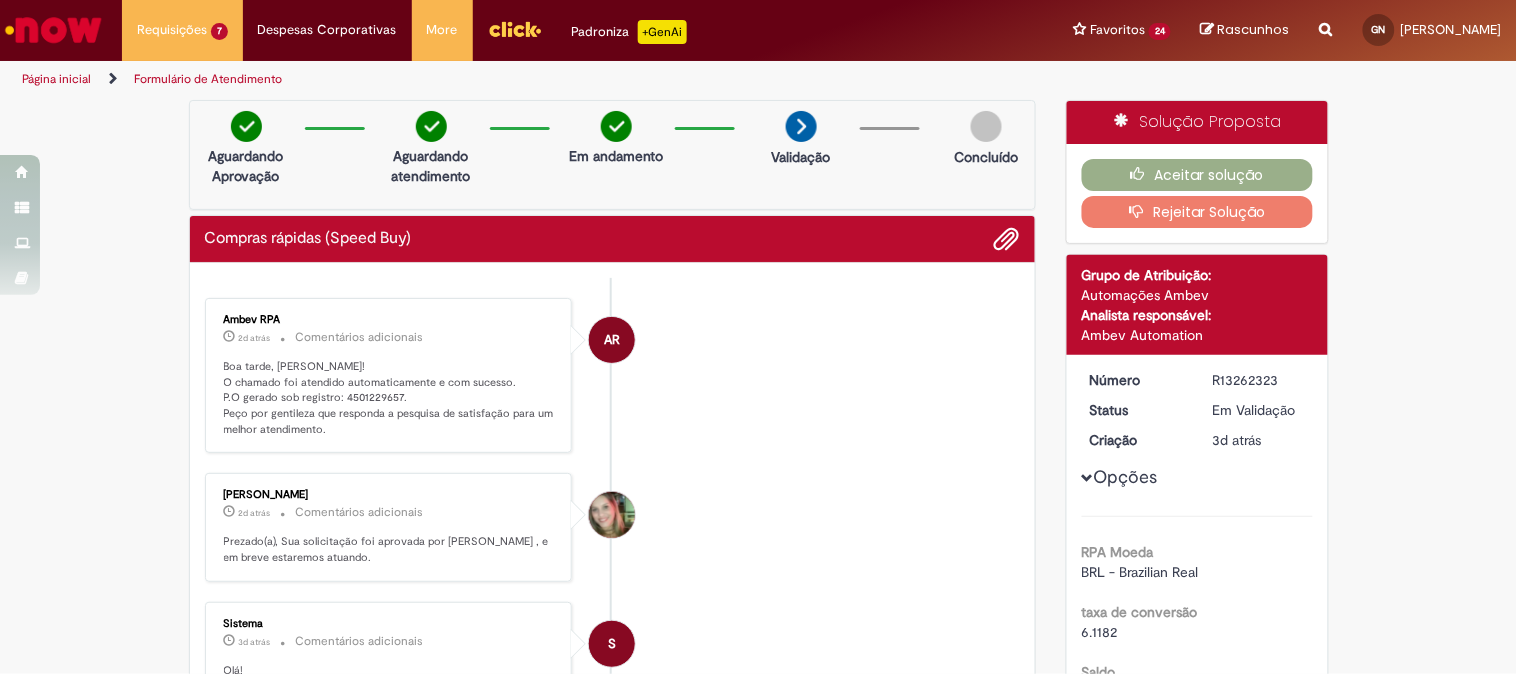 click on "Boa tarde, Gustavo!
O chamado foi atendido automaticamente e com sucesso.
P.O gerado sob registro: 4501229657.
Peço por gentileza que responda a pesquisa de satisfação para um melhor atendimento." at bounding box center [390, 398] 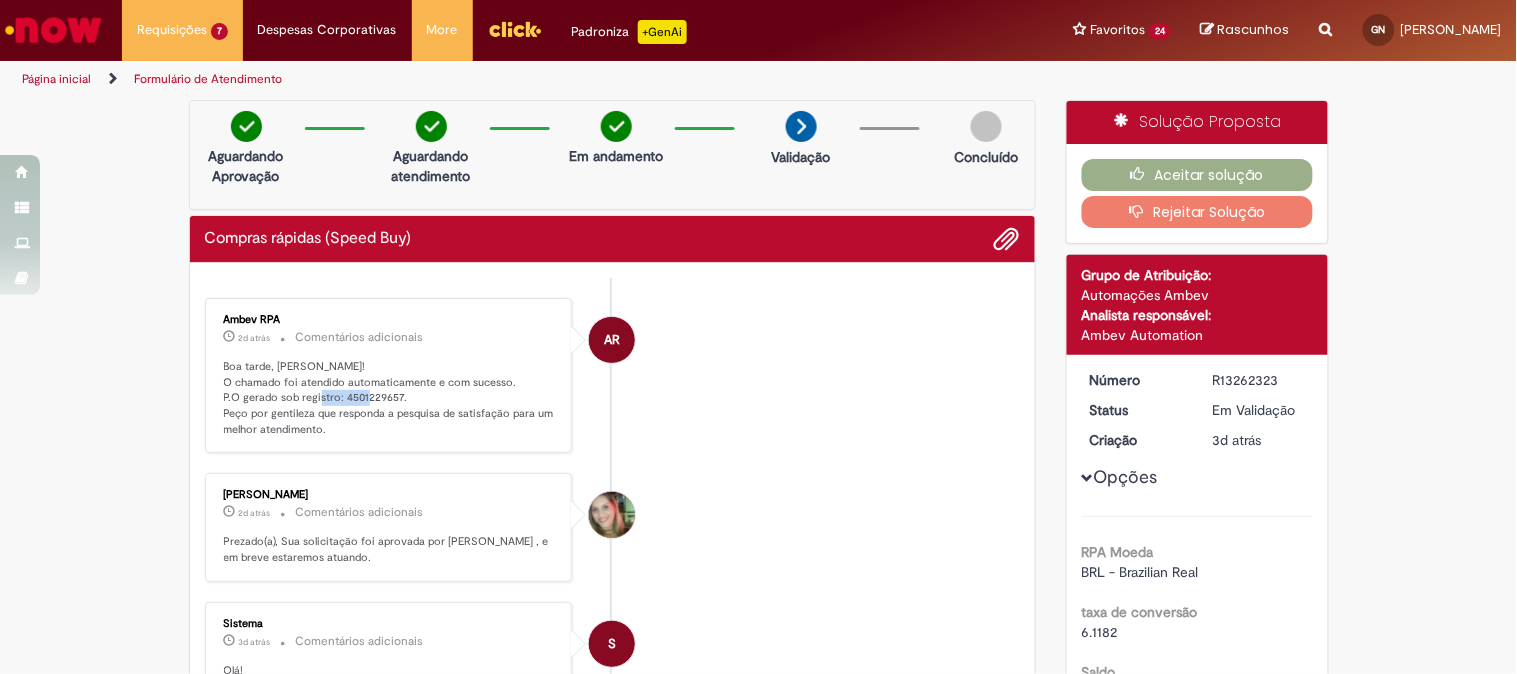click on "Boa tarde, Gustavo!
O chamado foi atendido automaticamente e com sucesso.
P.O gerado sob registro: 4501229657.
Peço por gentileza que responda a pesquisa de satisfação para um melhor atendimento." at bounding box center [390, 398] 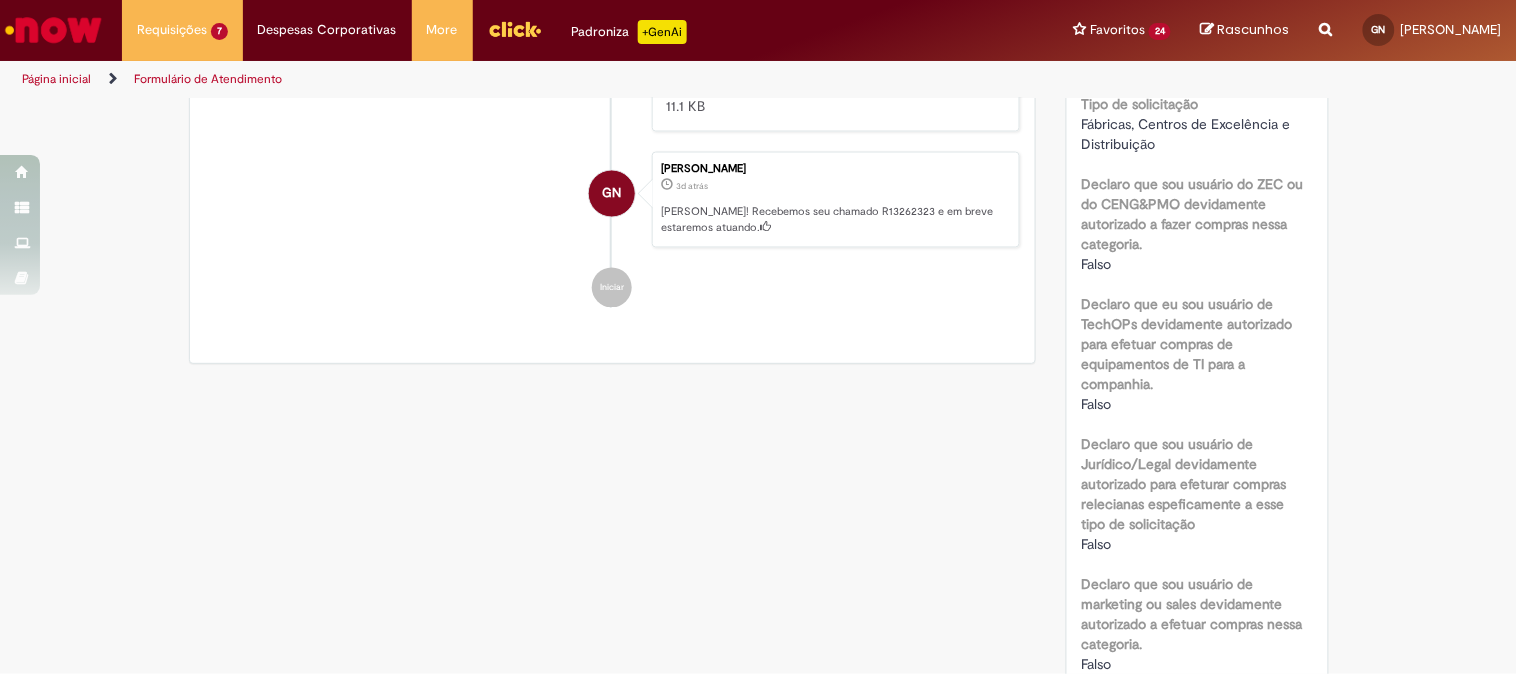 scroll, scrollTop: 444, scrollLeft: 0, axis: vertical 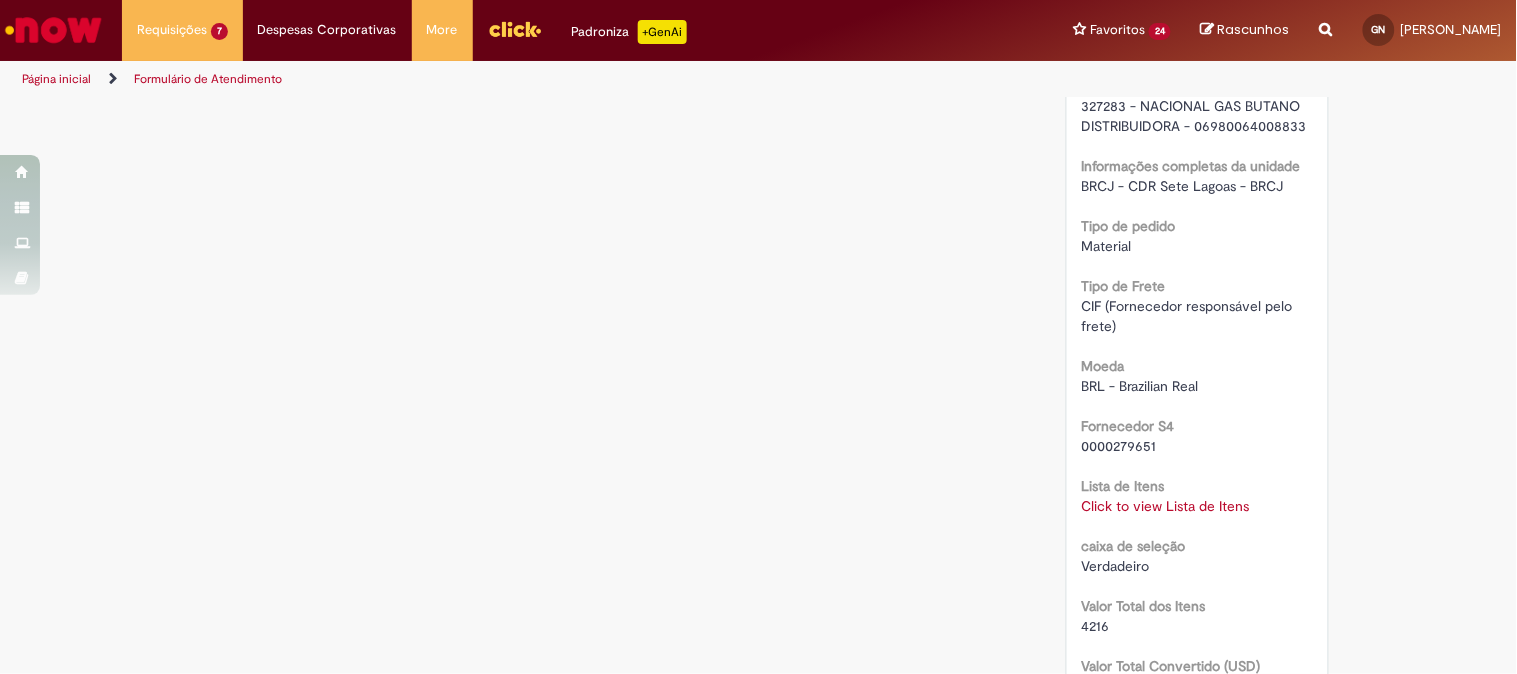 click on "Click to view Lista de Itens   Click to view Lista de Itens" at bounding box center [1197, 506] 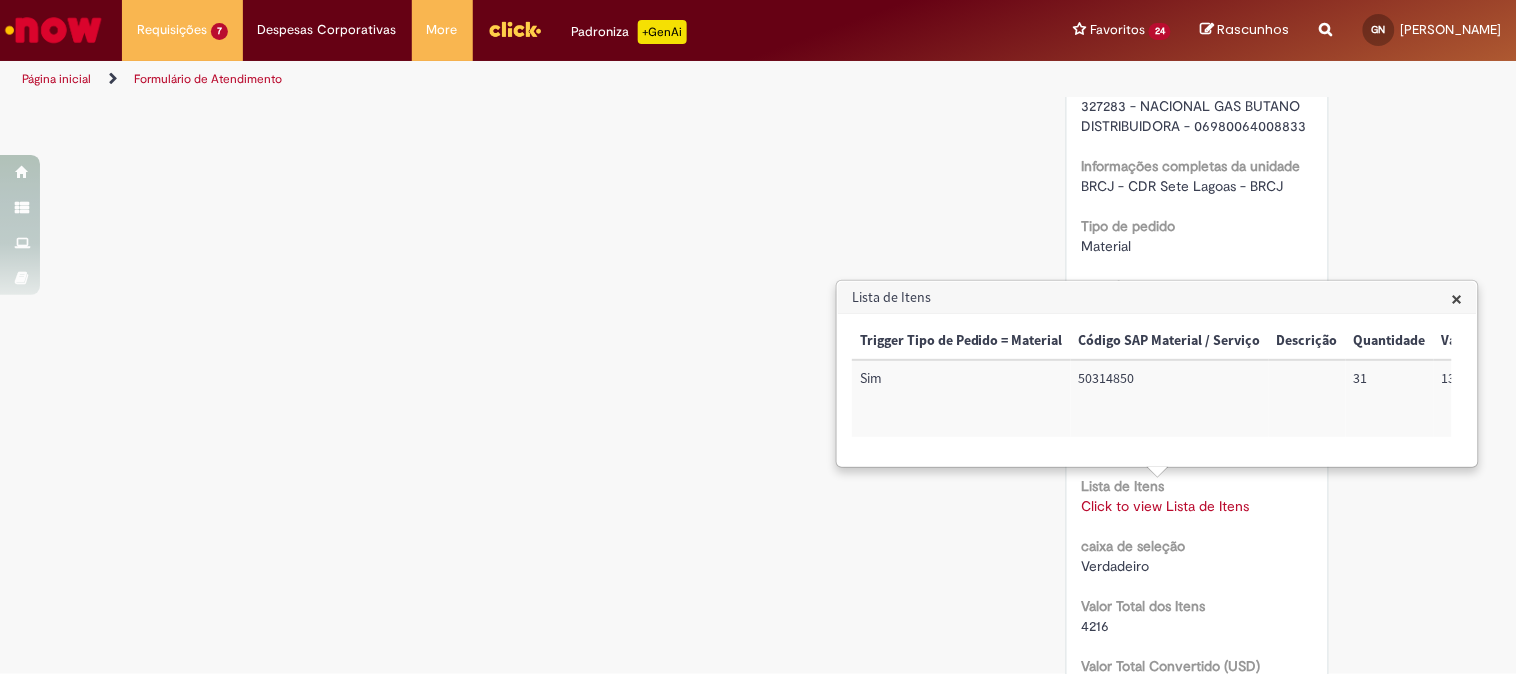 click on "50314850" at bounding box center (1170, 398) 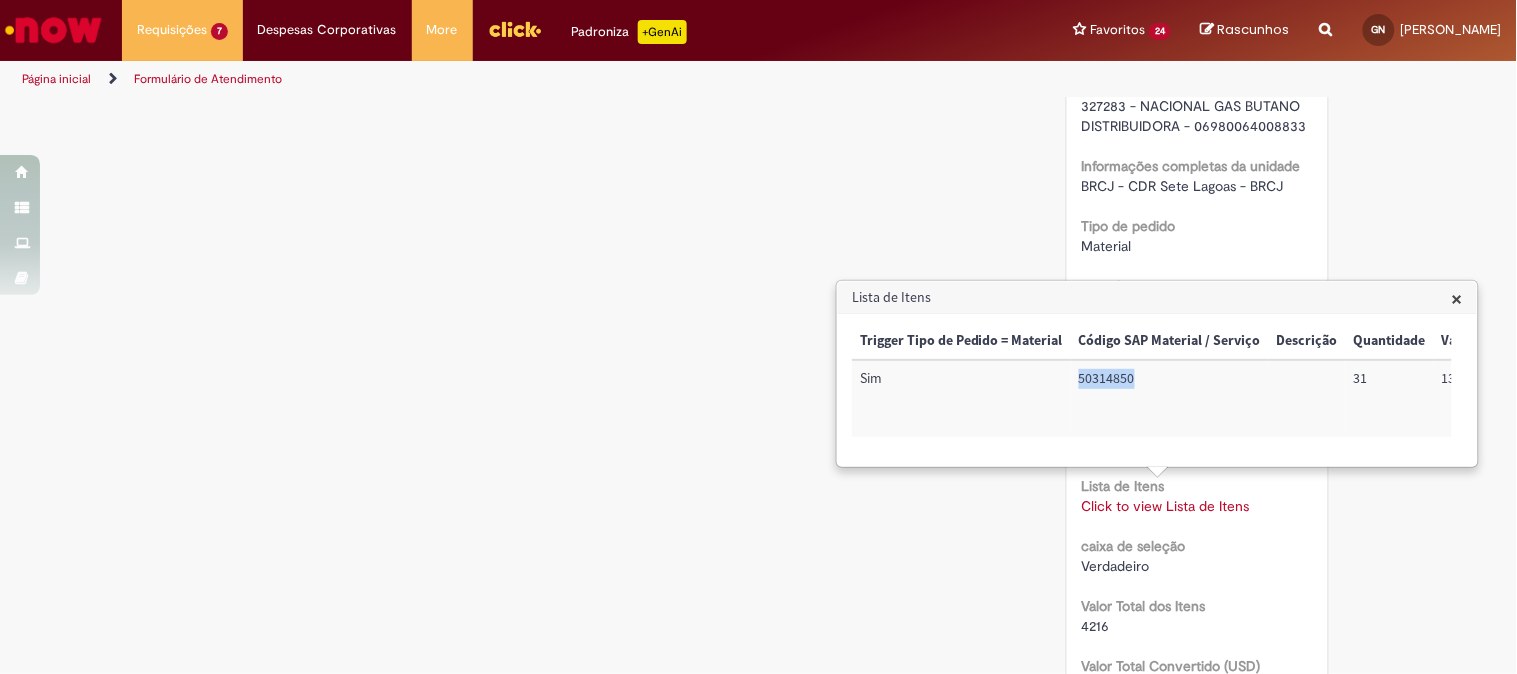 click on "50314850" at bounding box center [1170, 398] 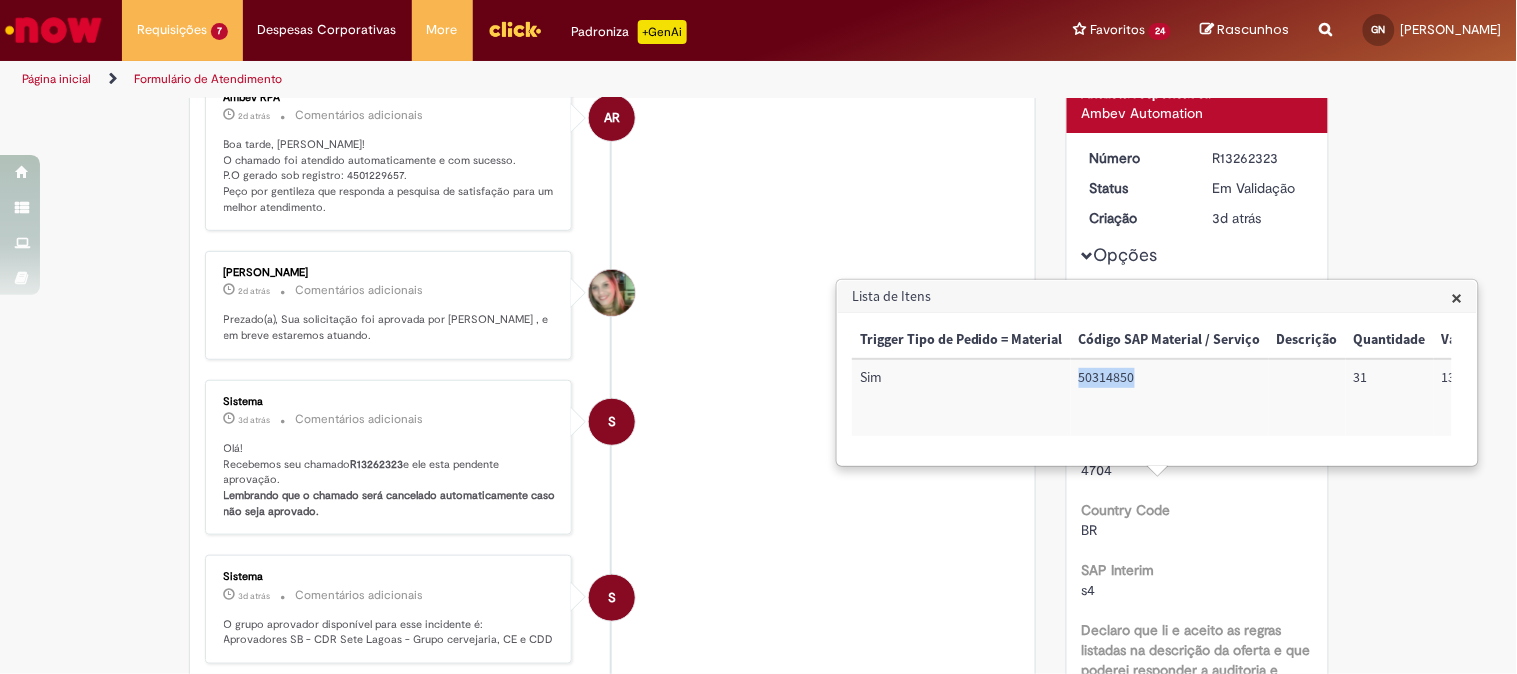 scroll, scrollTop: 0, scrollLeft: 0, axis: both 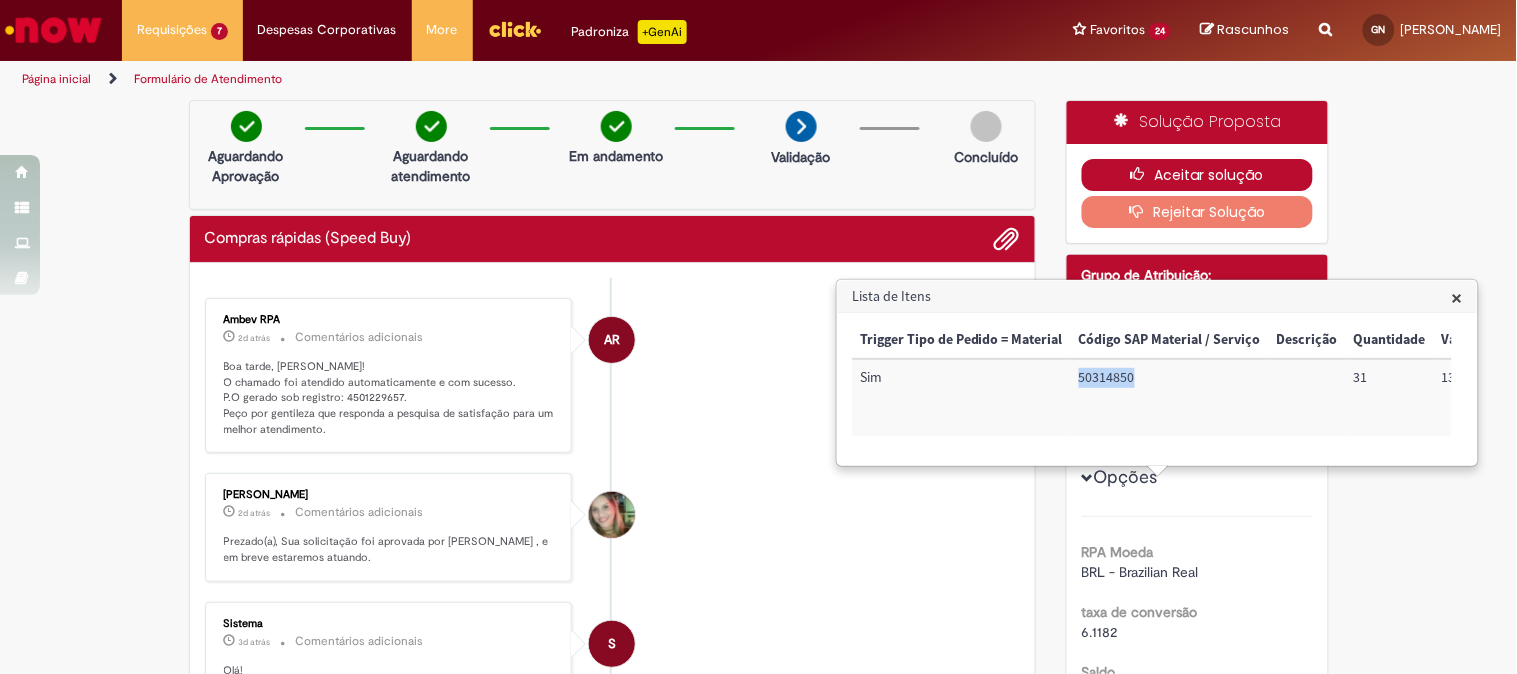 click on "Aceitar solução" at bounding box center [1197, 175] 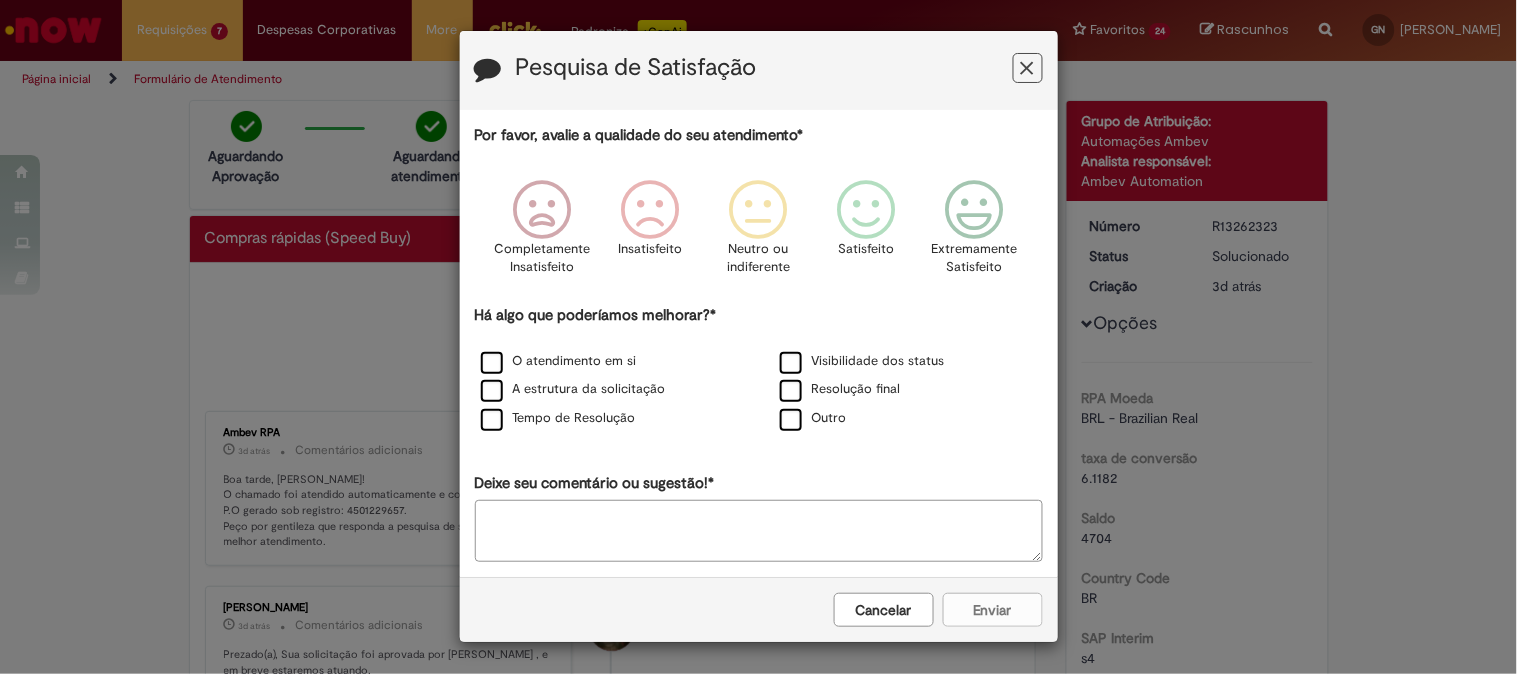 click at bounding box center (1027, 68) 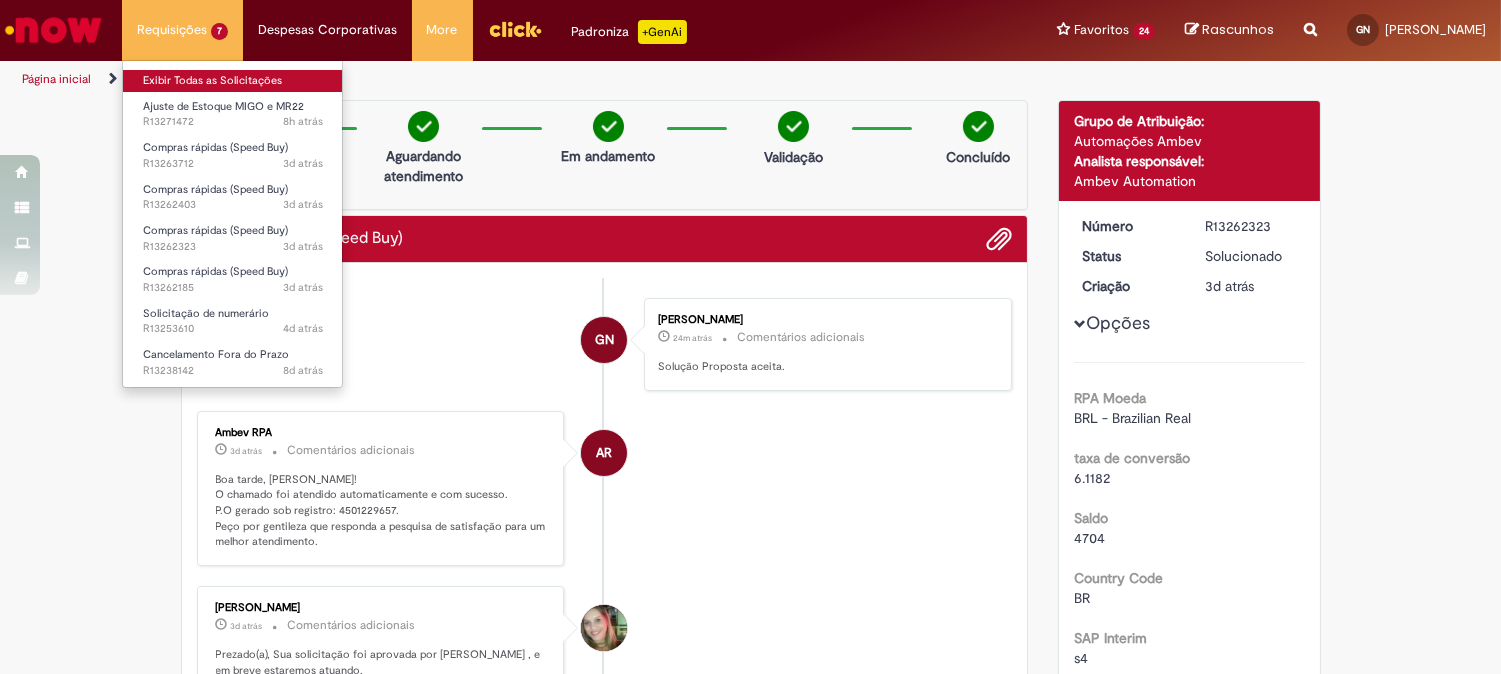 click on "Exibir Todas as Solicitações" at bounding box center [233, 81] 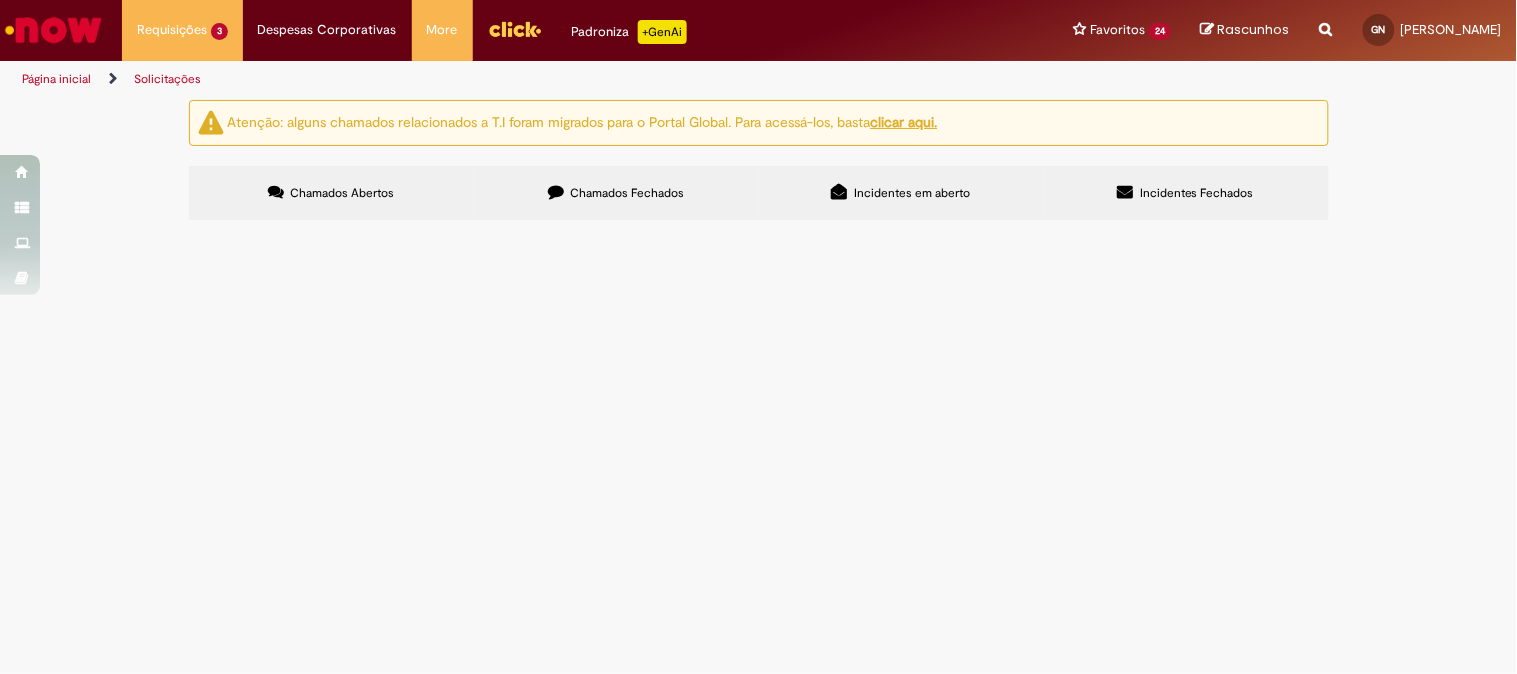 click on "Chamados Fechados" at bounding box center [627, 193] 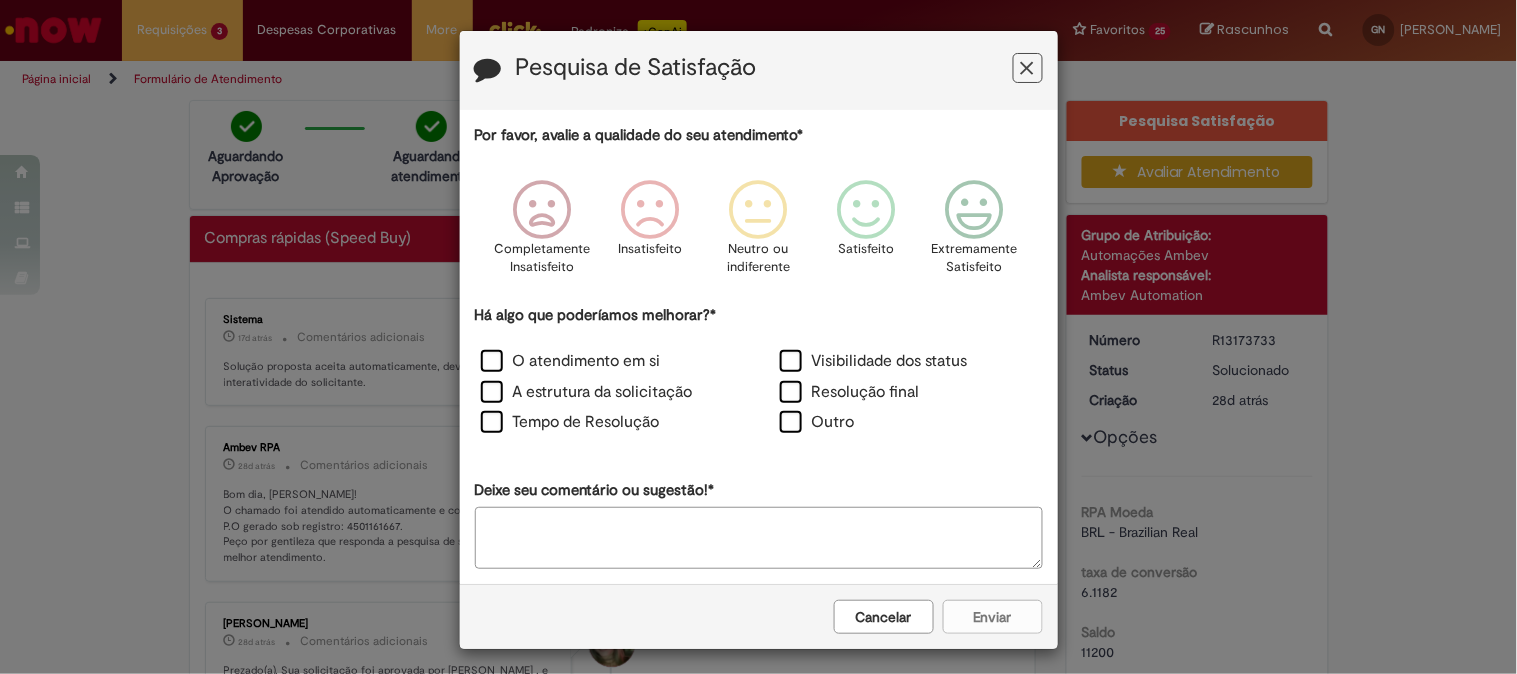 click at bounding box center [1027, 68] 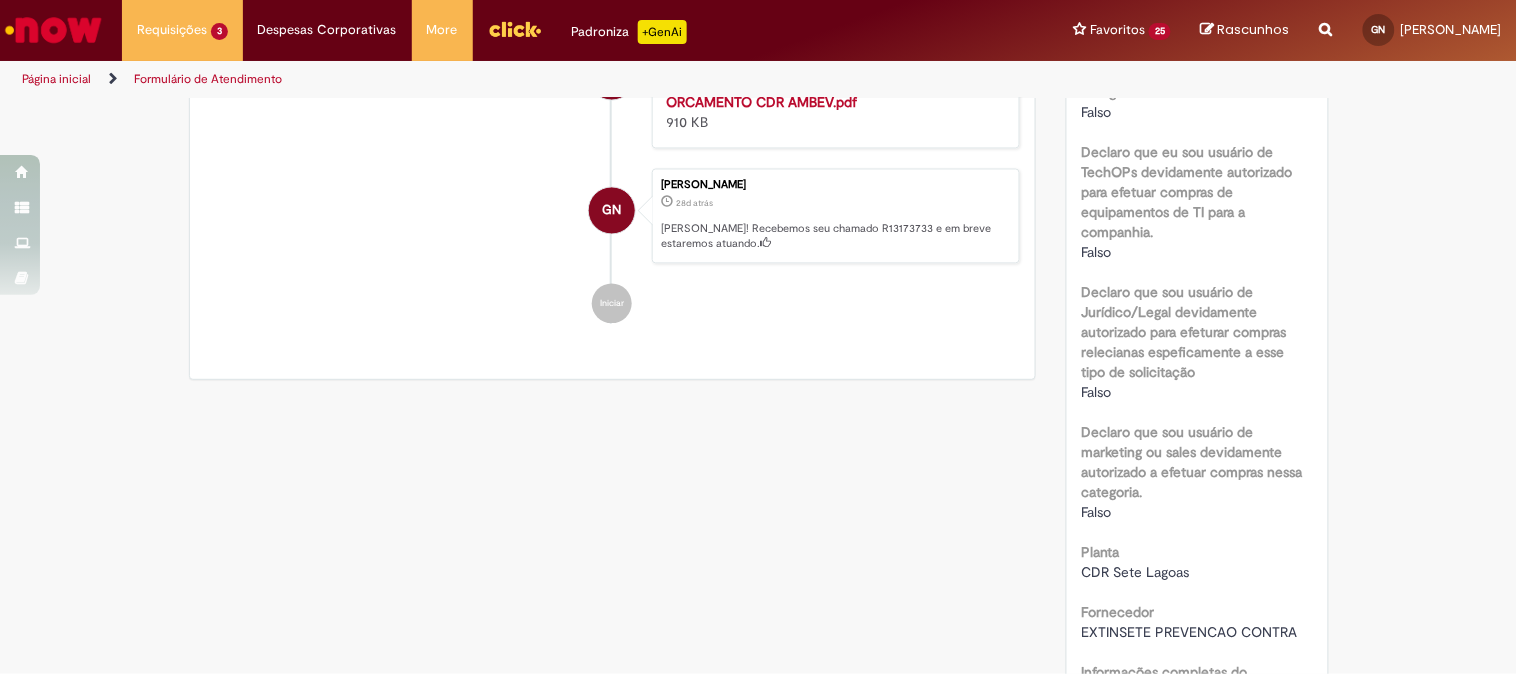 scroll, scrollTop: 1555, scrollLeft: 0, axis: vertical 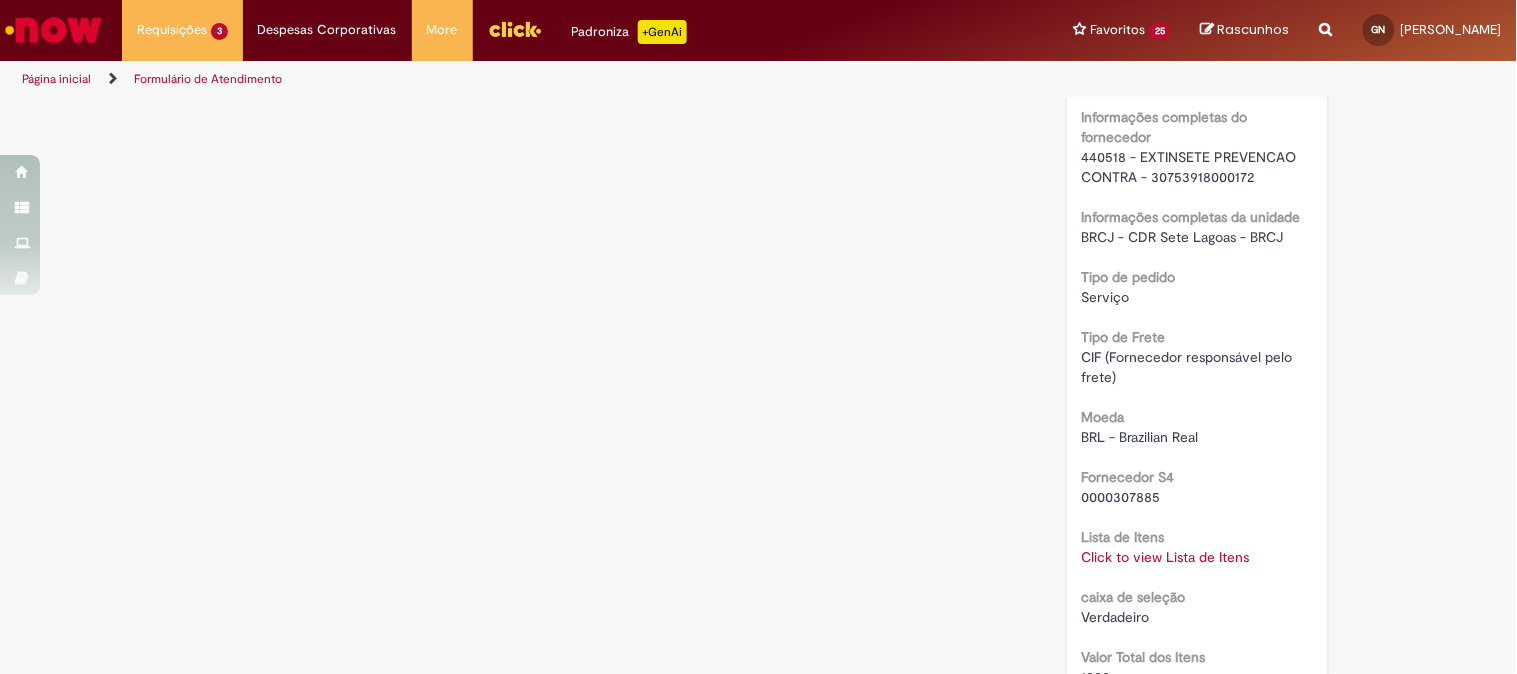 click on "440518 - EXTINSETE PREVENCAO CONTRA - 30753918000172" at bounding box center [1191, 167] 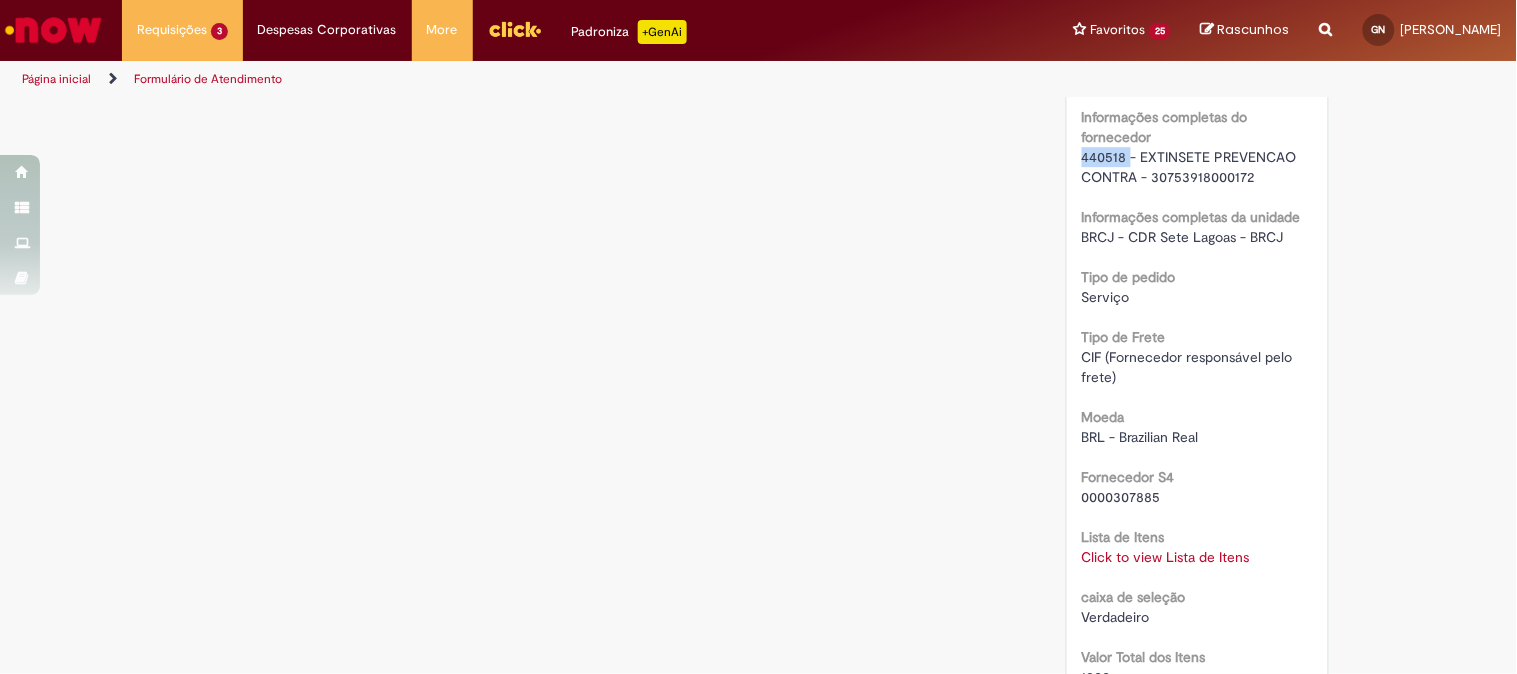 copy on "440518" 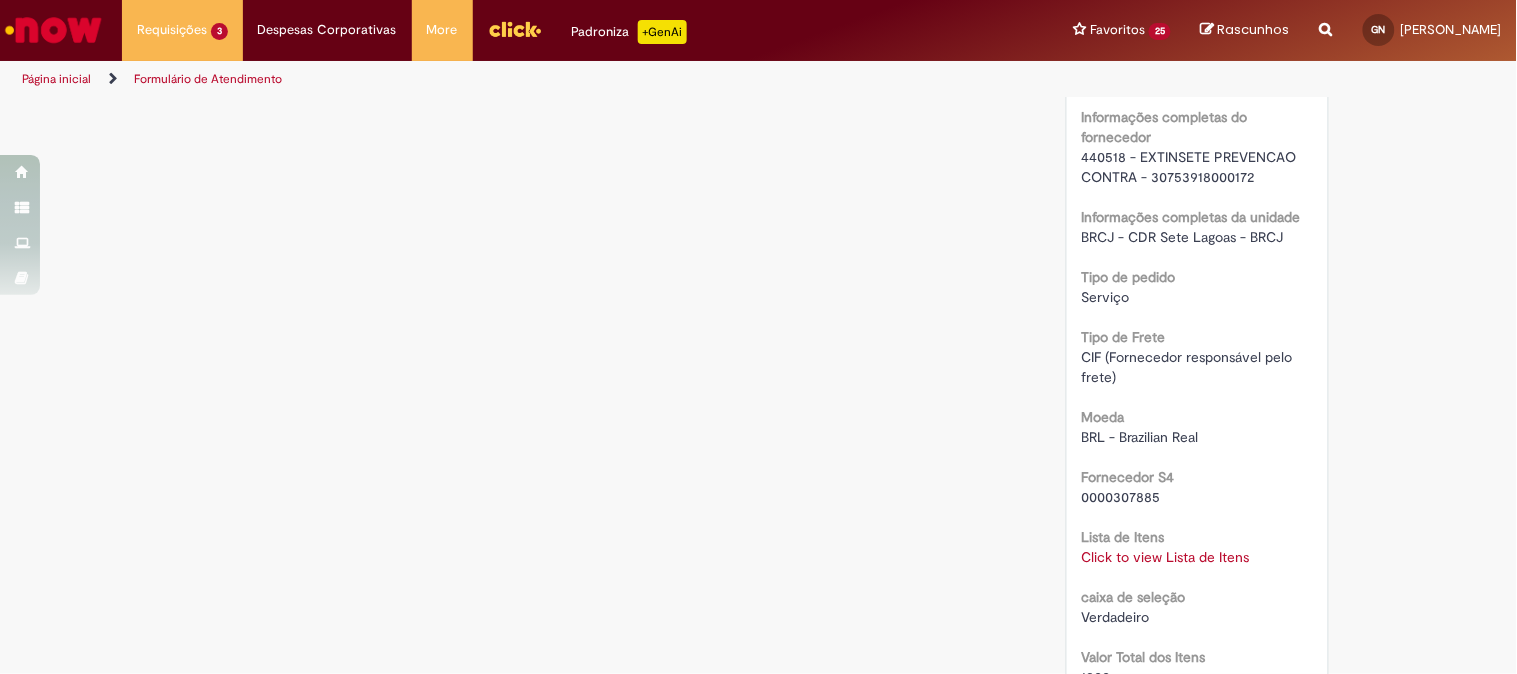 click on "Verificar Código de Barras
Aguardando Aprovação
Aguardando atendimento
Em andamento
Validação
Concluído
Compras rápidas (Speed Buy)
Enviar
S
Sistema
17d atrás 17 dias atrás     Comentários adicionais
Solução proposta aceita automaticamente, devido a falta de interatividade do solicitante.
AR" at bounding box center [759, 105] 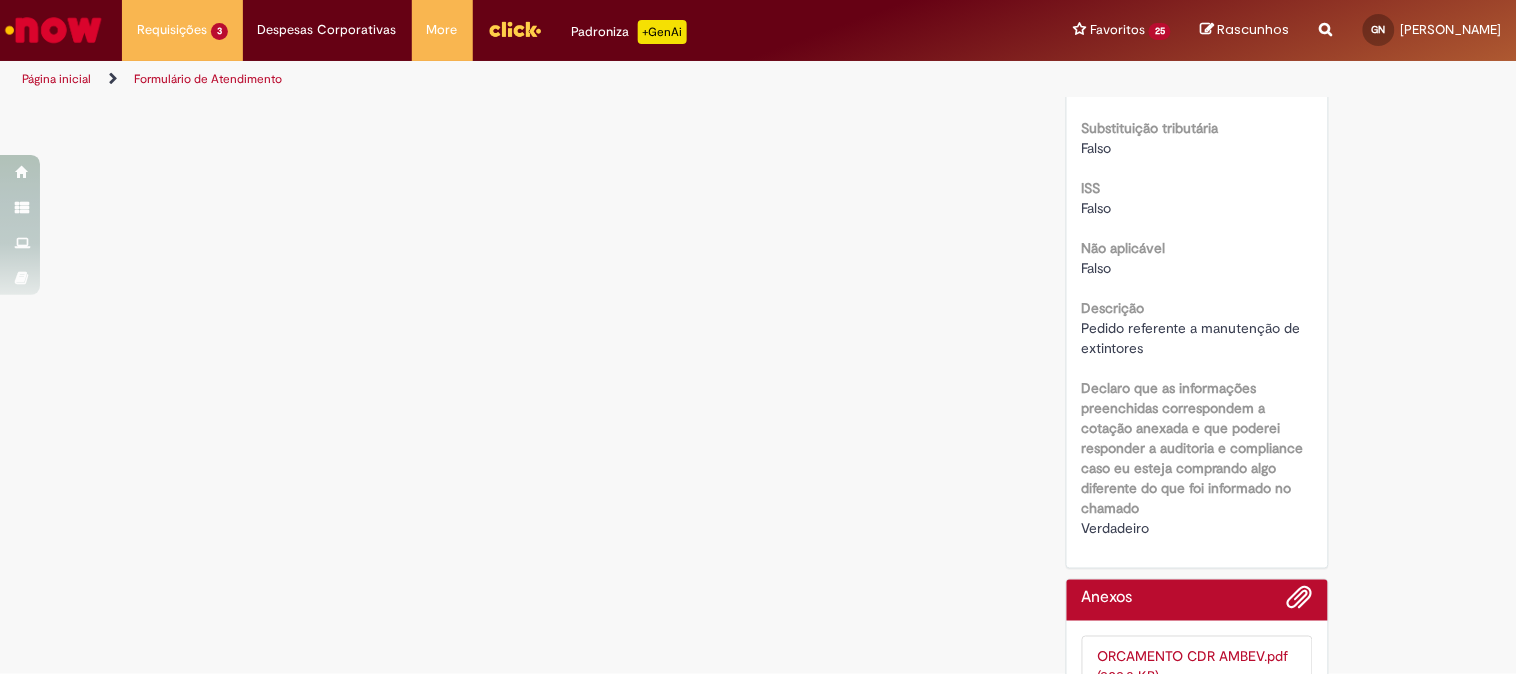 scroll, scrollTop: 1888, scrollLeft: 0, axis: vertical 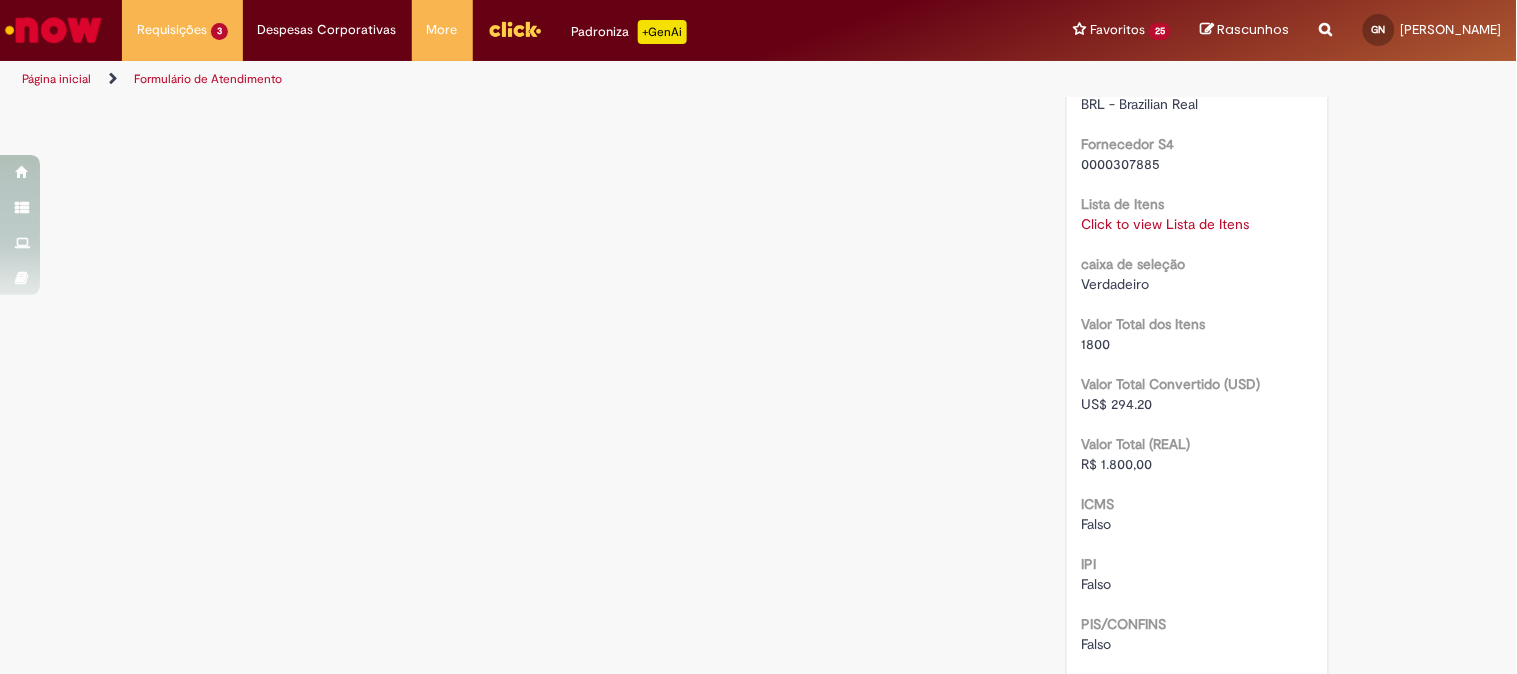click on "Click to view Lista de Itens" at bounding box center (1166, 224) 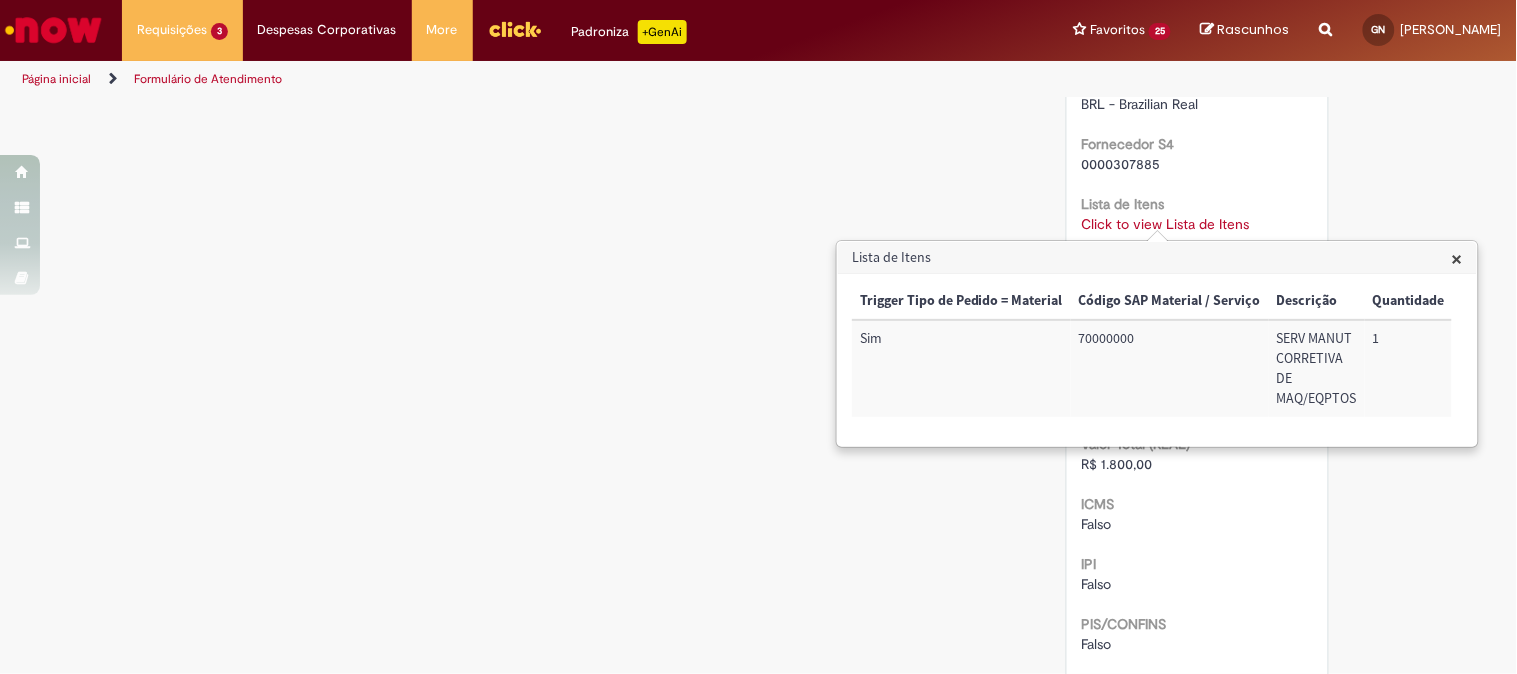 click on "70000000" at bounding box center [1170, 368] 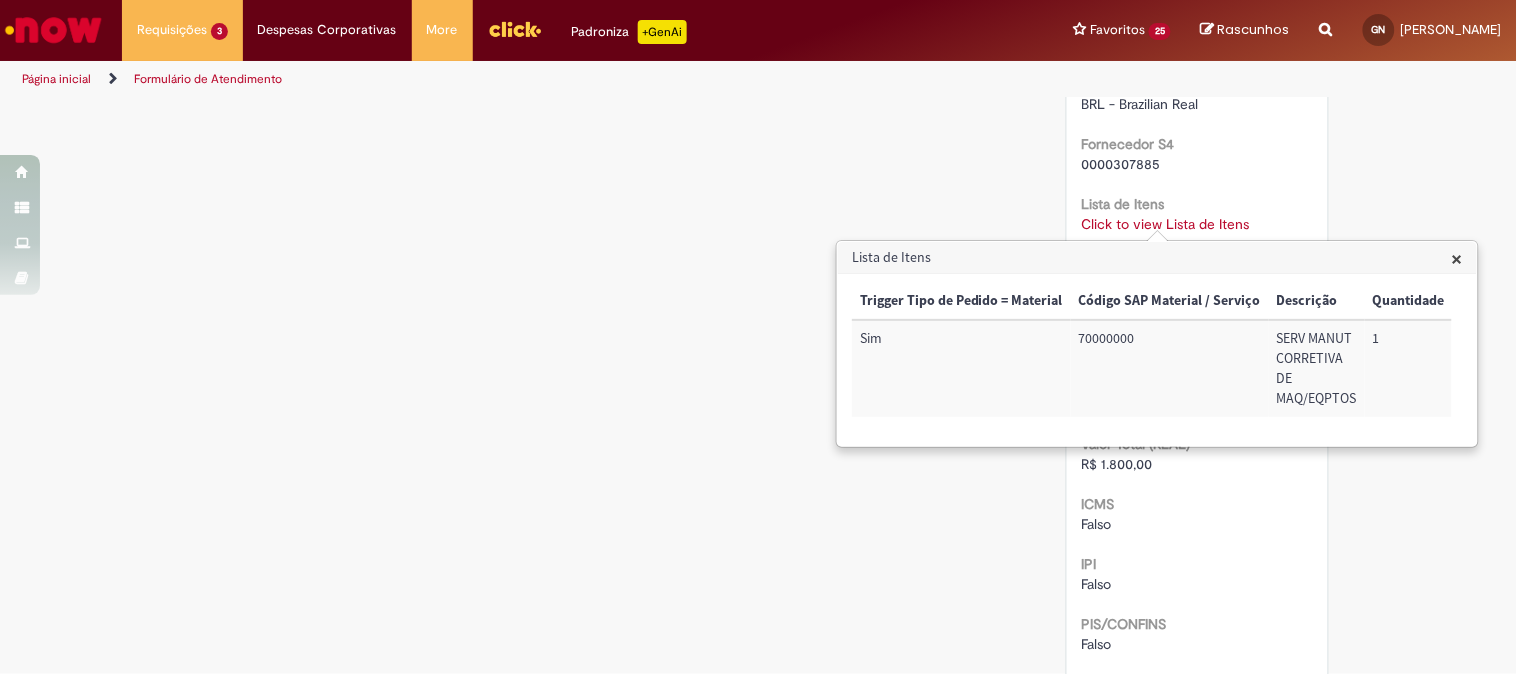 click on "70000000" at bounding box center (1170, 368) 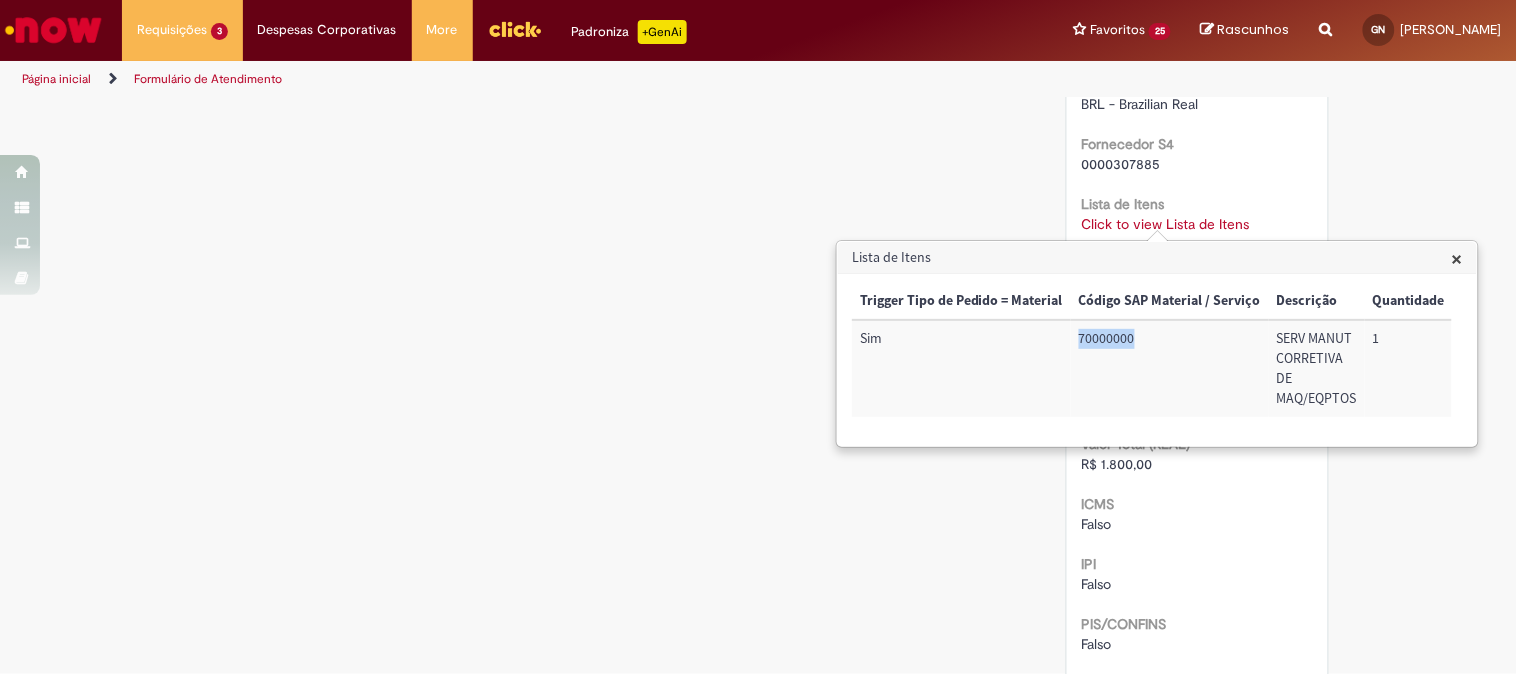 click on "70000000" at bounding box center [1170, 368] 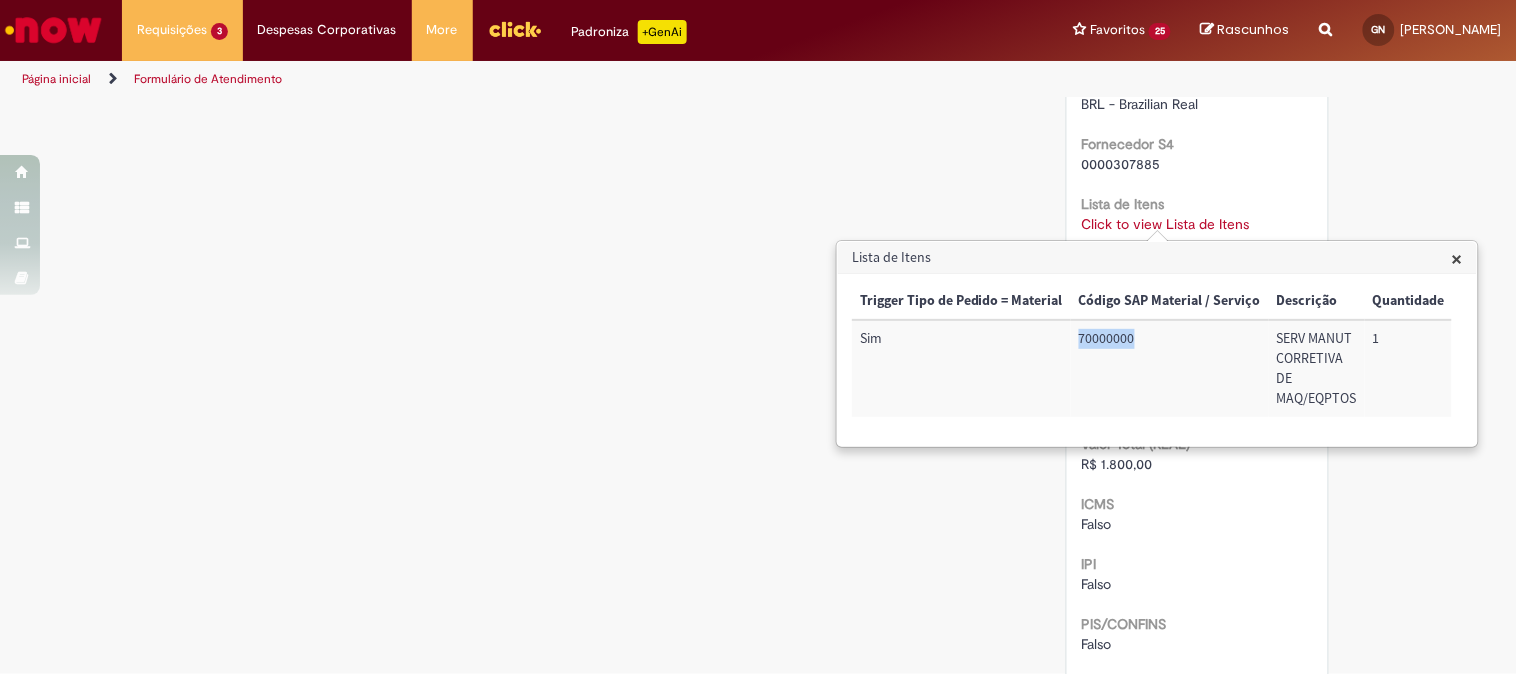copy on "70000000" 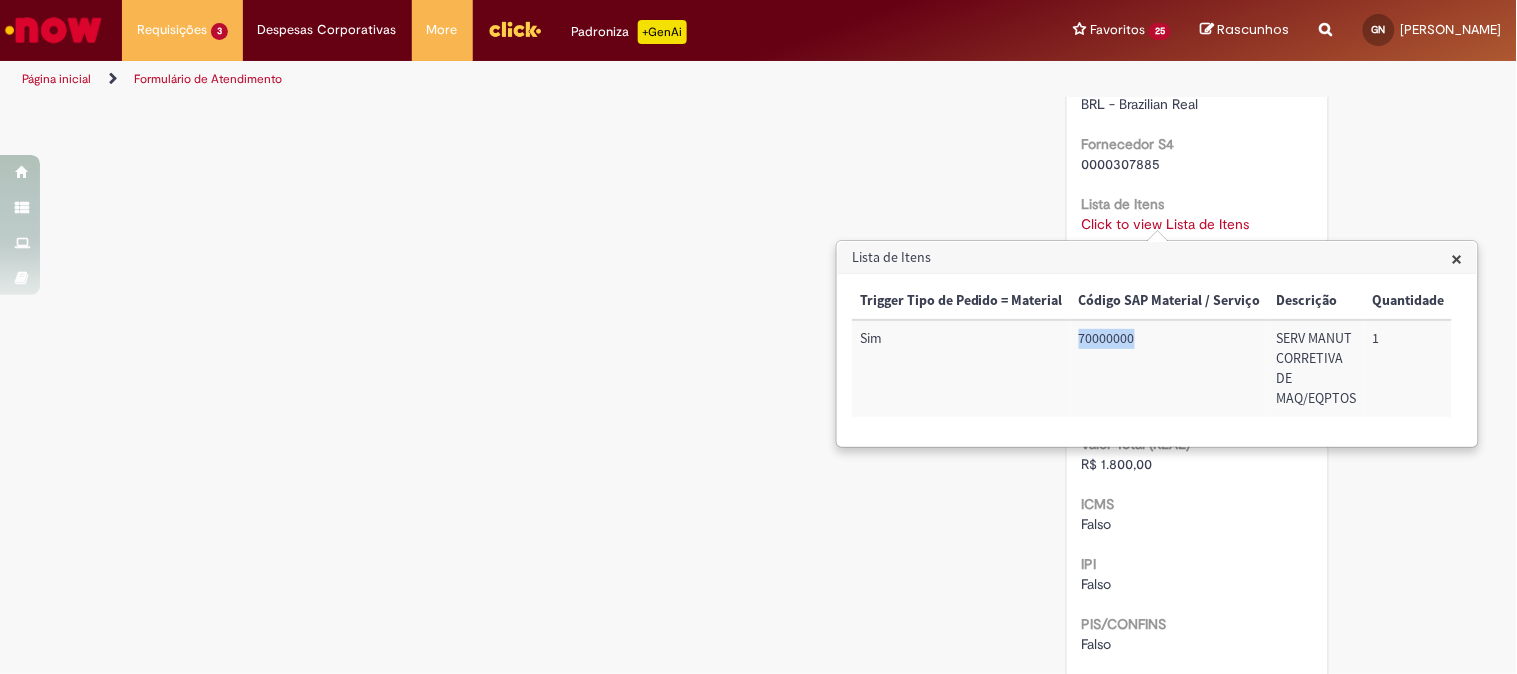 click on "SERV MANUT CORRETIVA DE MAQ/EQPTOS" at bounding box center [1317, 368] 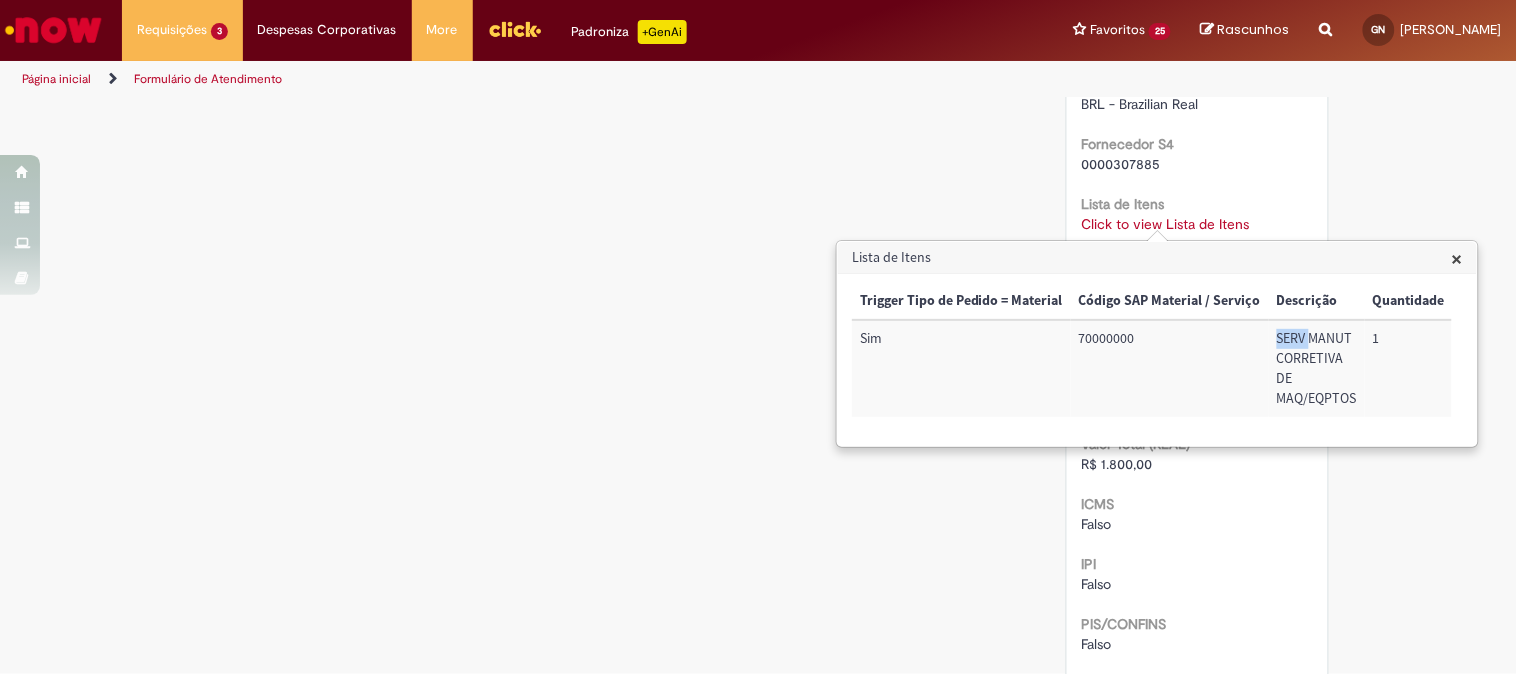 click on "SERV MANUT CORRETIVA DE MAQ/EQPTOS" at bounding box center (1317, 368) 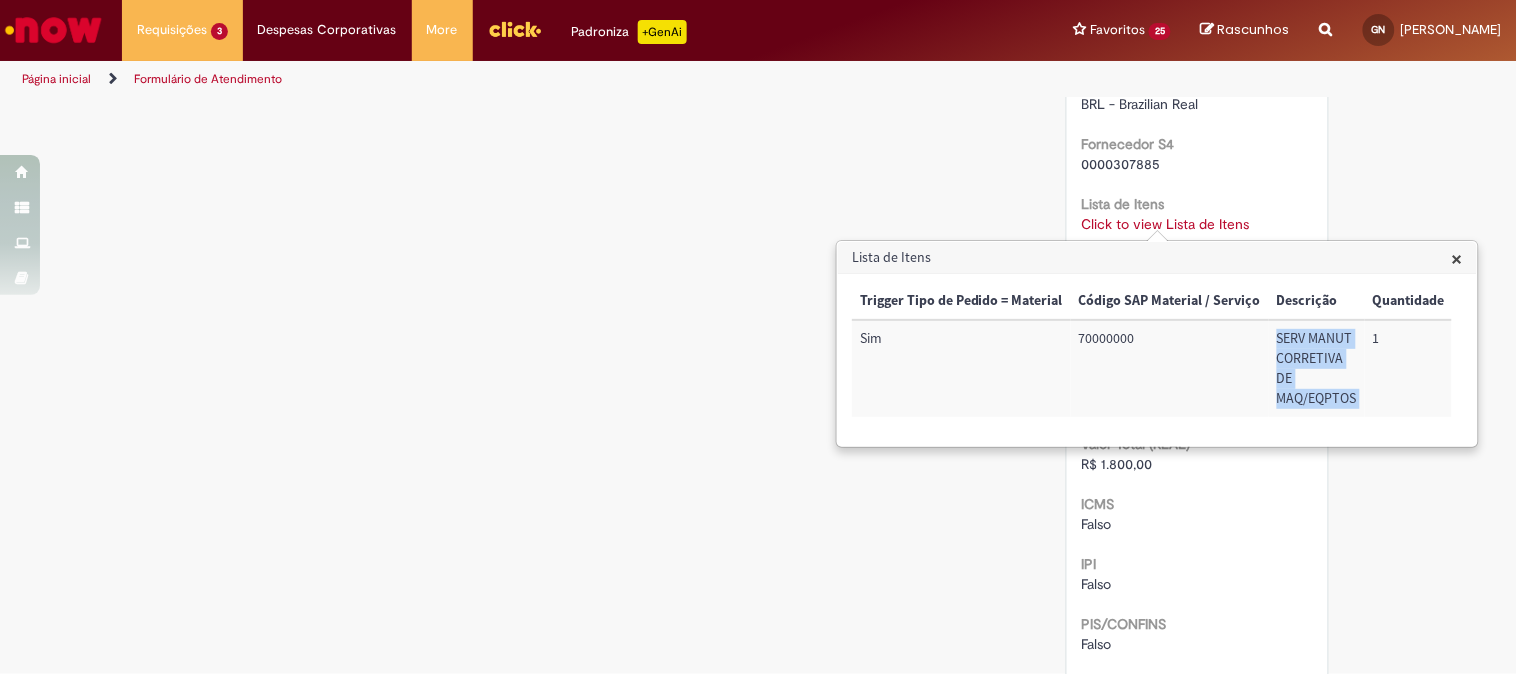 click on "SERV MANUT CORRETIVA DE MAQ/EQPTOS" at bounding box center (1317, 368) 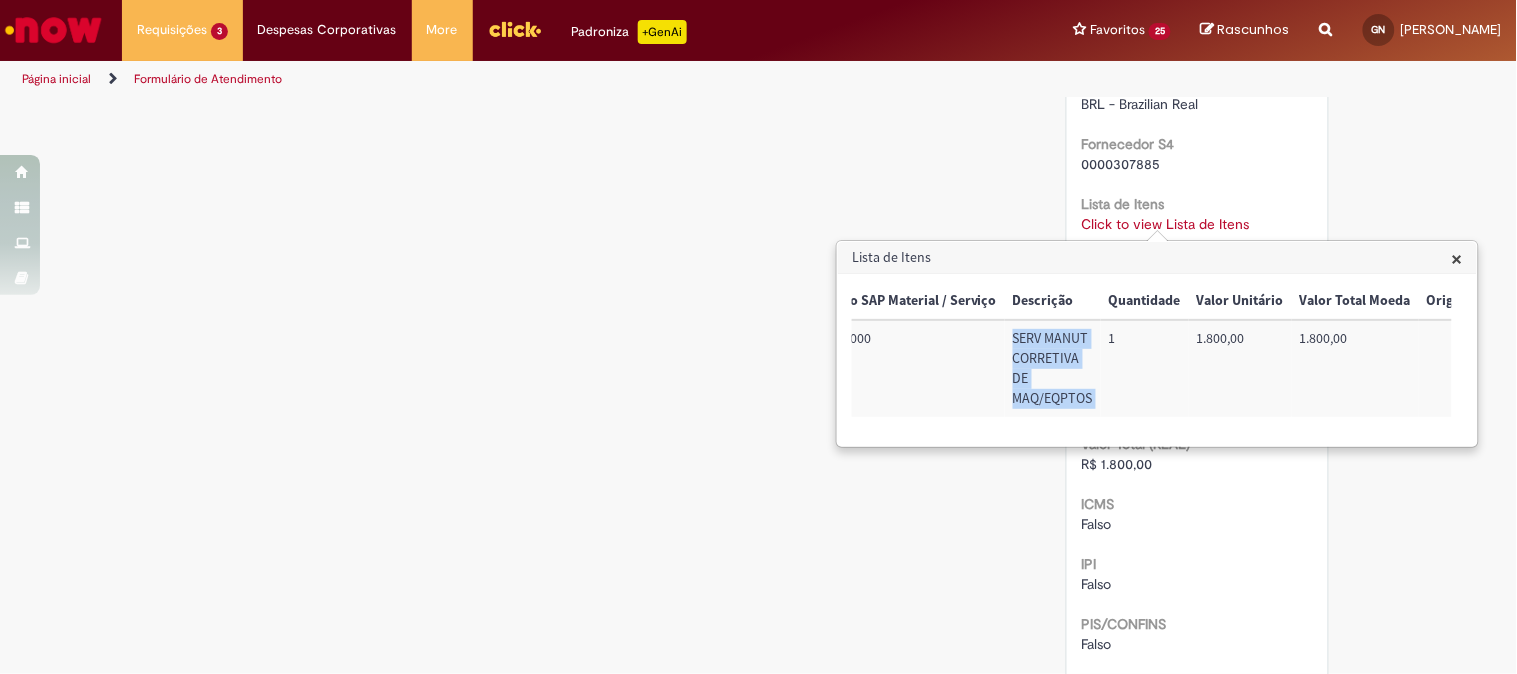 scroll, scrollTop: 0, scrollLeft: 284, axis: horizontal 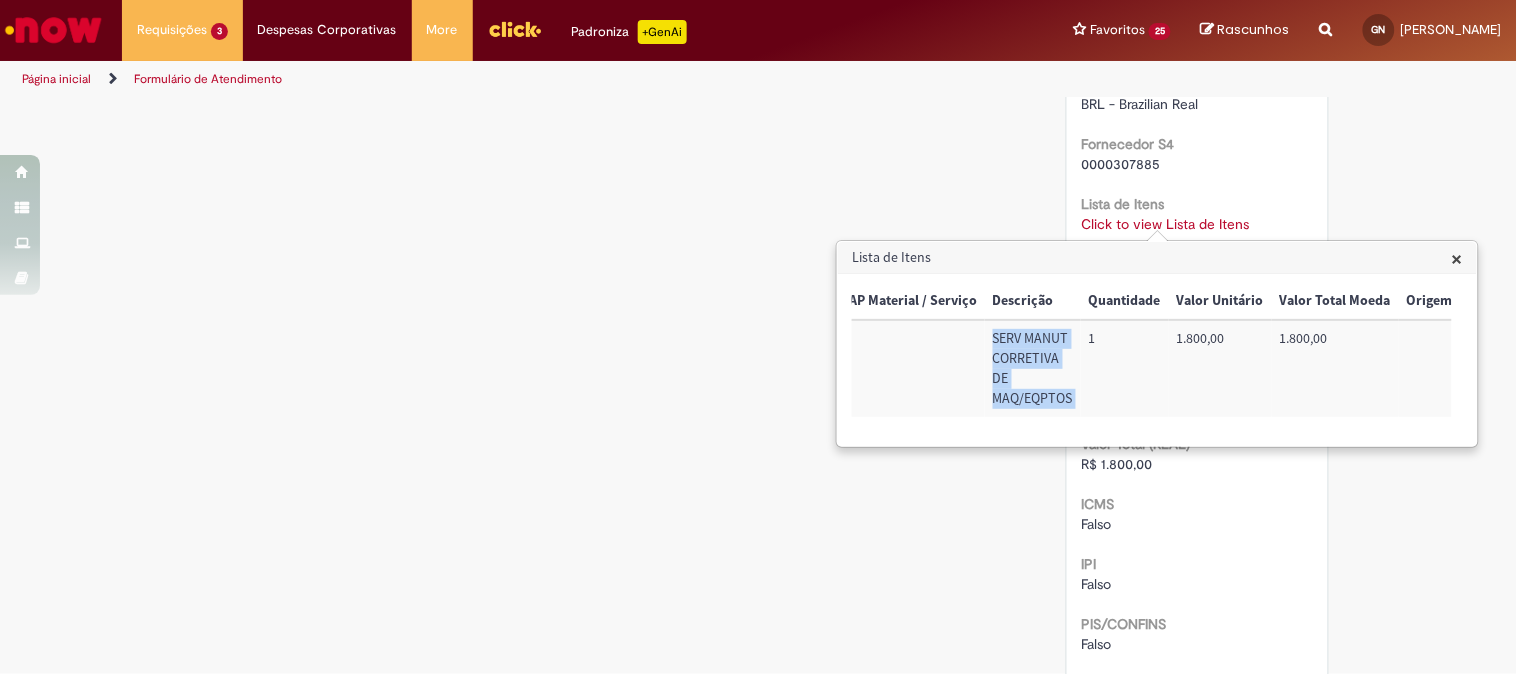 click on "1.800,00" at bounding box center [1220, 368] 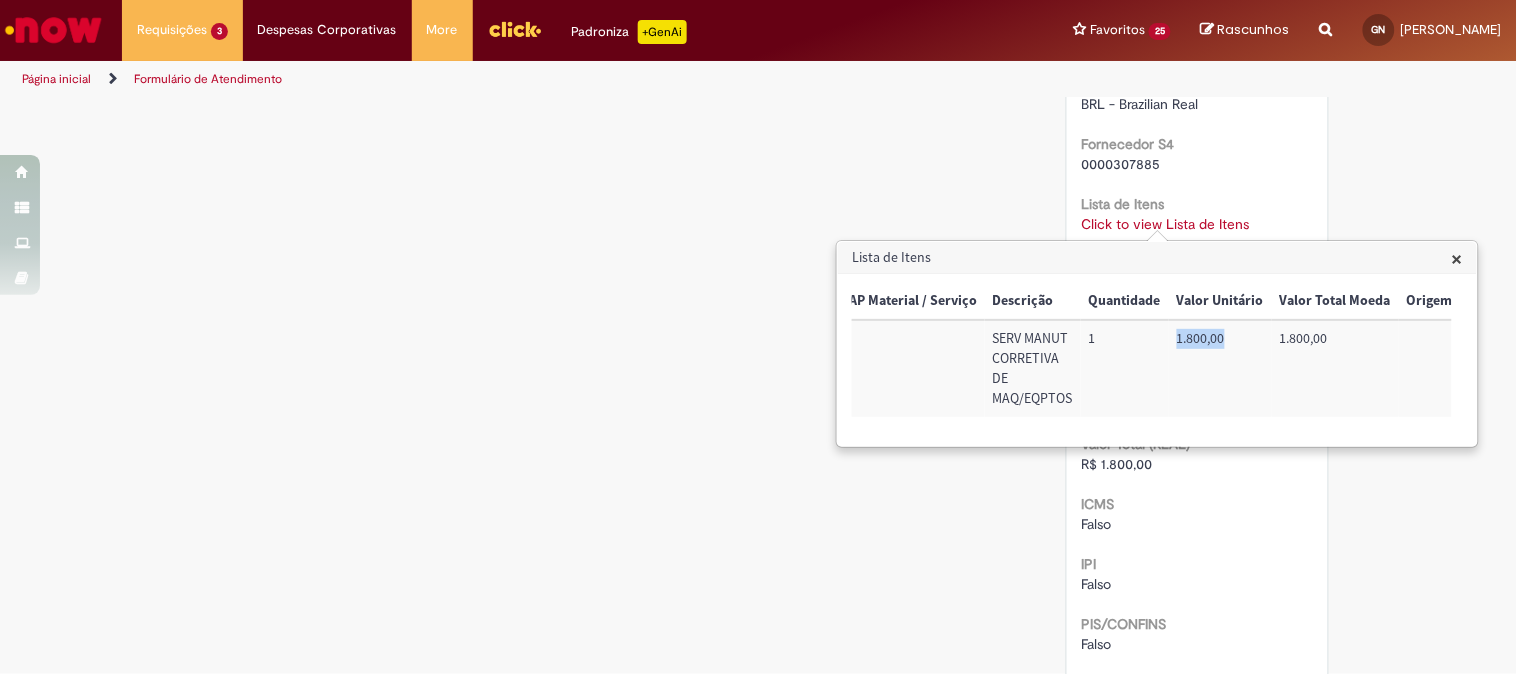 click on "1.800,00" at bounding box center (1220, 368) 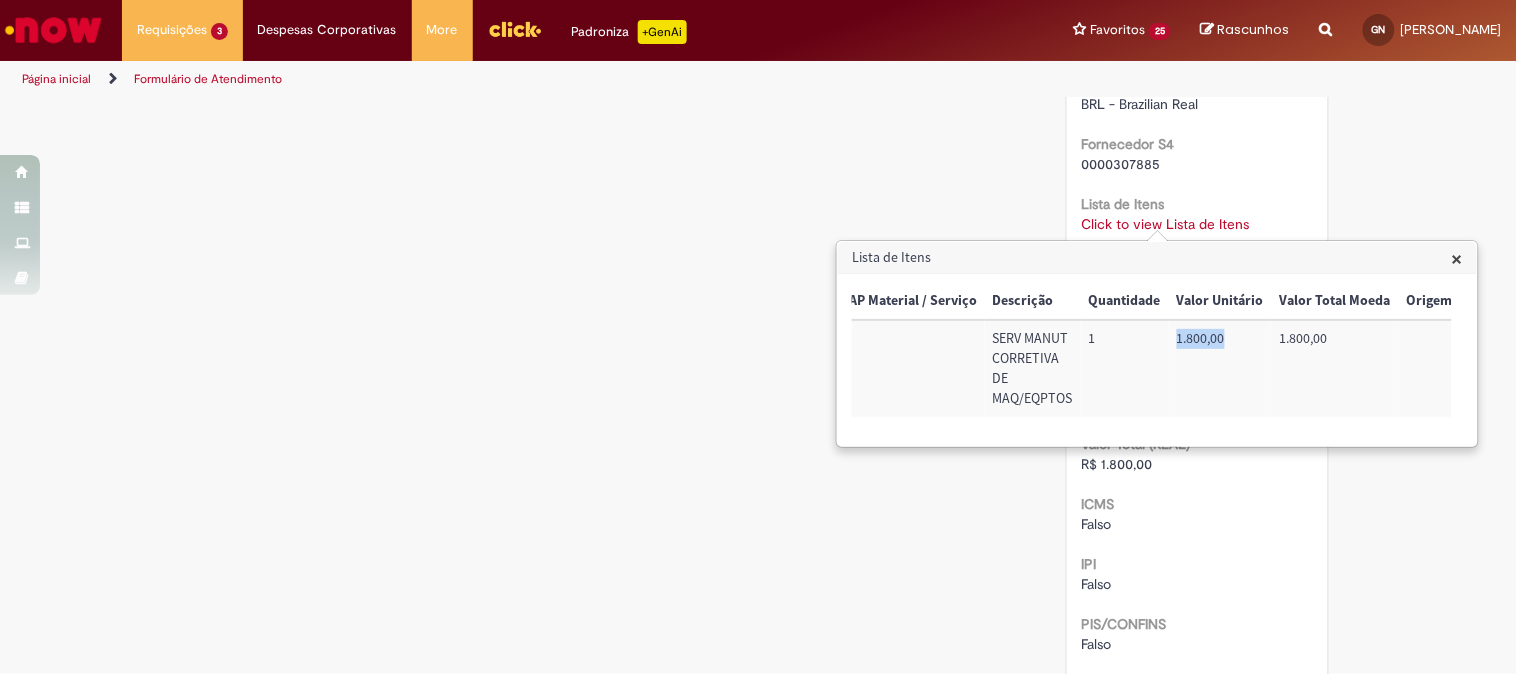 copy on "1.800,00" 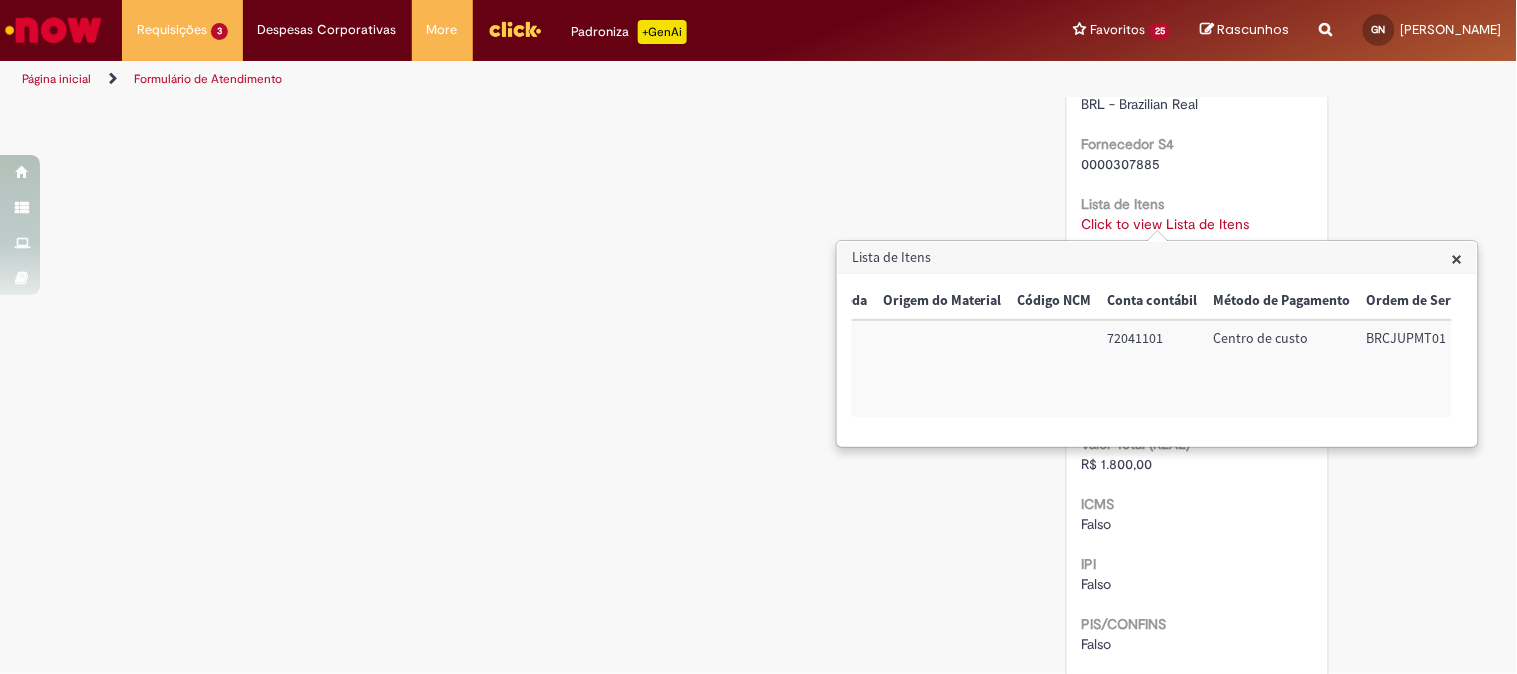 click on "72041101" at bounding box center [1153, 368] 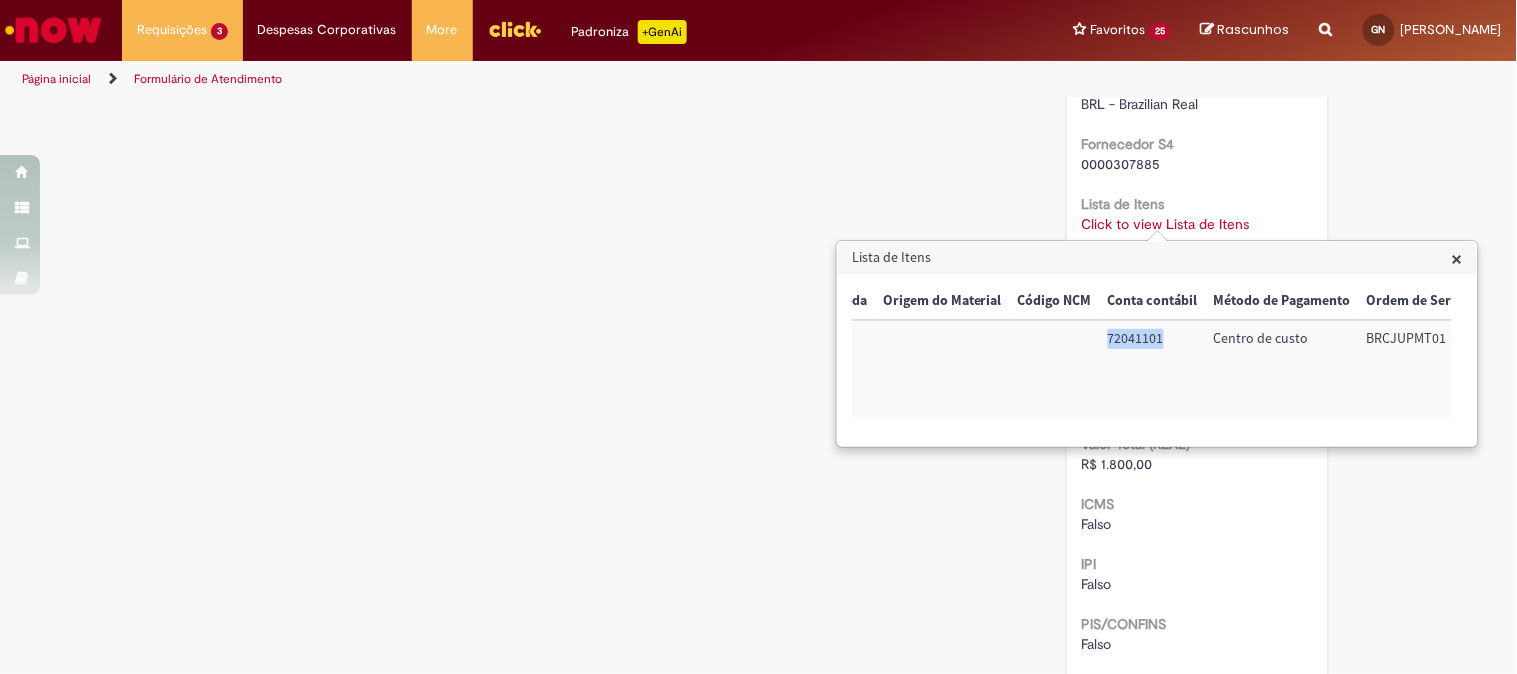 click on "72041101" at bounding box center (1153, 368) 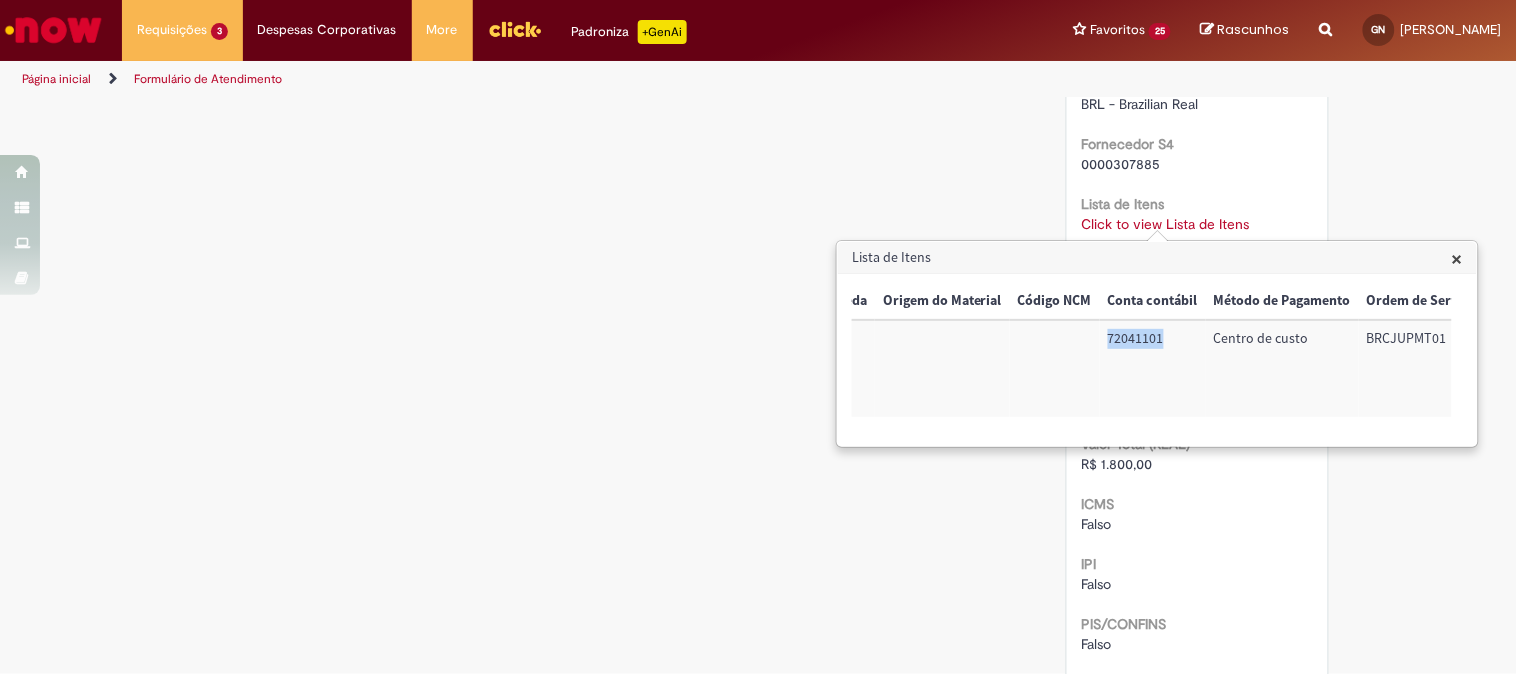 copy on "72041101" 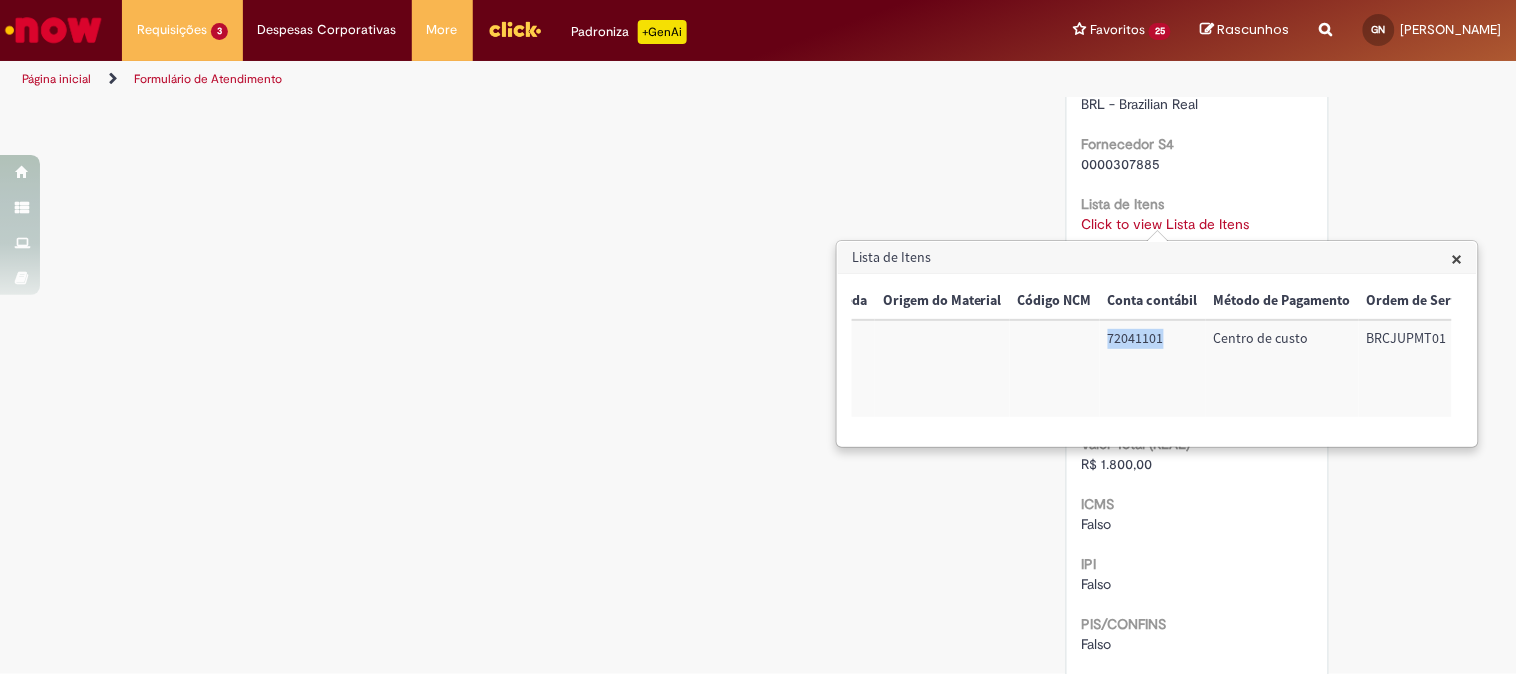 click on "BRCJUPMT01" at bounding box center [1422, 368] 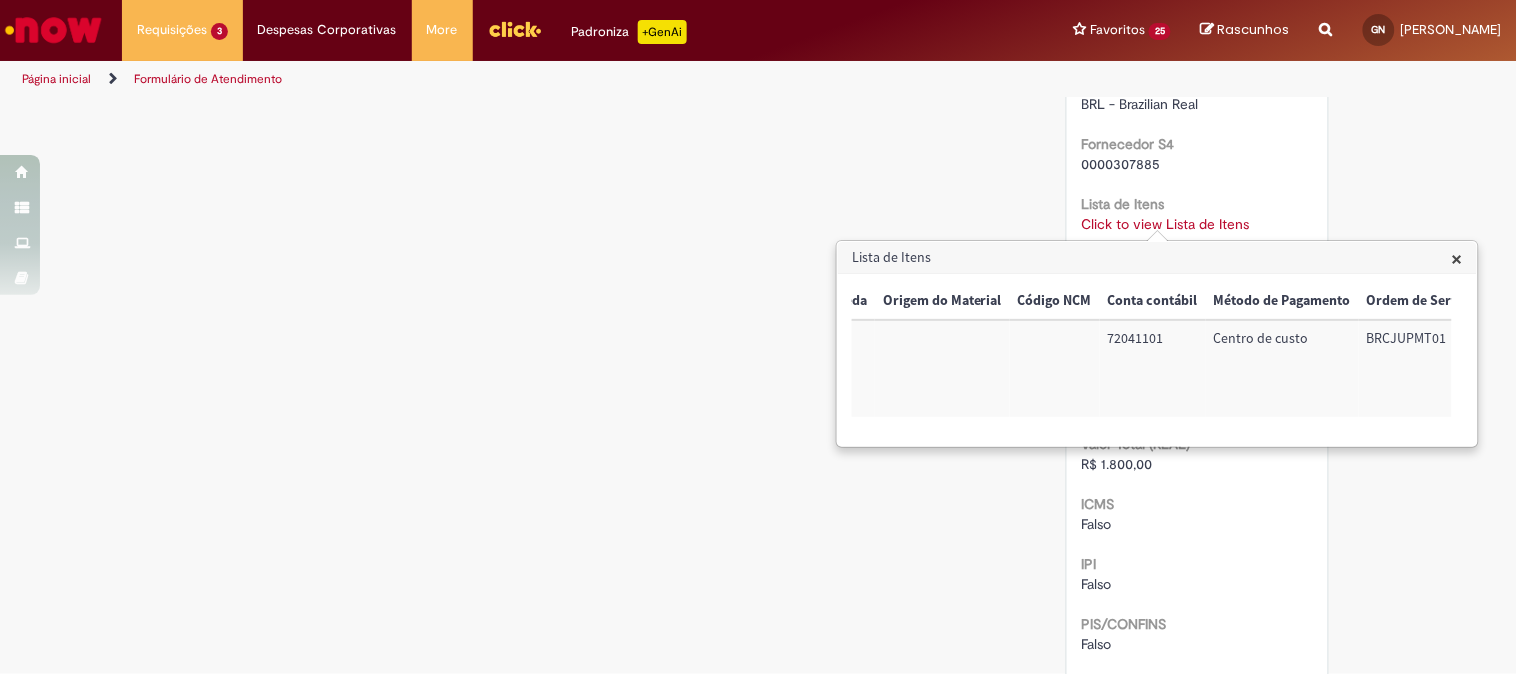 click on "BRCJUPMT01" at bounding box center (1422, 368) 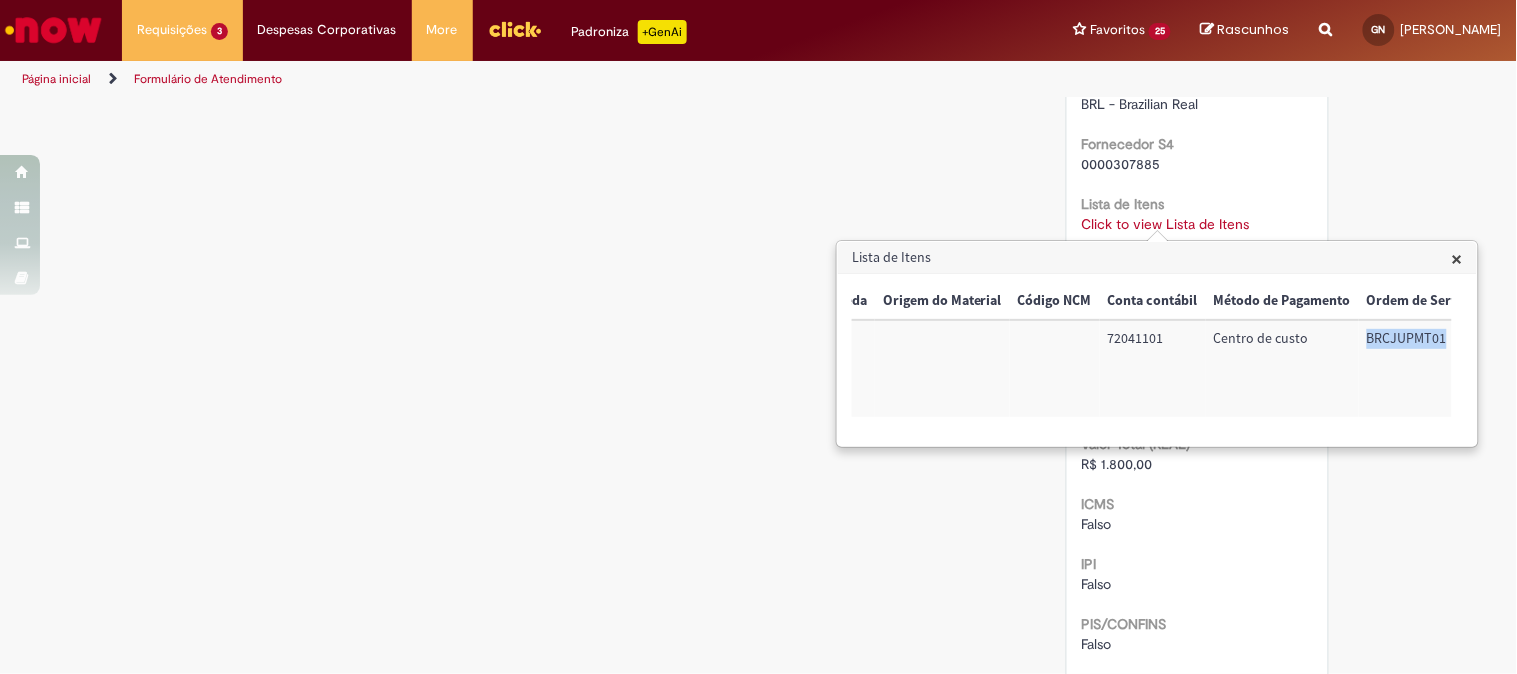 copy on "BRCJUPMT01" 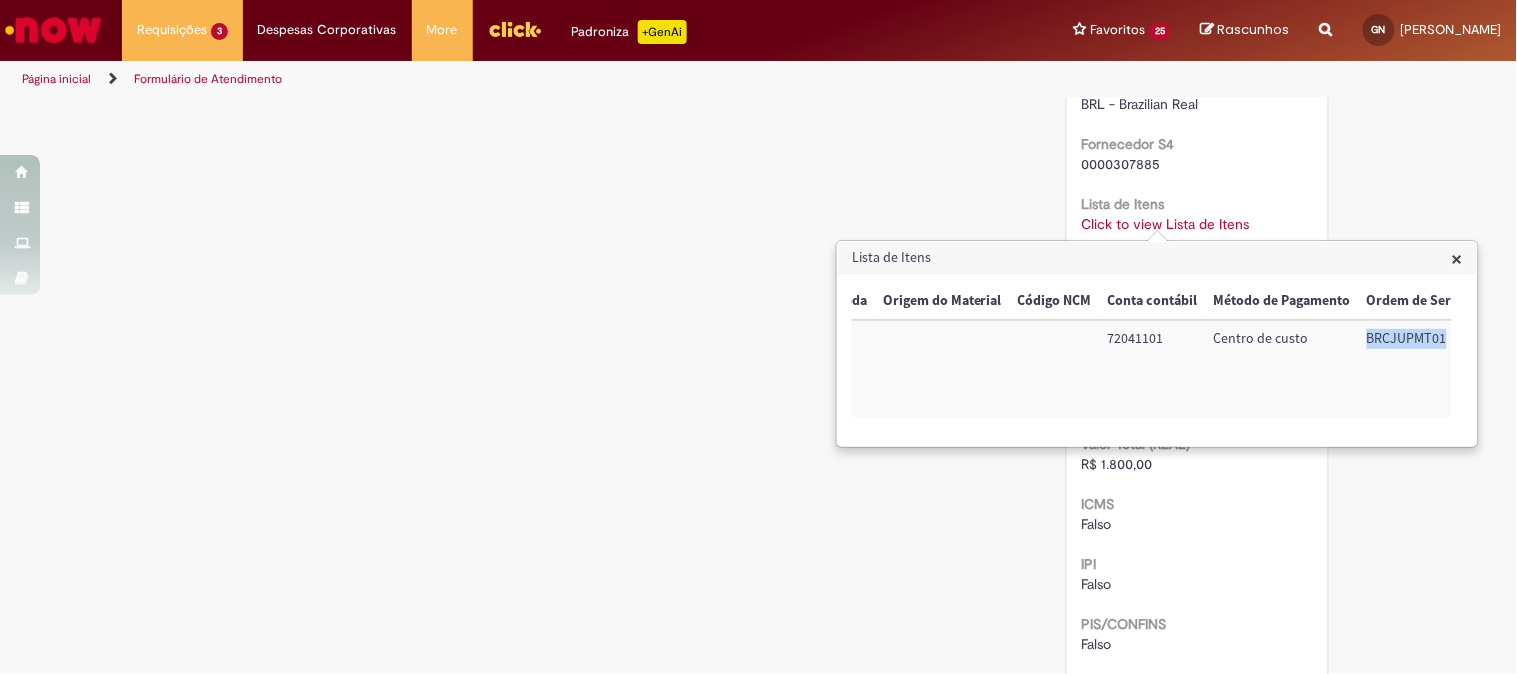 click on "Falso" at bounding box center [1197, 524] 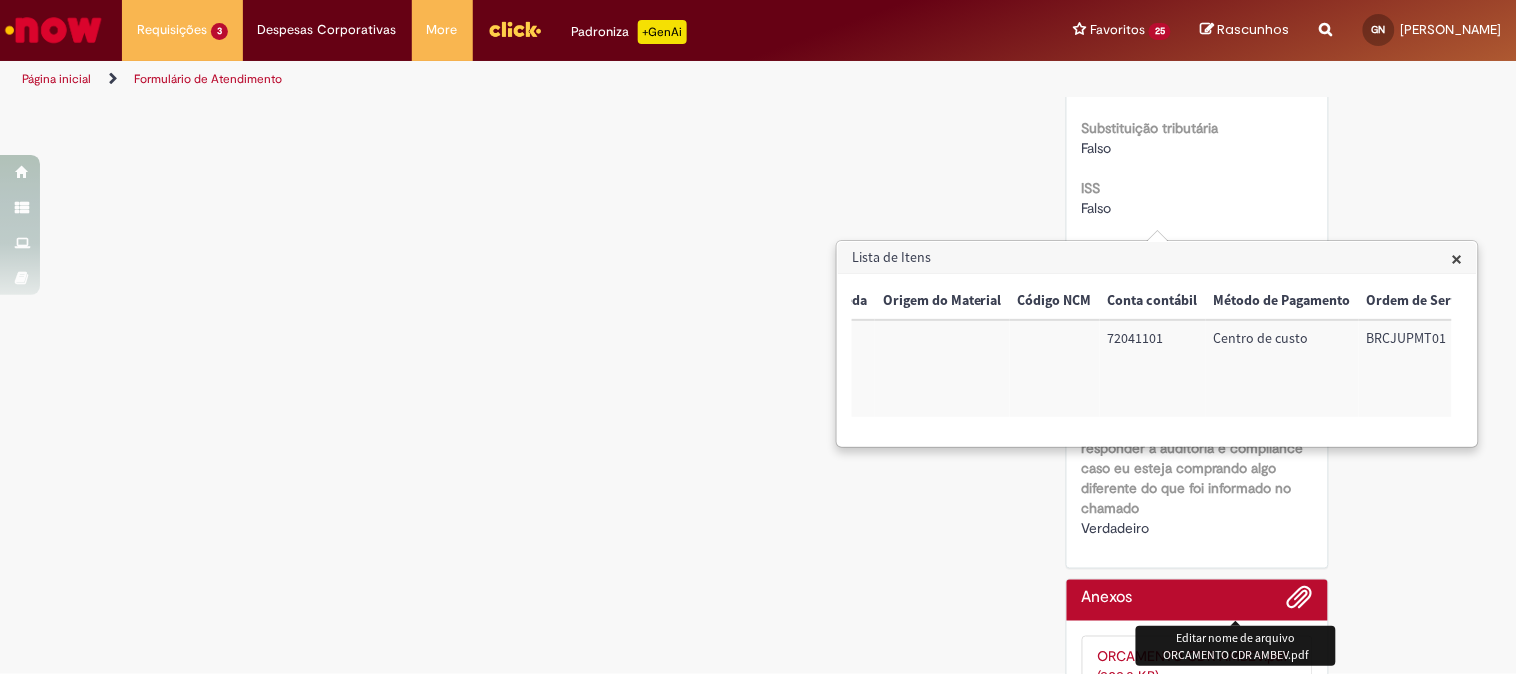 scroll, scrollTop: 2544, scrollLeft: 0, axis: vertical 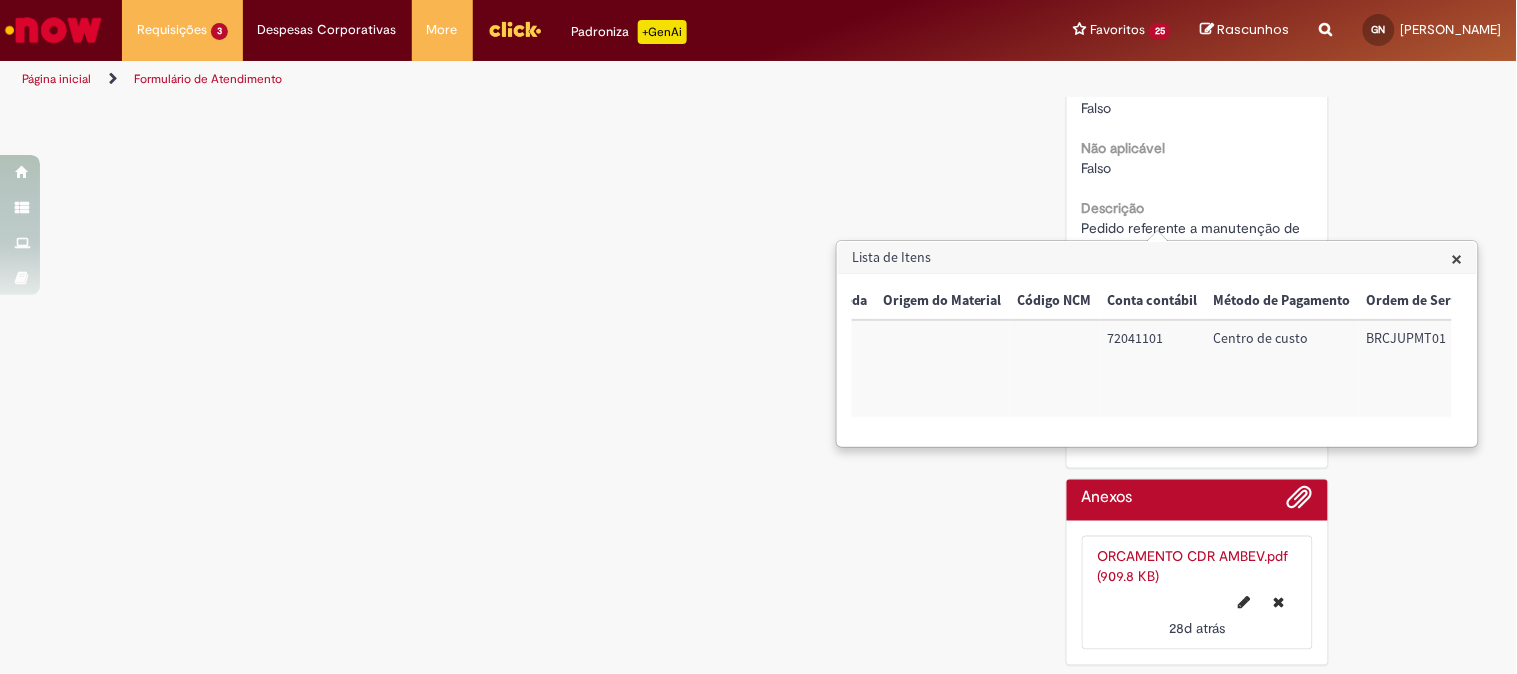 click on "Lista de Itens" at bounding box center [1157, 258] 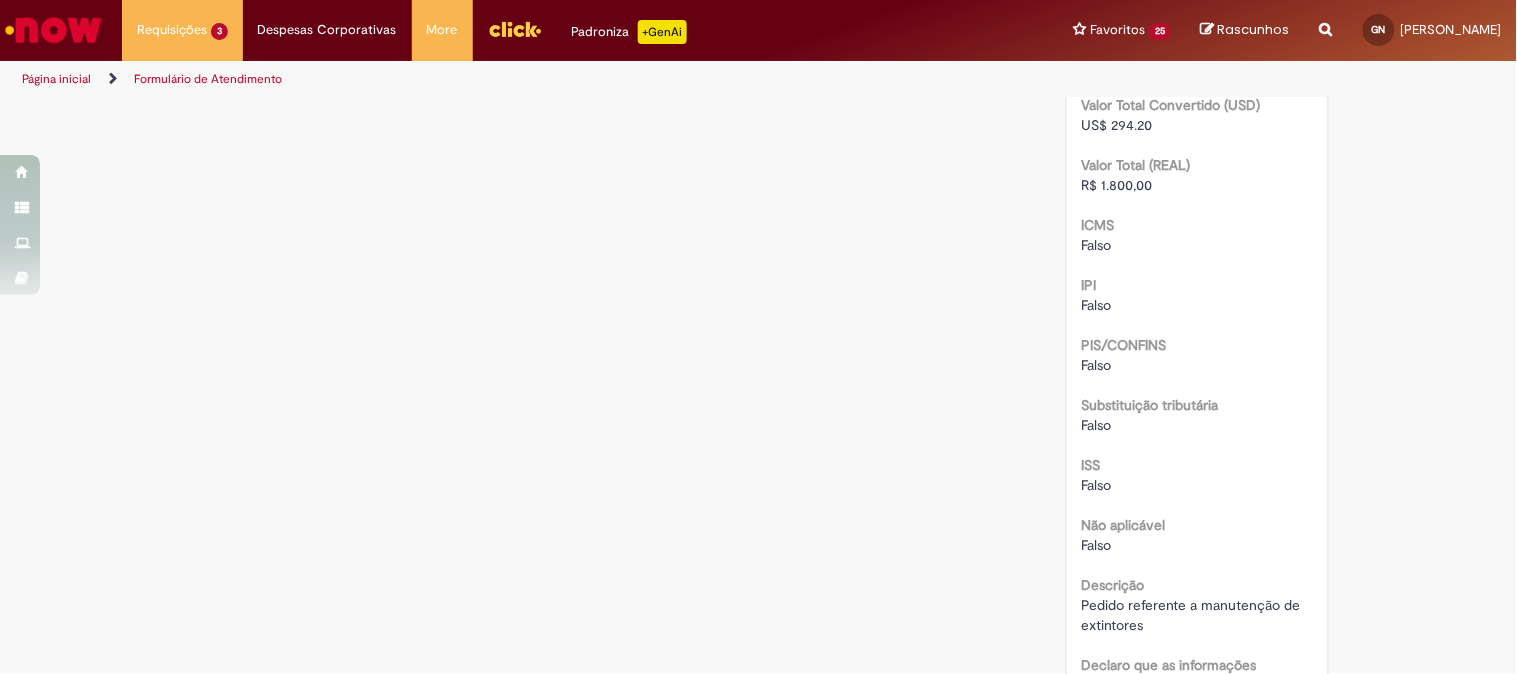 scroll, scrollTop: 2544, scrollLeft: 0, axis: vertical 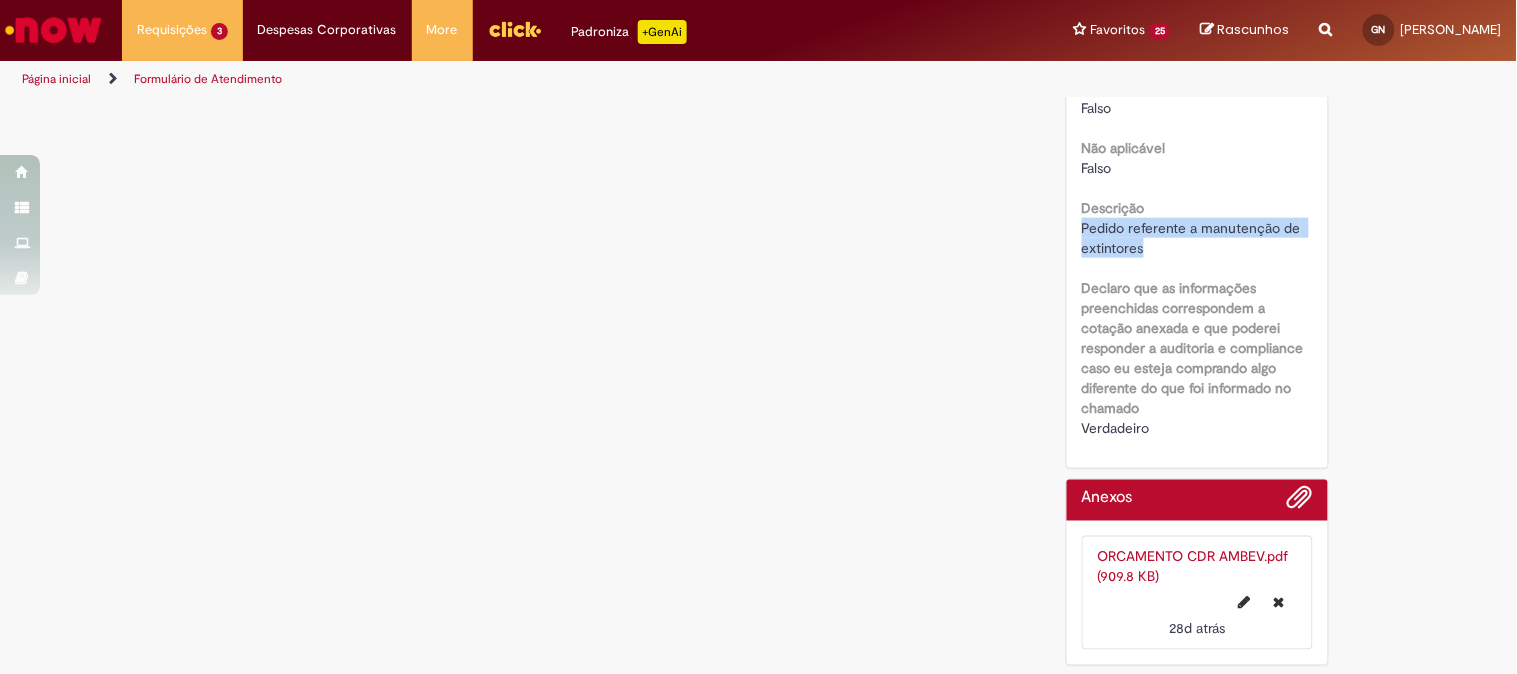 drag, startPoint x: 1108, startPoint y: 230, endPoint x: 1066, endPoint y: 220, distance: 43.174065 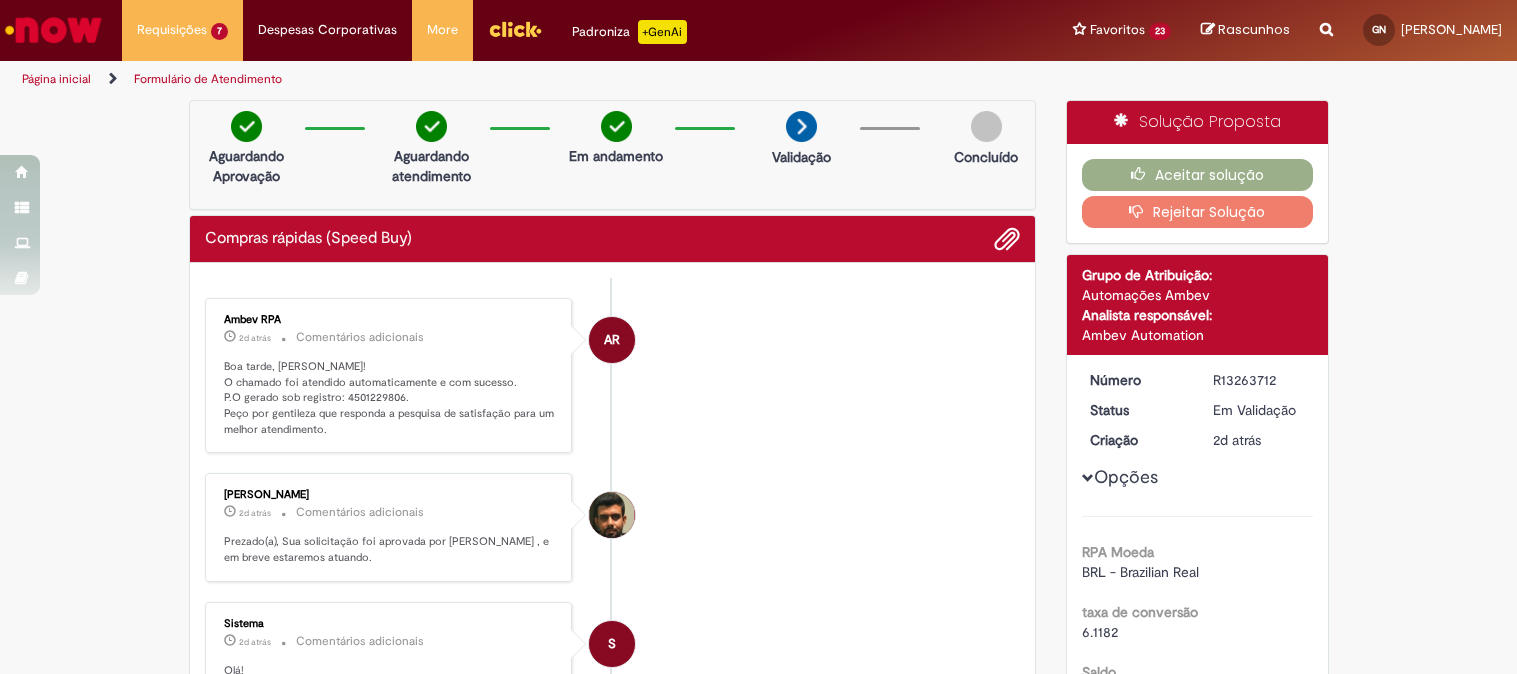 scroll, scrollTop: 0, scrollLeft: 0, axis: both 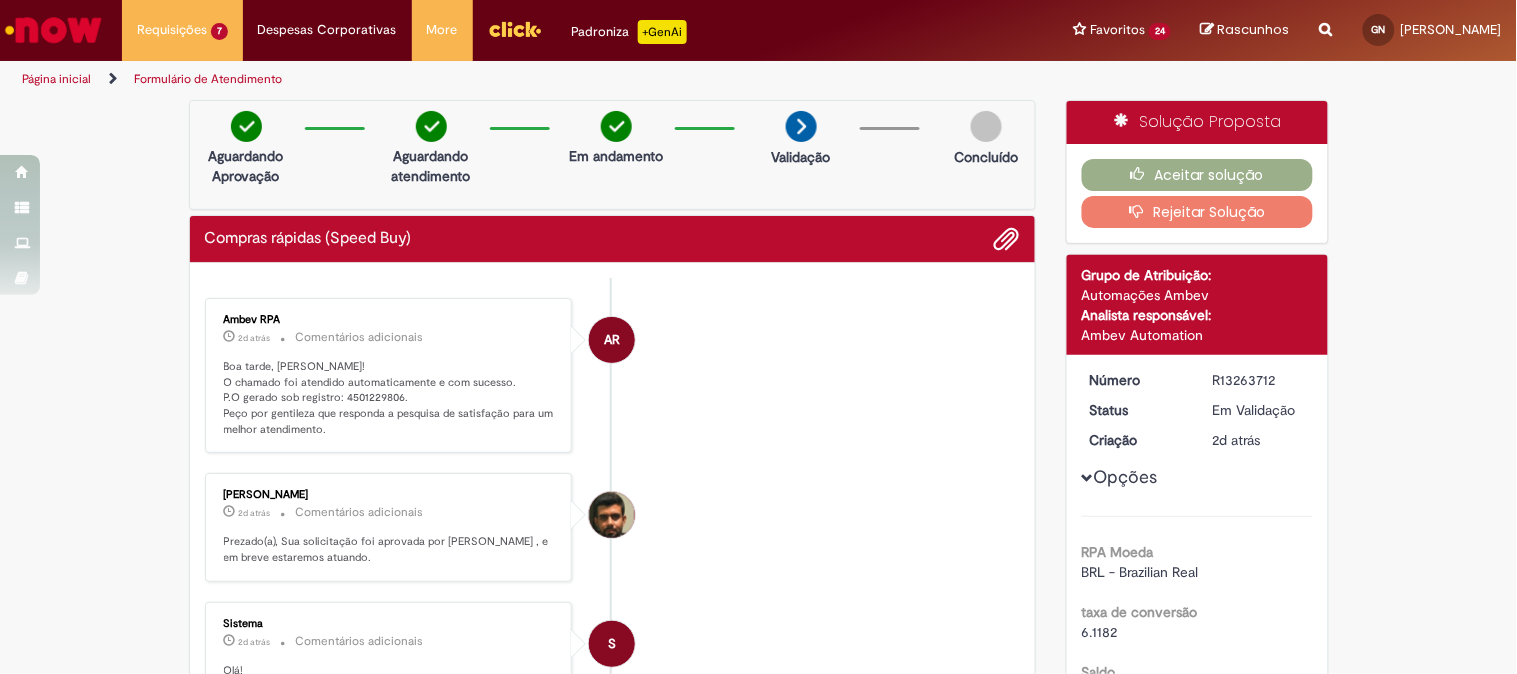 click on "Boa tarde, [PERSON_NAME]!
O chamado foi atendido automaticamente e com sucesso.
P.O gerado sob registro: 4501229806.
Peço por gentileza que responda a pesquisa de satisfação para um melhor atendimento." at bounding box center (390, 398) 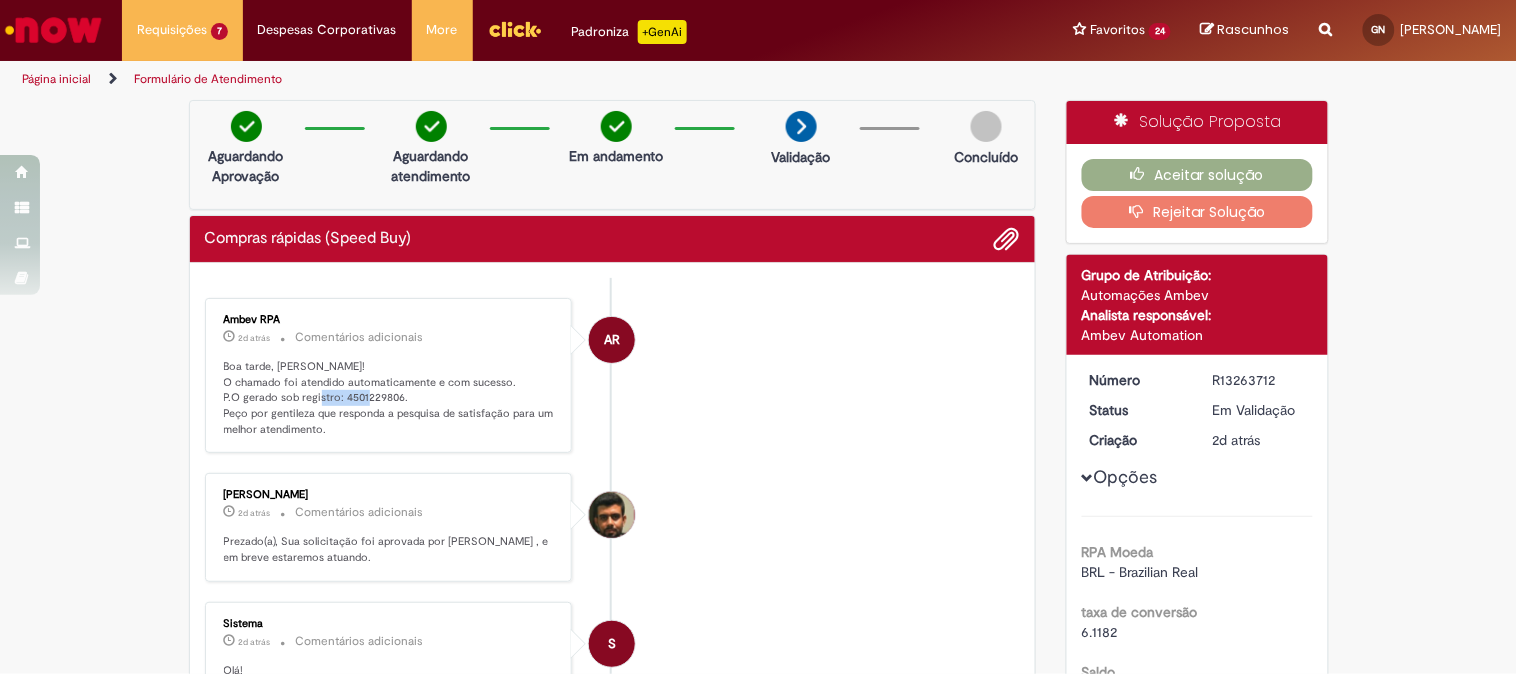 copy on "4501229806" 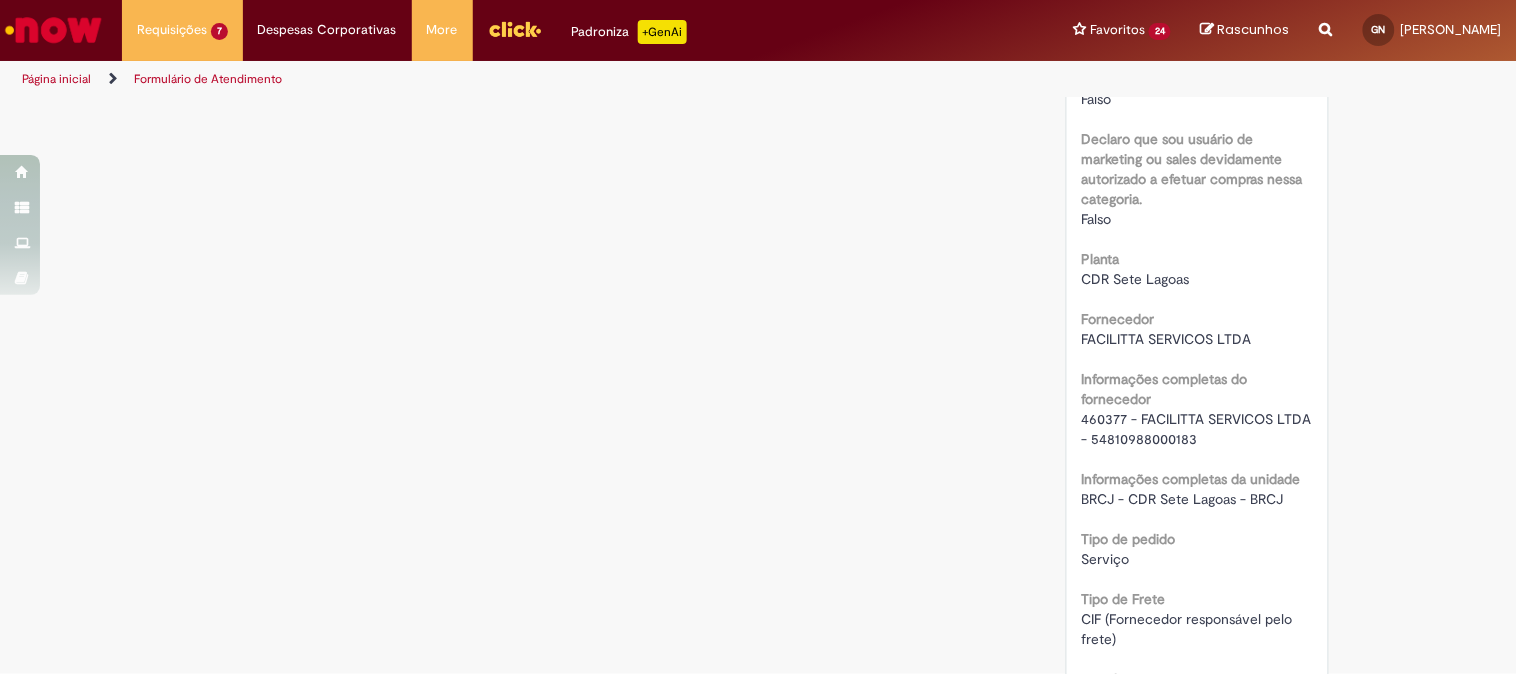 scroll, scrollTop: 1888, scrollLeft: 0, axis: vertical 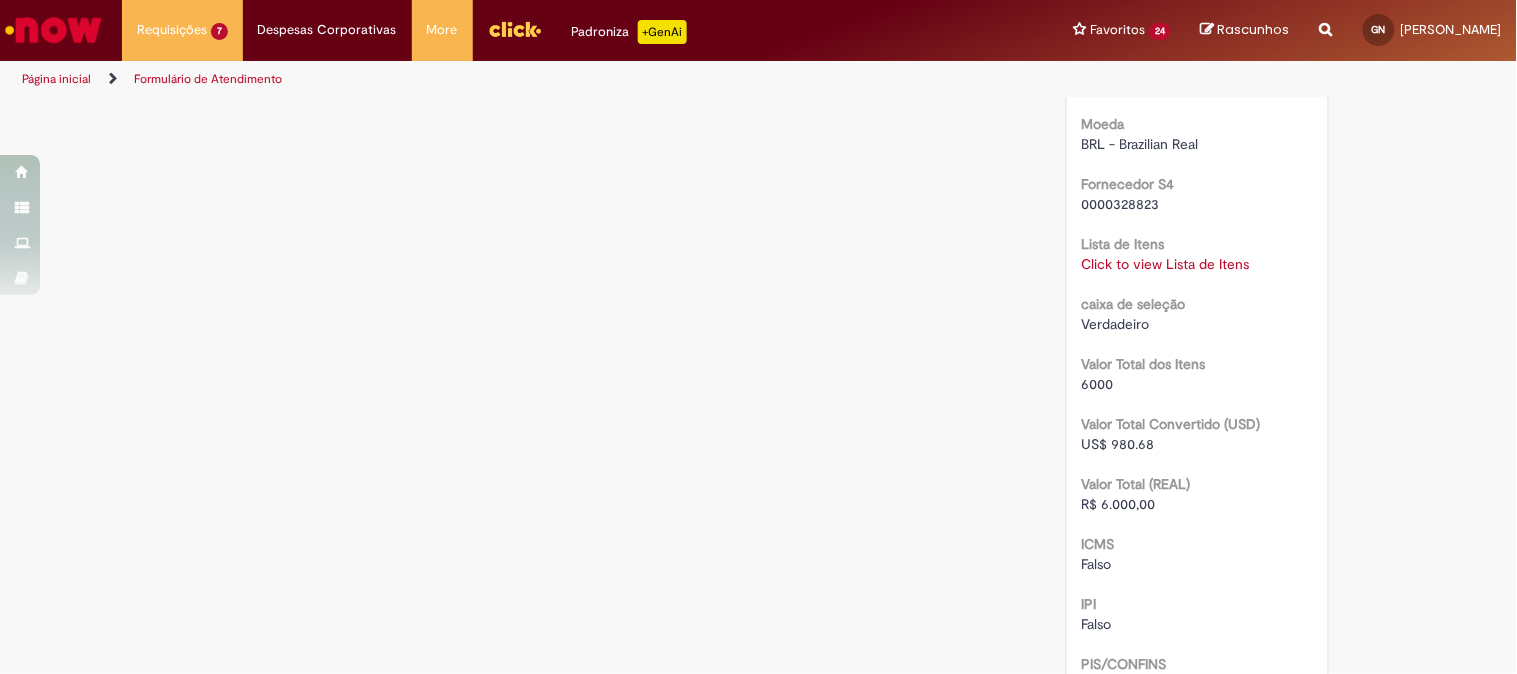 click on "Click to view Lista de Itens" at bounding box center (1166, 264) 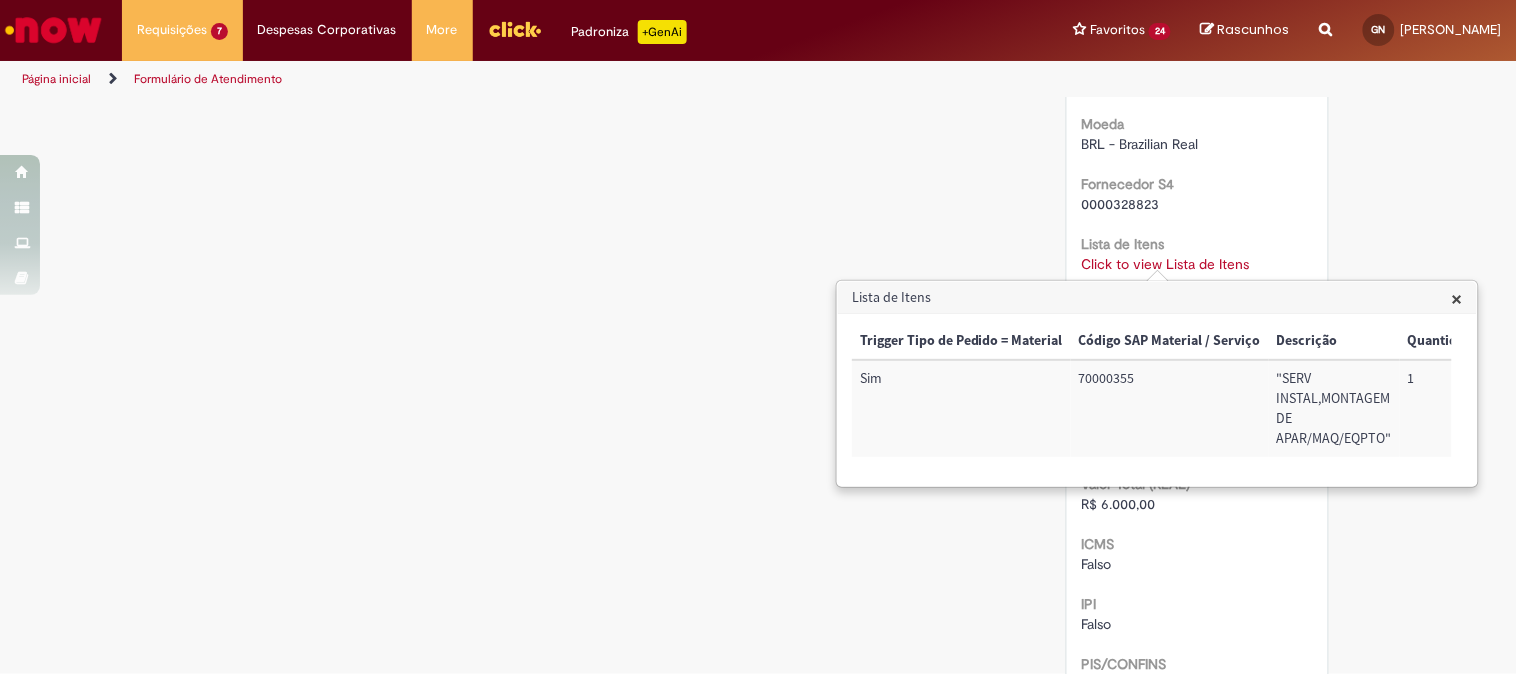 scroll, scrollTop: 1333, scrollLeft: 0, axis: vertical 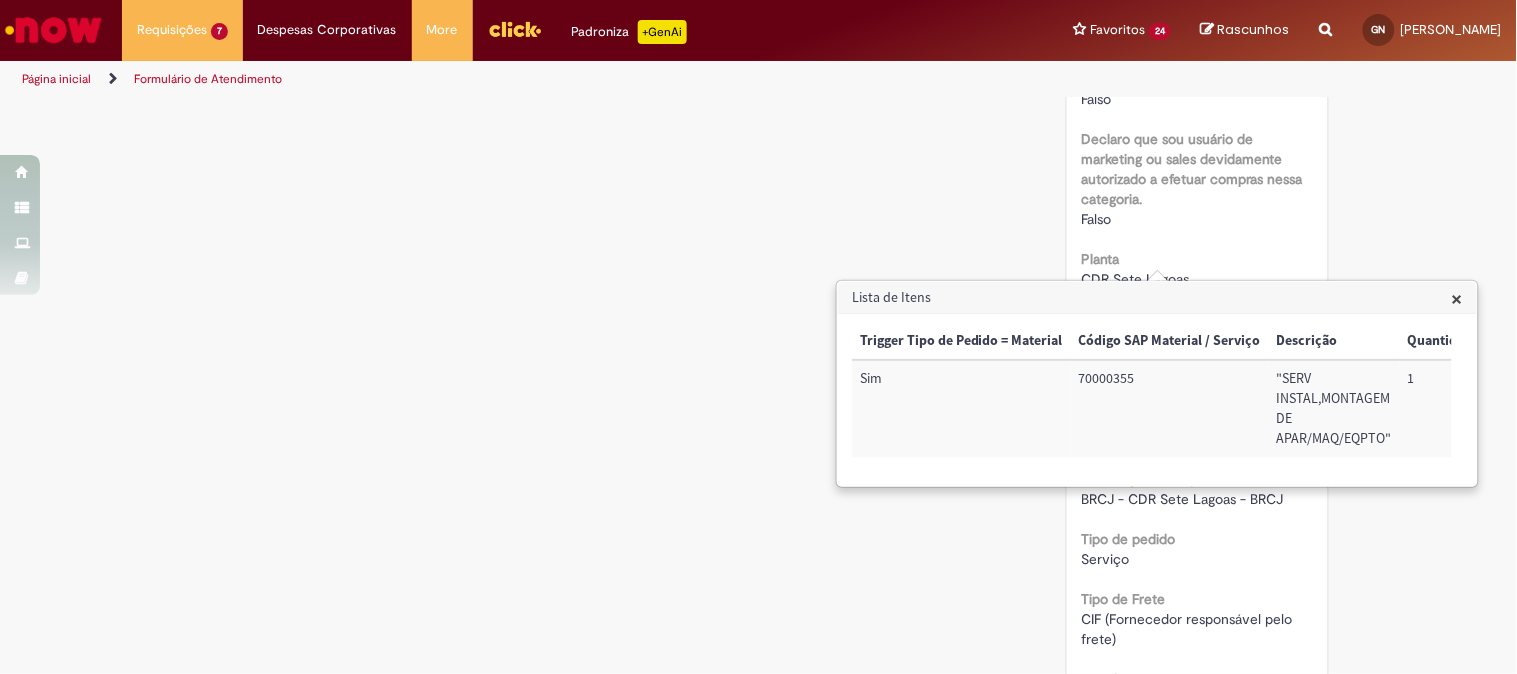 click on "×" at bounding box center (1457, 298) 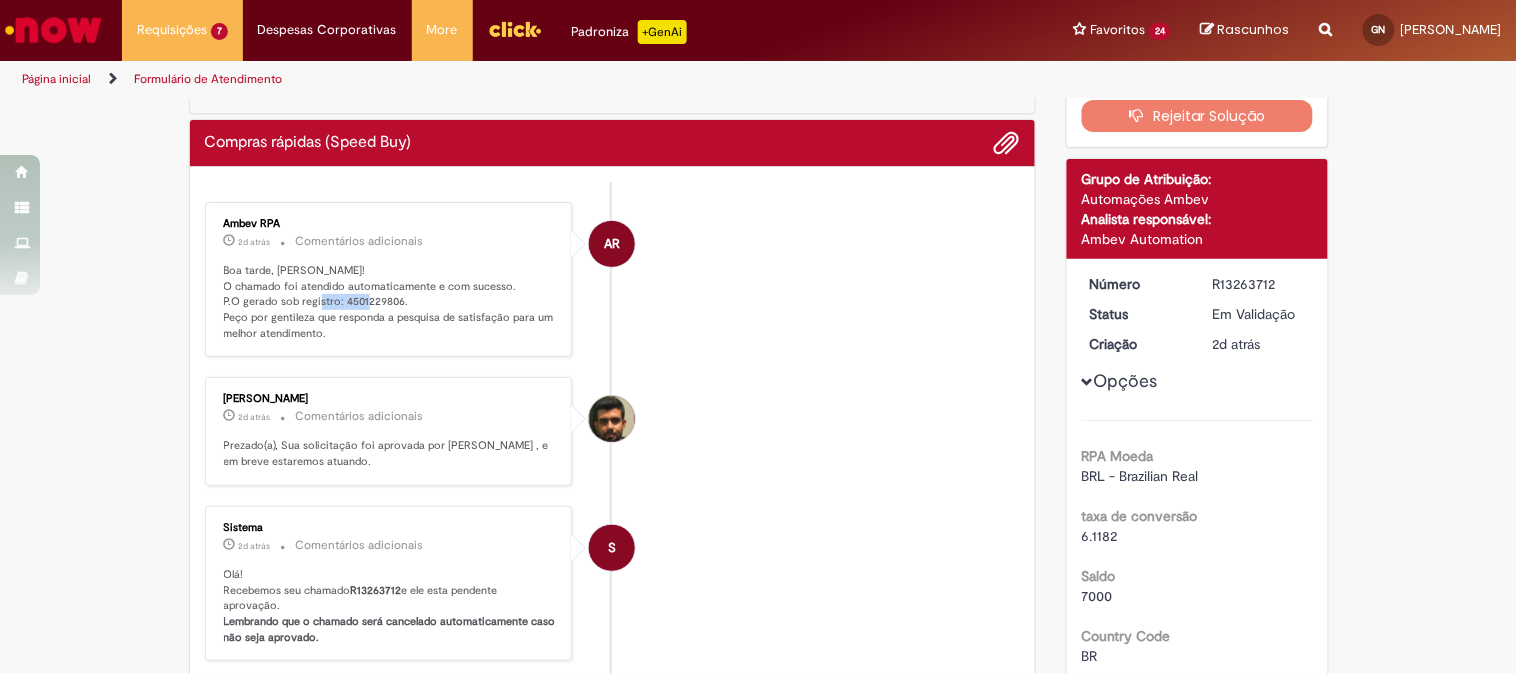 scroll, scrollTop: 0, scrollLeft: 0, axis: both 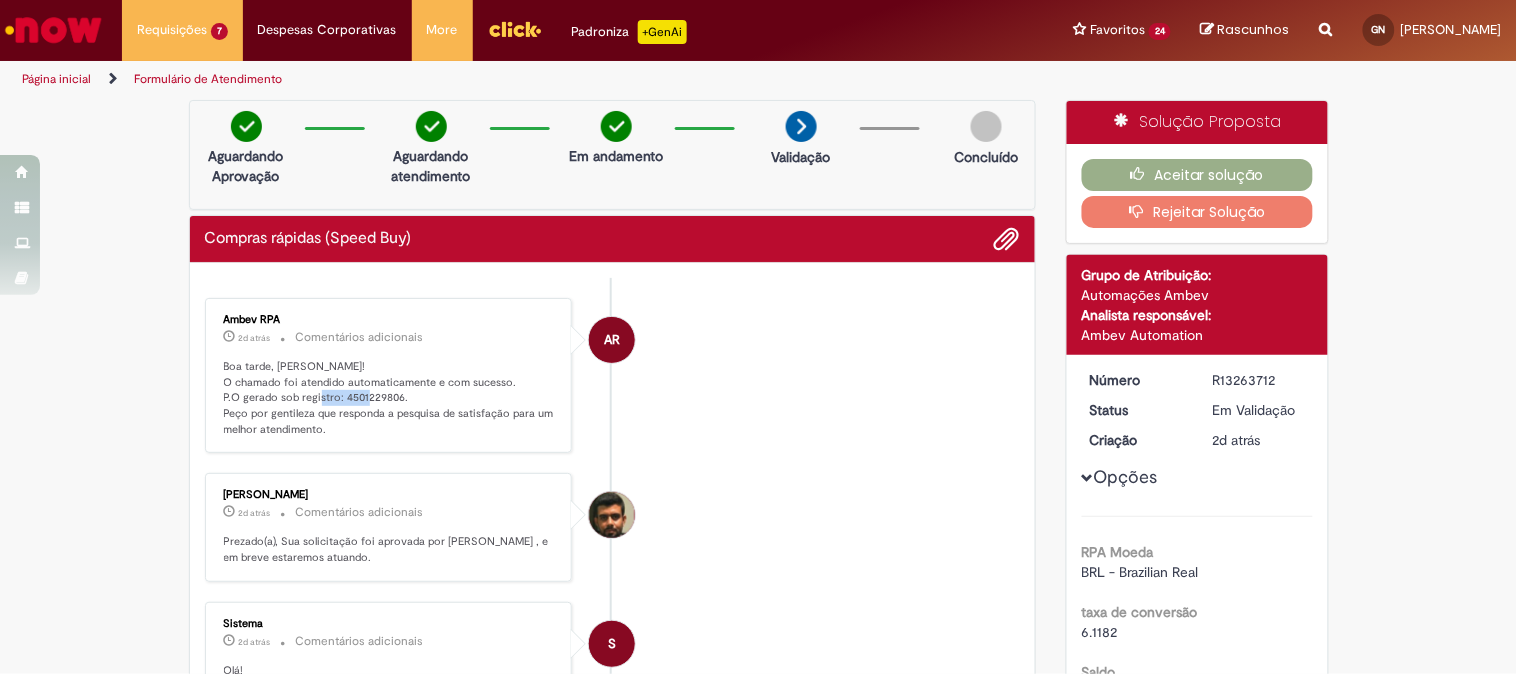 copy on "4501229806" 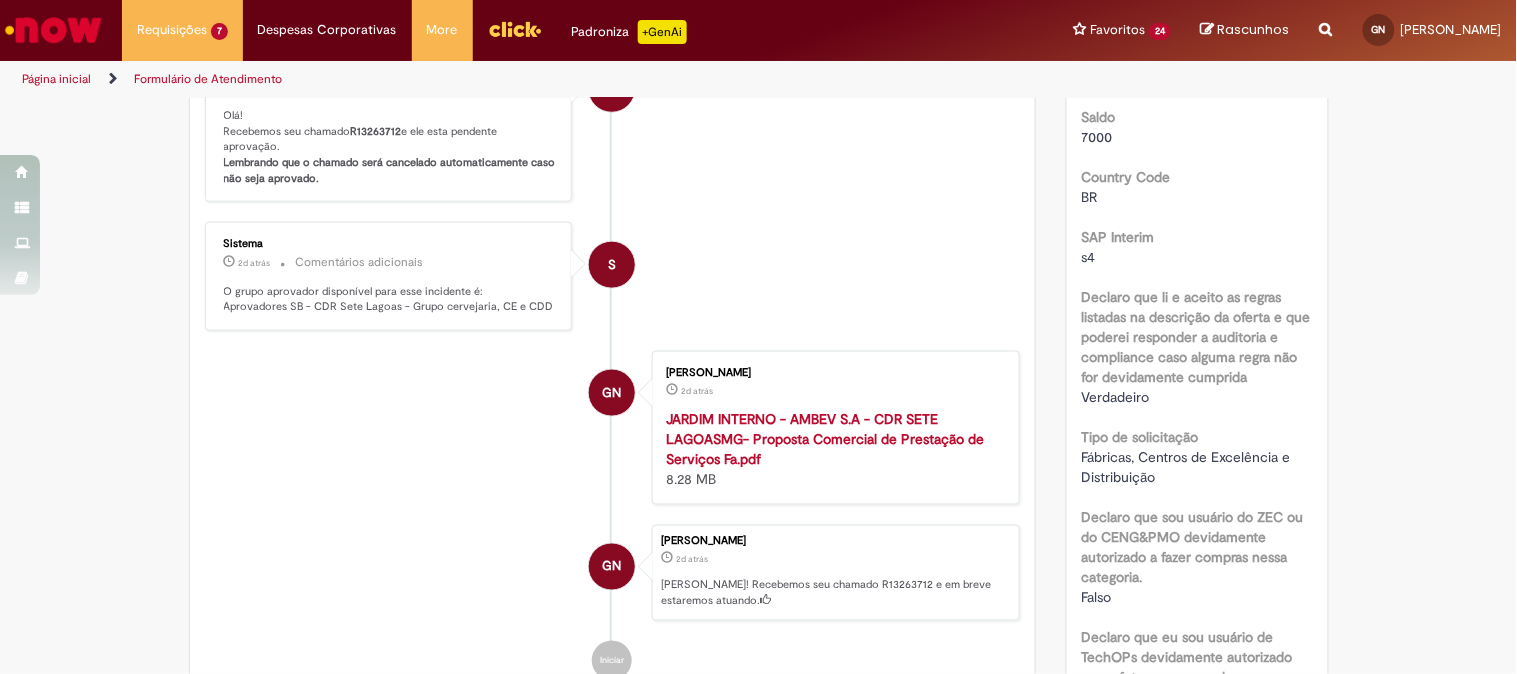scroll, scrollTop: 1111, scrollLeft: 0, axis: vertical 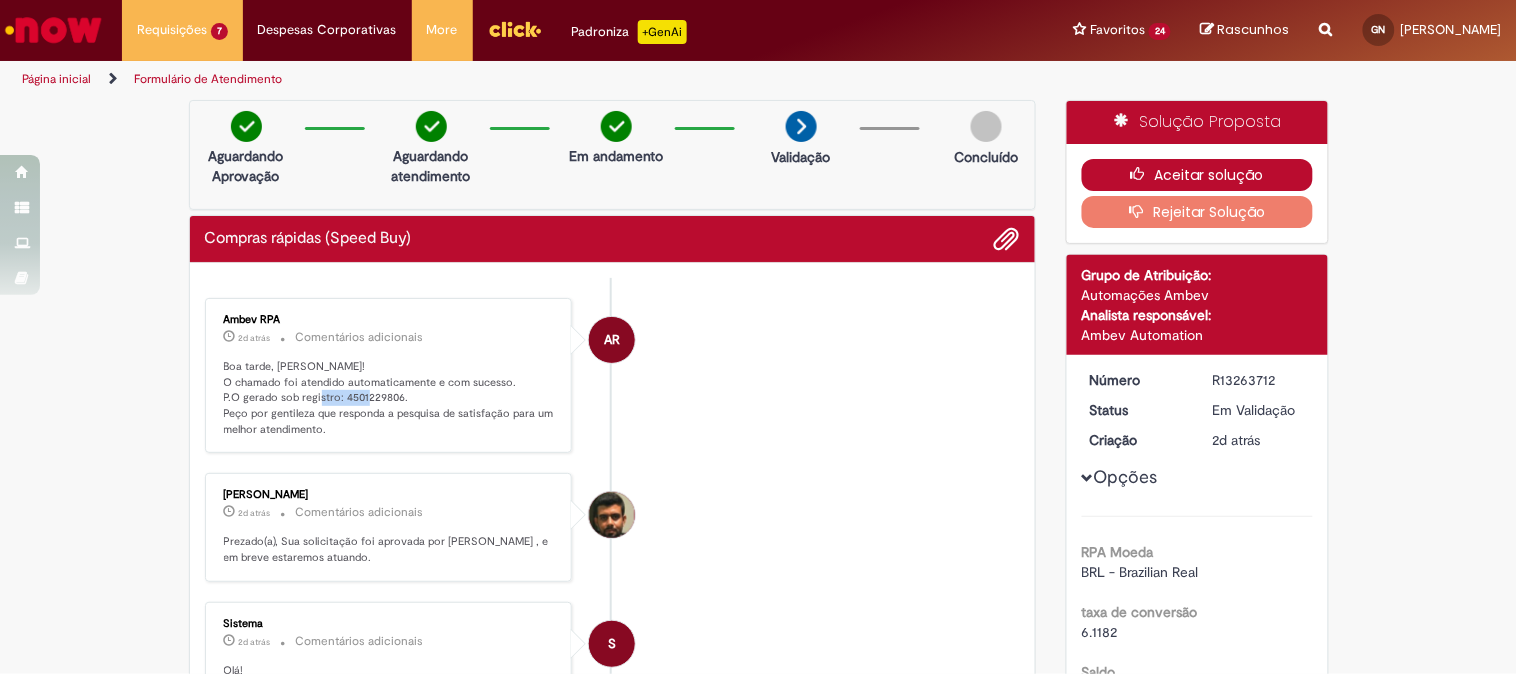 click on "Aceitar solução" at bounding box center (1197, 175) 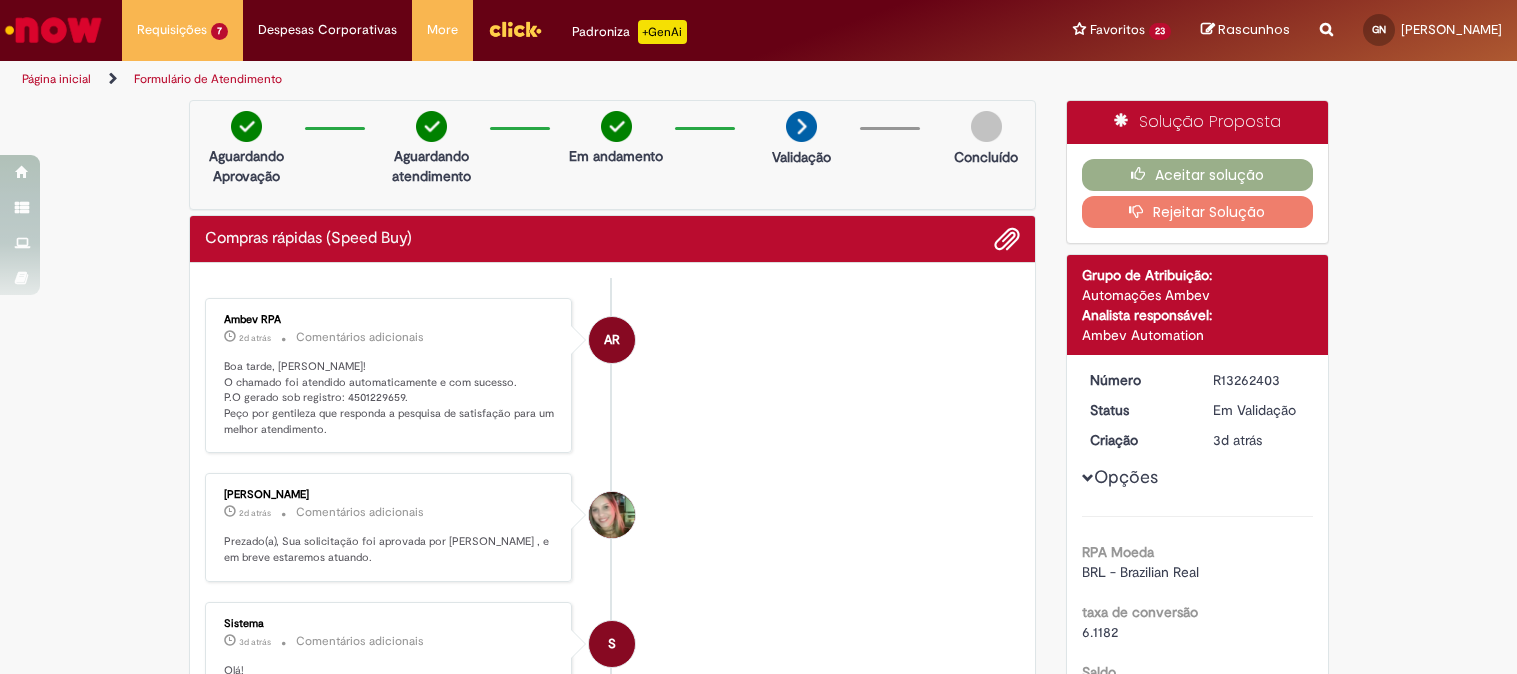 scroll, scrollTop: 0, scrollLeft: 0, axis: both 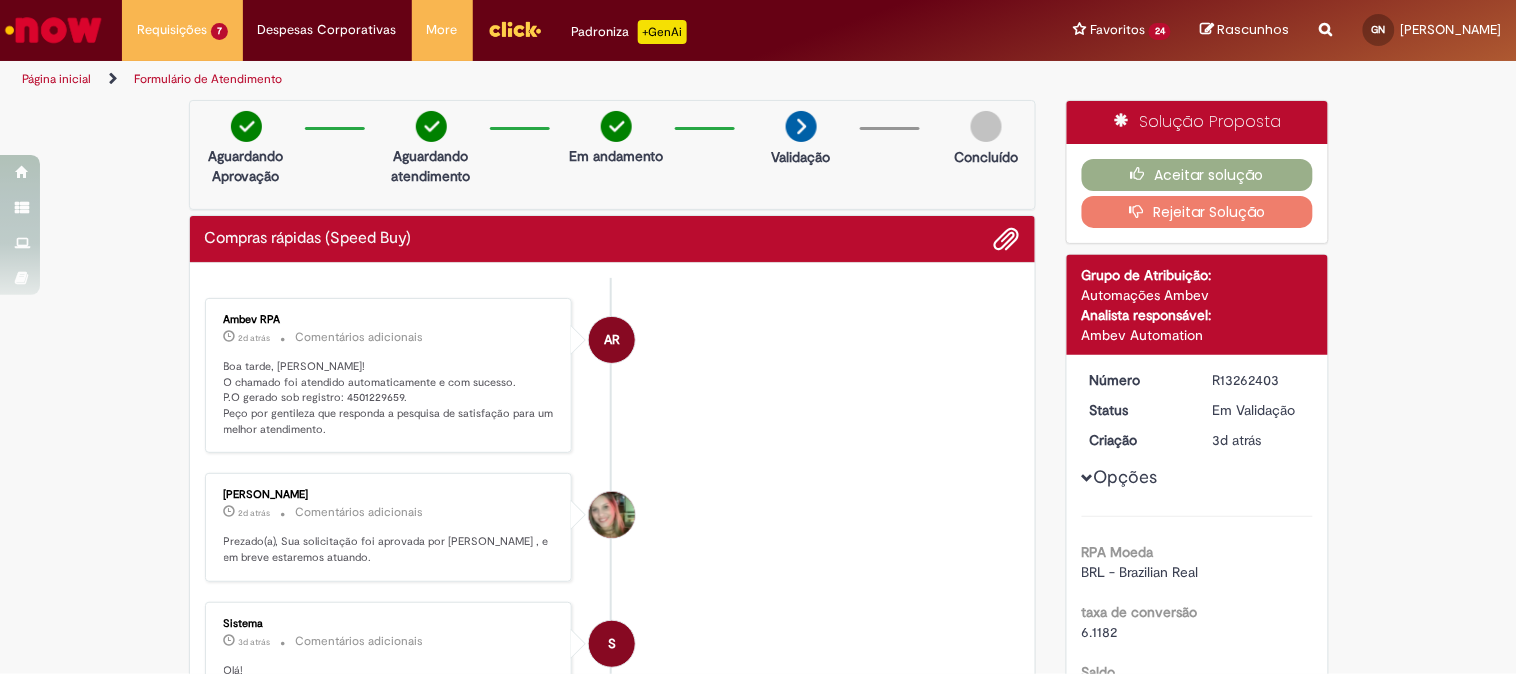 click on "Boa tarde, [PERSON_NAME]!
O chamado foi atendido automaticamente e com sucesso.
P.O gerado sob registro: 4501229659.
Peço por gentileza que responda a pesquisa de satisfação para um melhor atendimento." at bounding box center [390, 398] 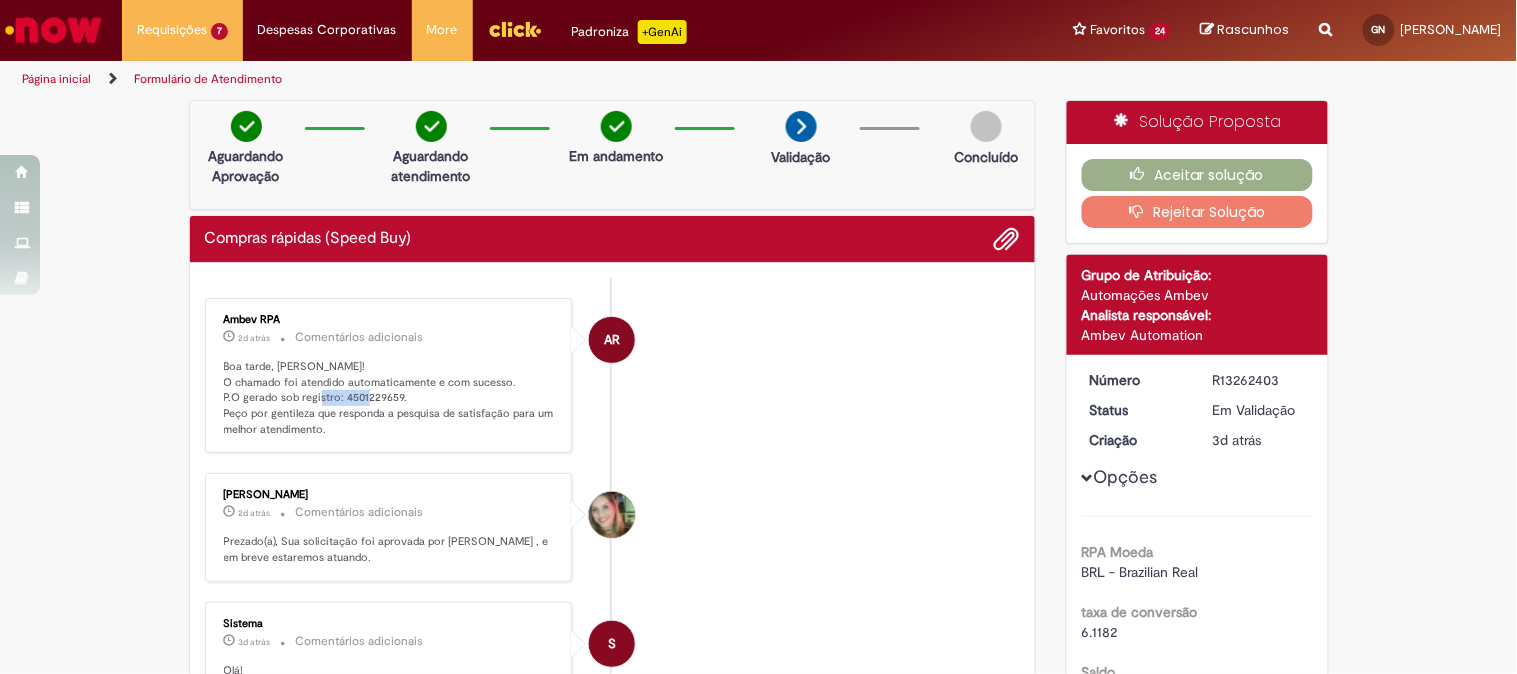 copy on "4501229659" 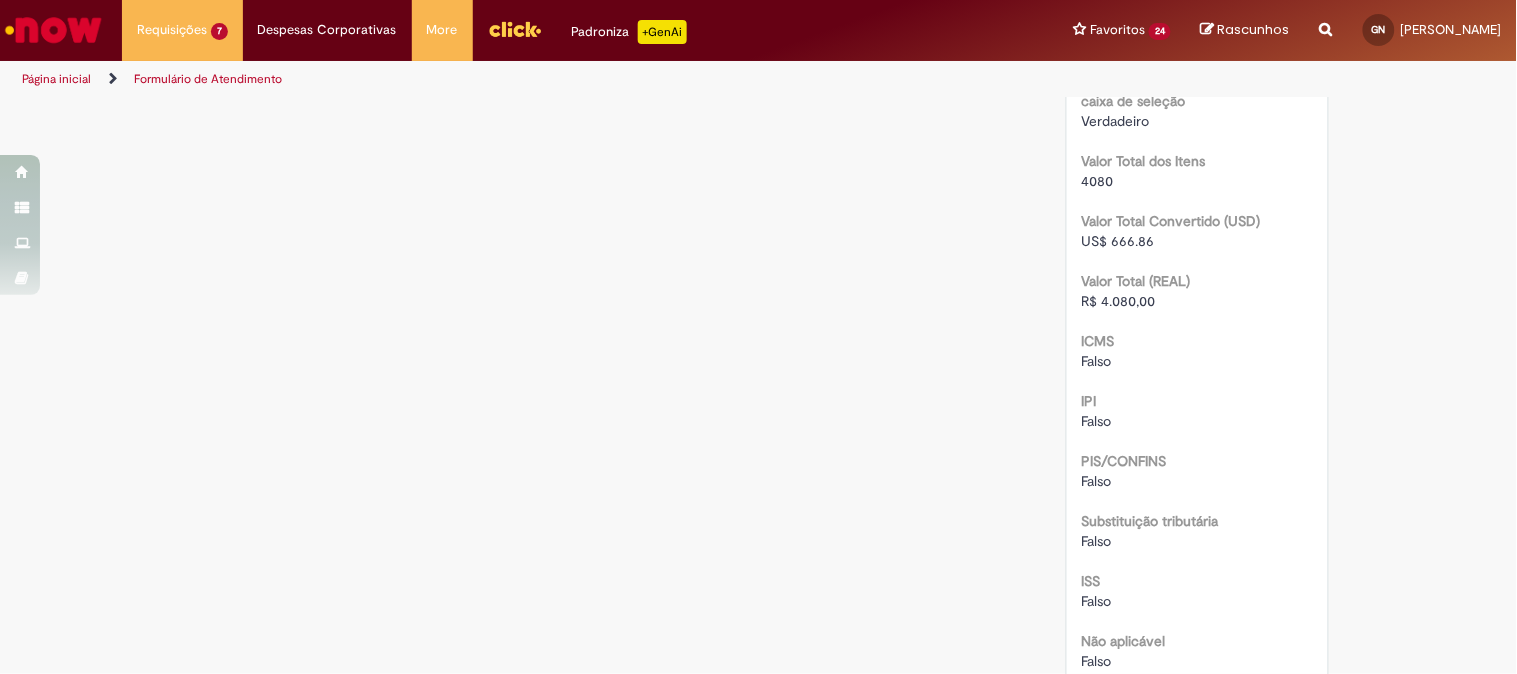 scroll, scrollTop: 1666, scrollLeft: 0, axis: vertical 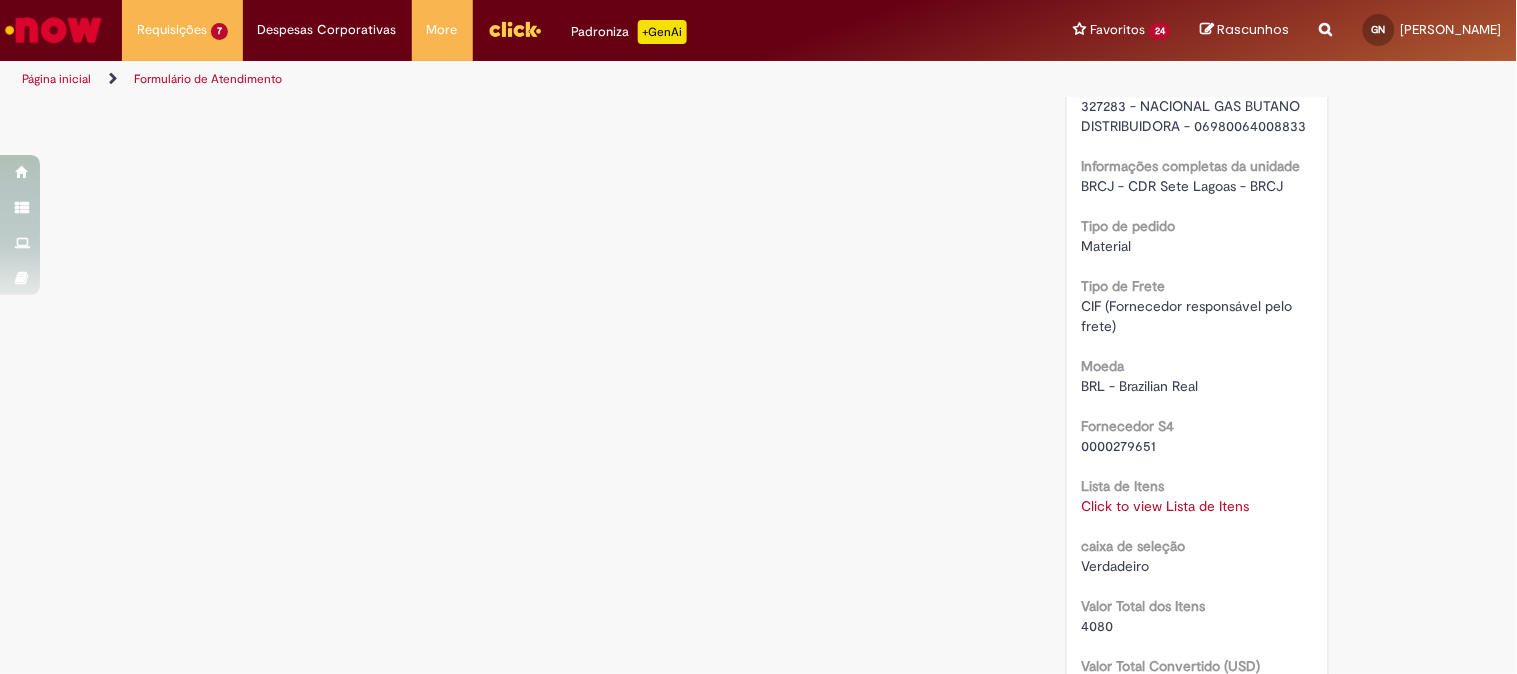 click on "Click to view Lista de Itens   Click to view Lista de Itens" at bounding box center [1197, 506] 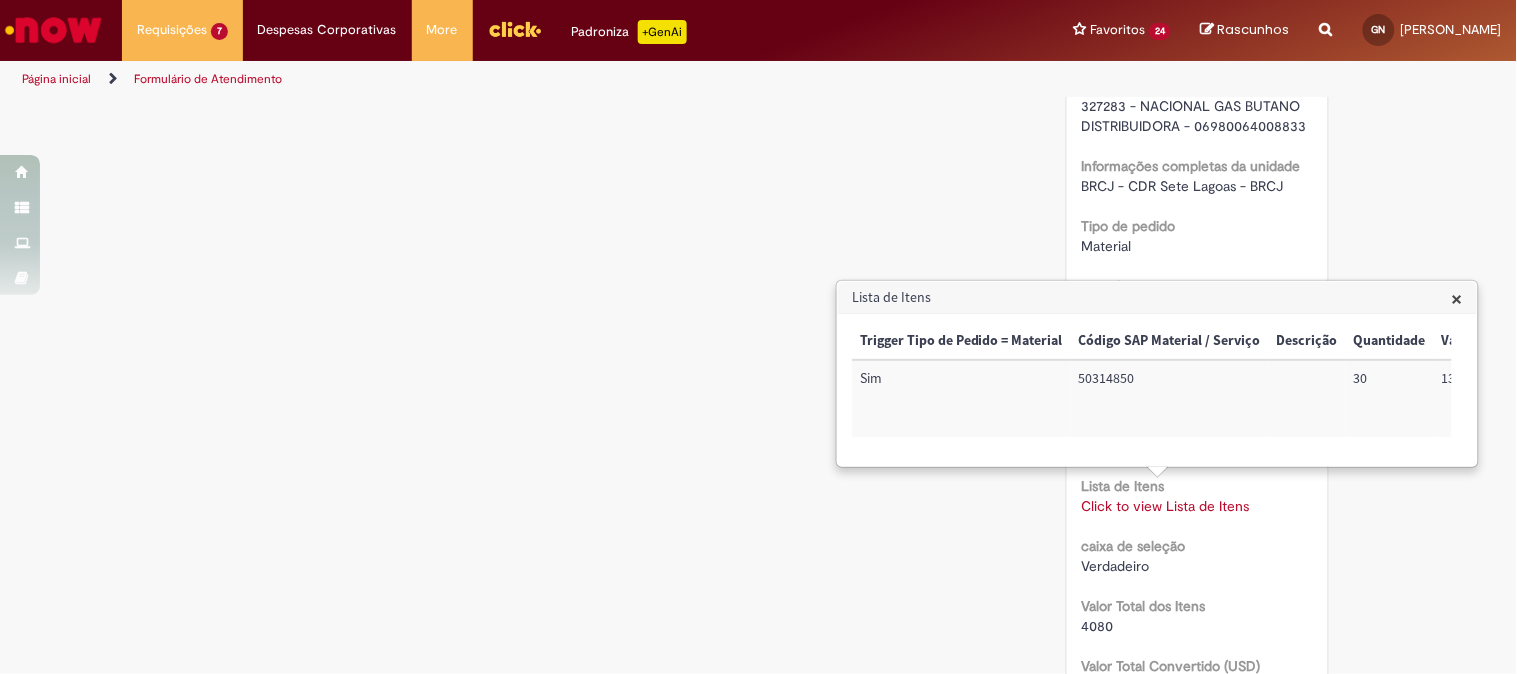 scroll, scrollTop: 0, scrollLeft: 524, axis: horizontal 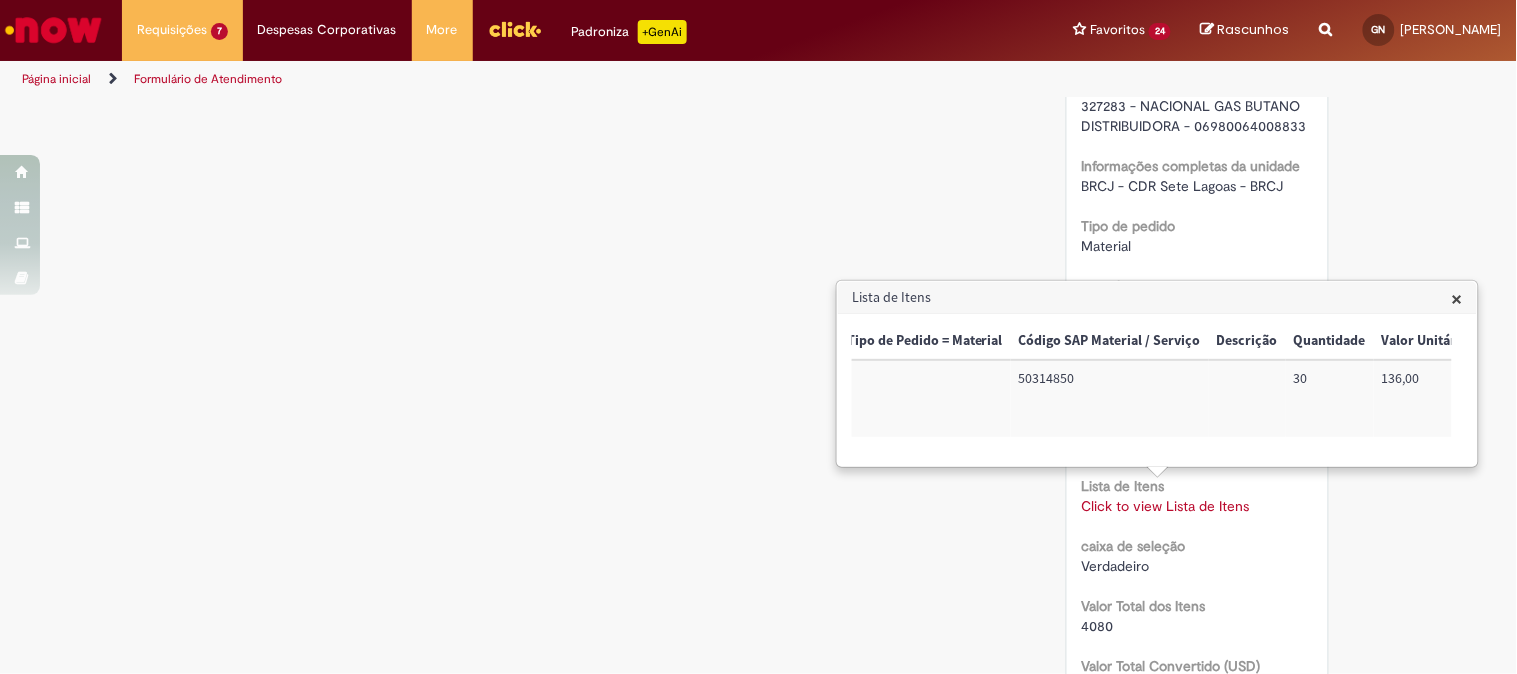 click on "50314850" at bounding box center [1110, 398] 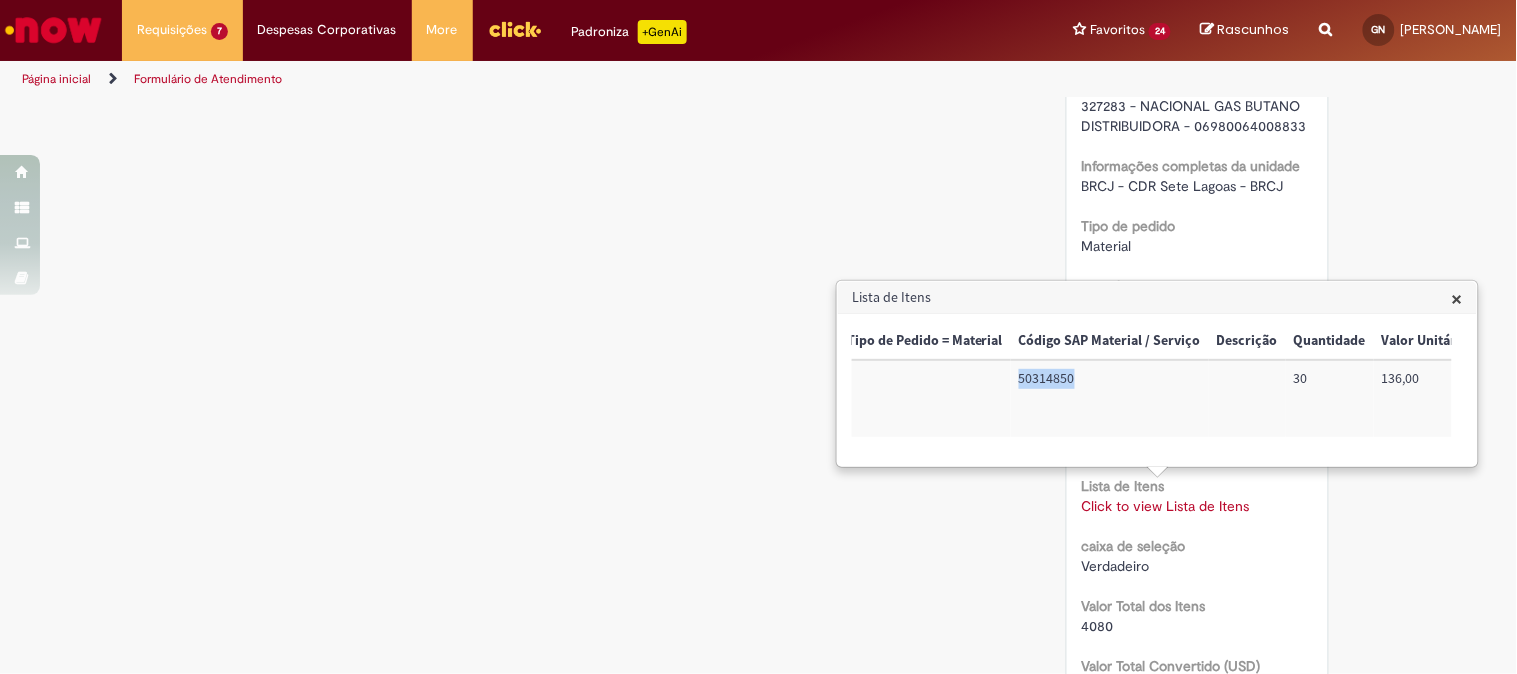 copy on "50314850" 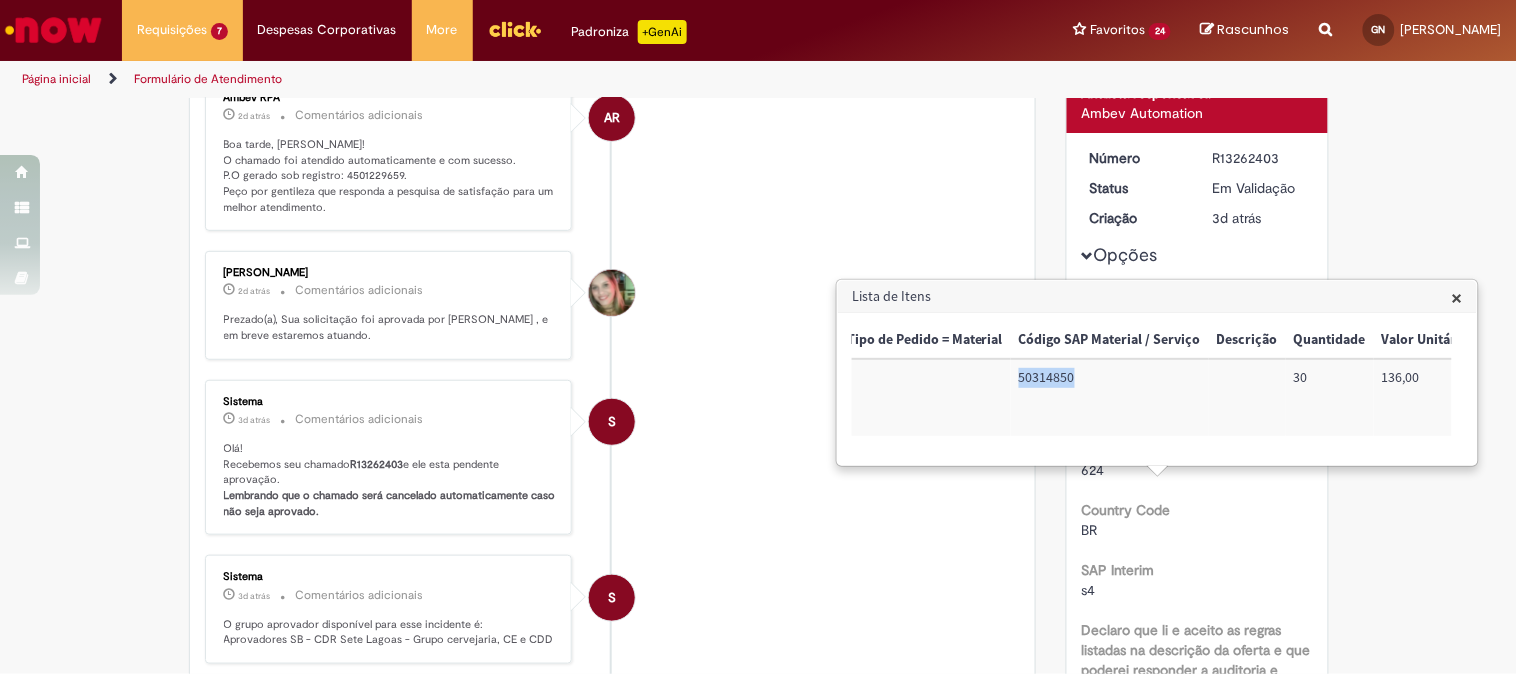 scroll, scrollTop: 0, scrollLeft: 0, axis: both 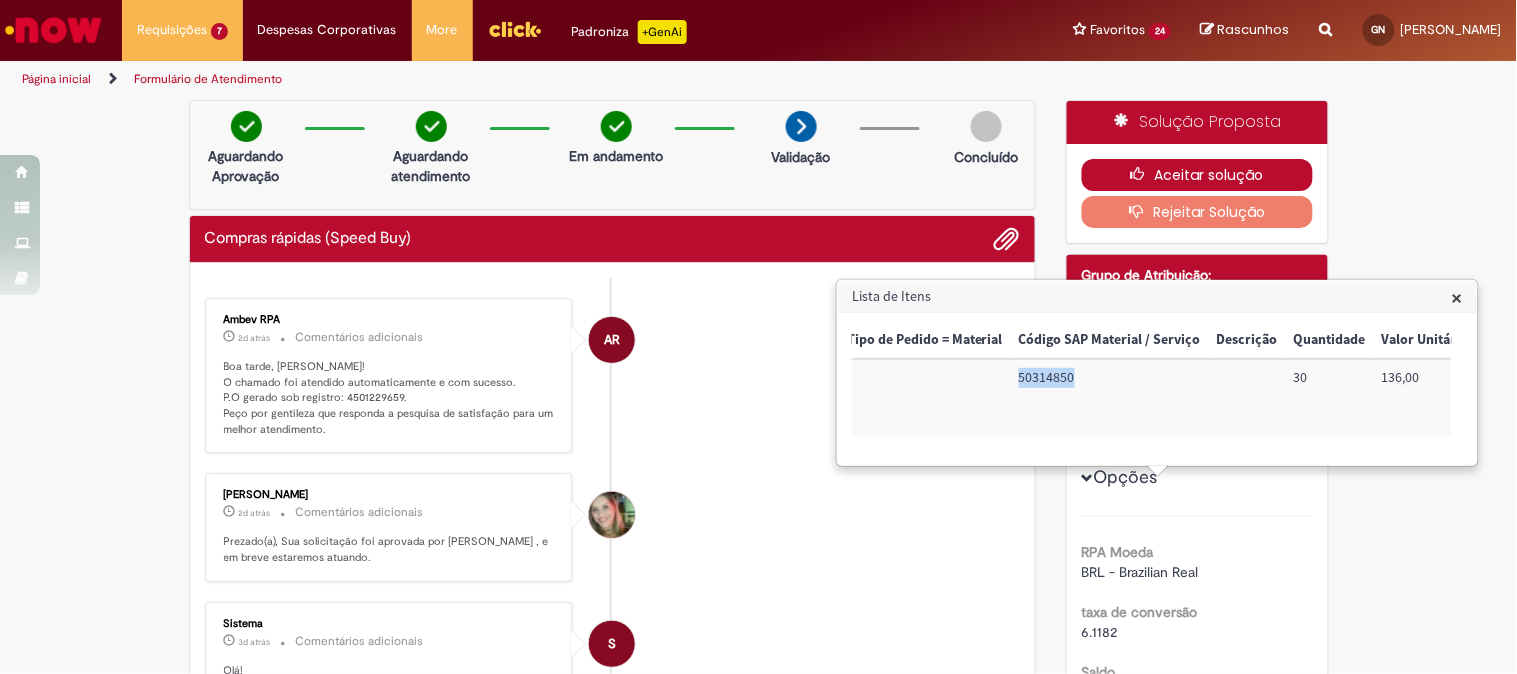 click at bounding box center (1143, 174) 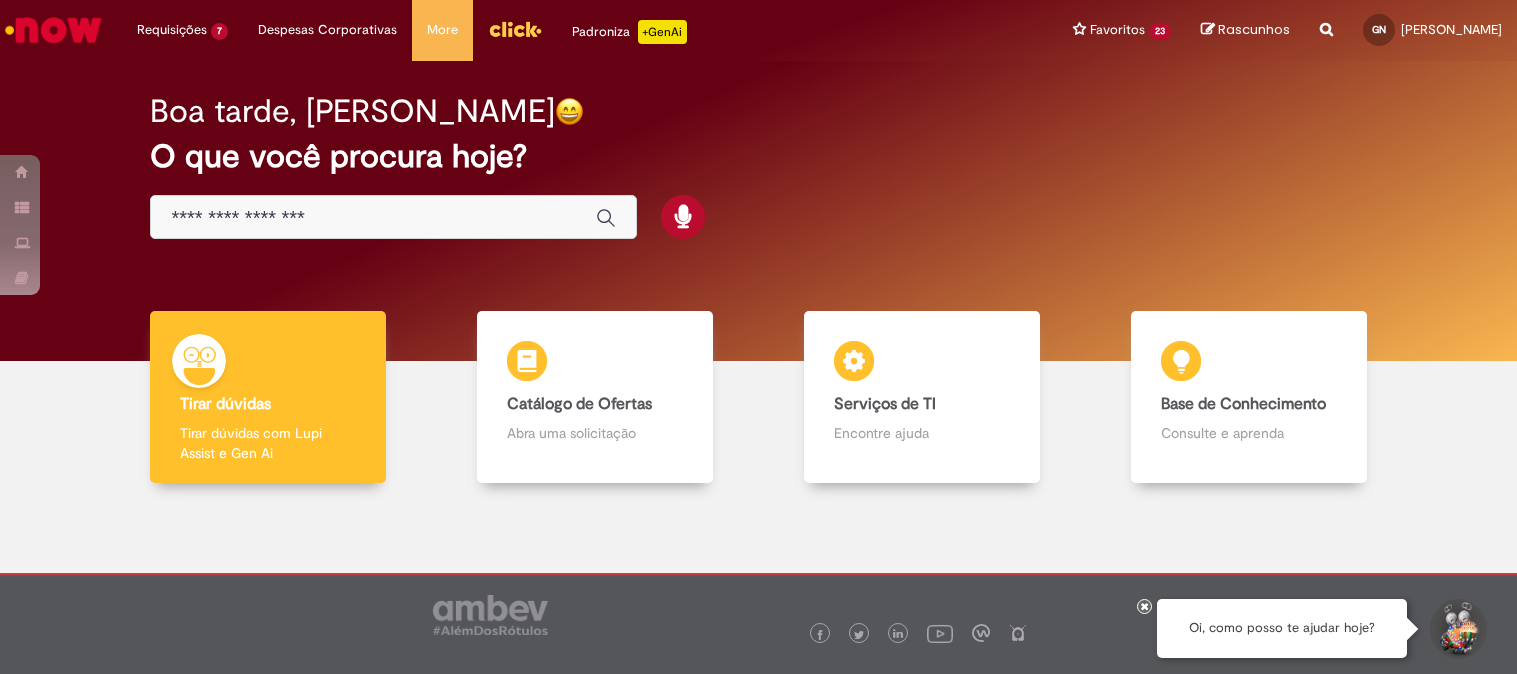 scroll, scrollTop: 0, scrollLeft: 0, axis: both 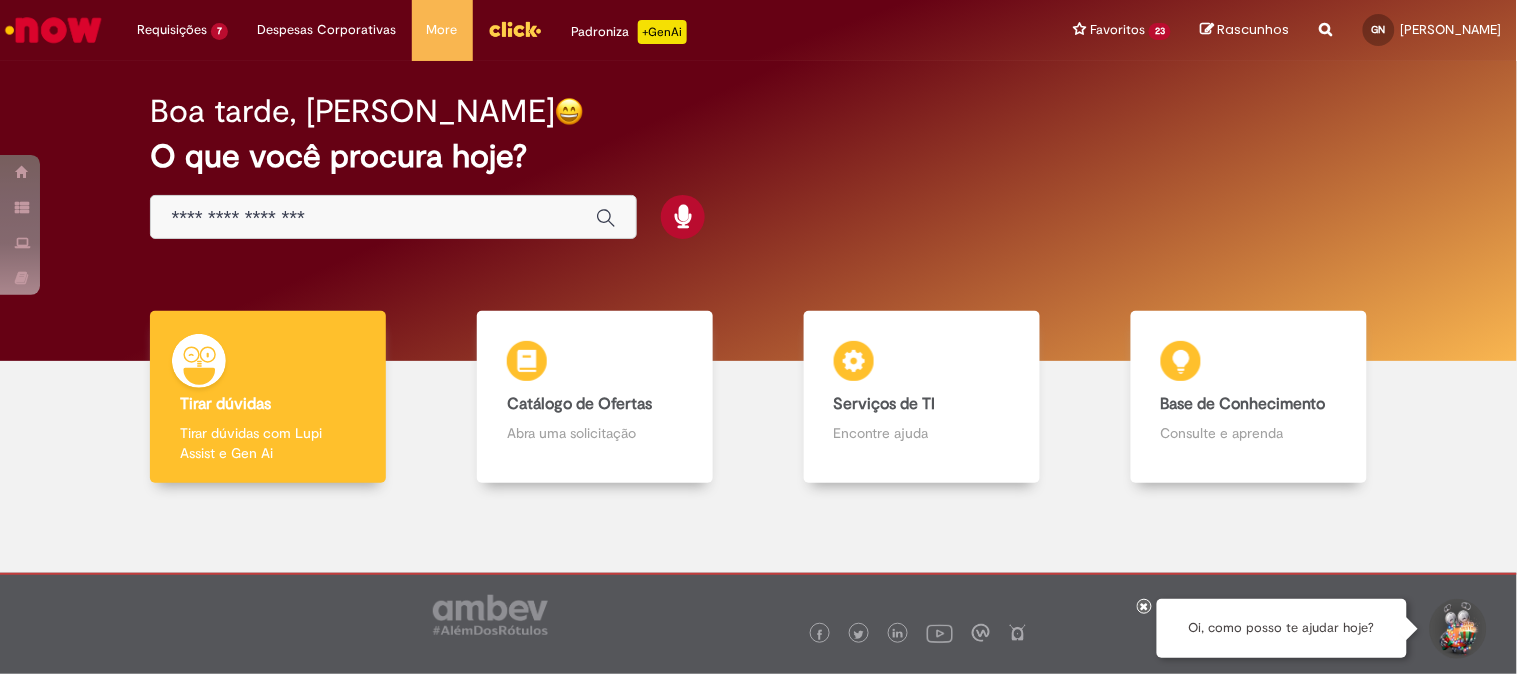 click at bounding box center [393, 217] 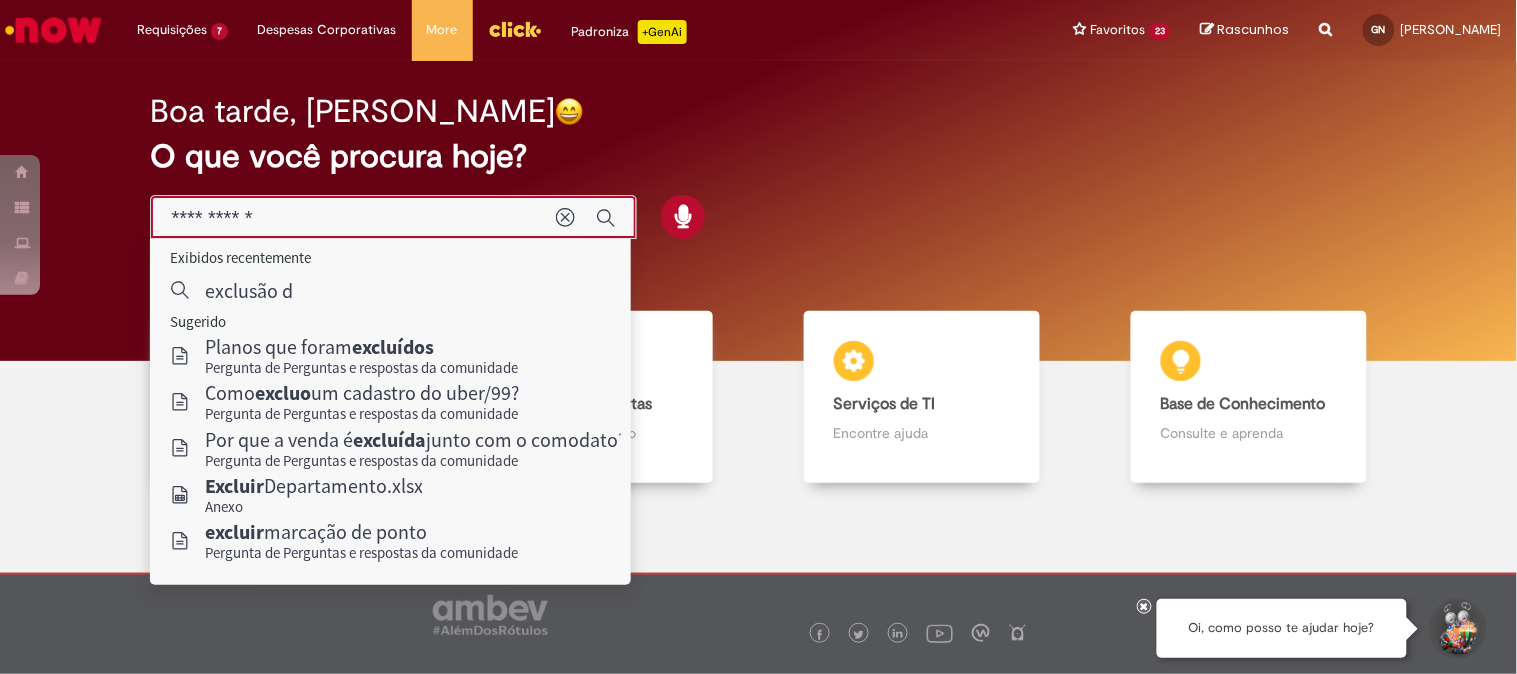 type on "**********" 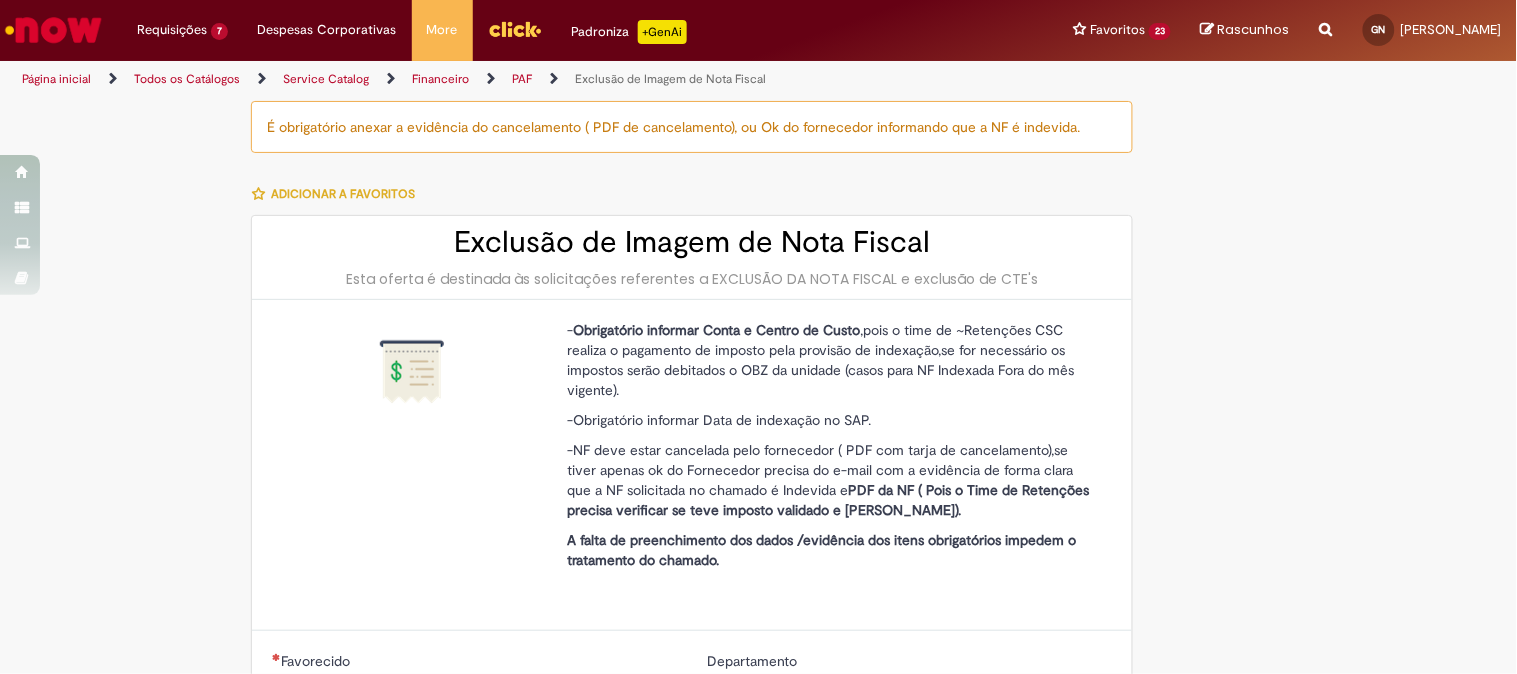 type on "********" 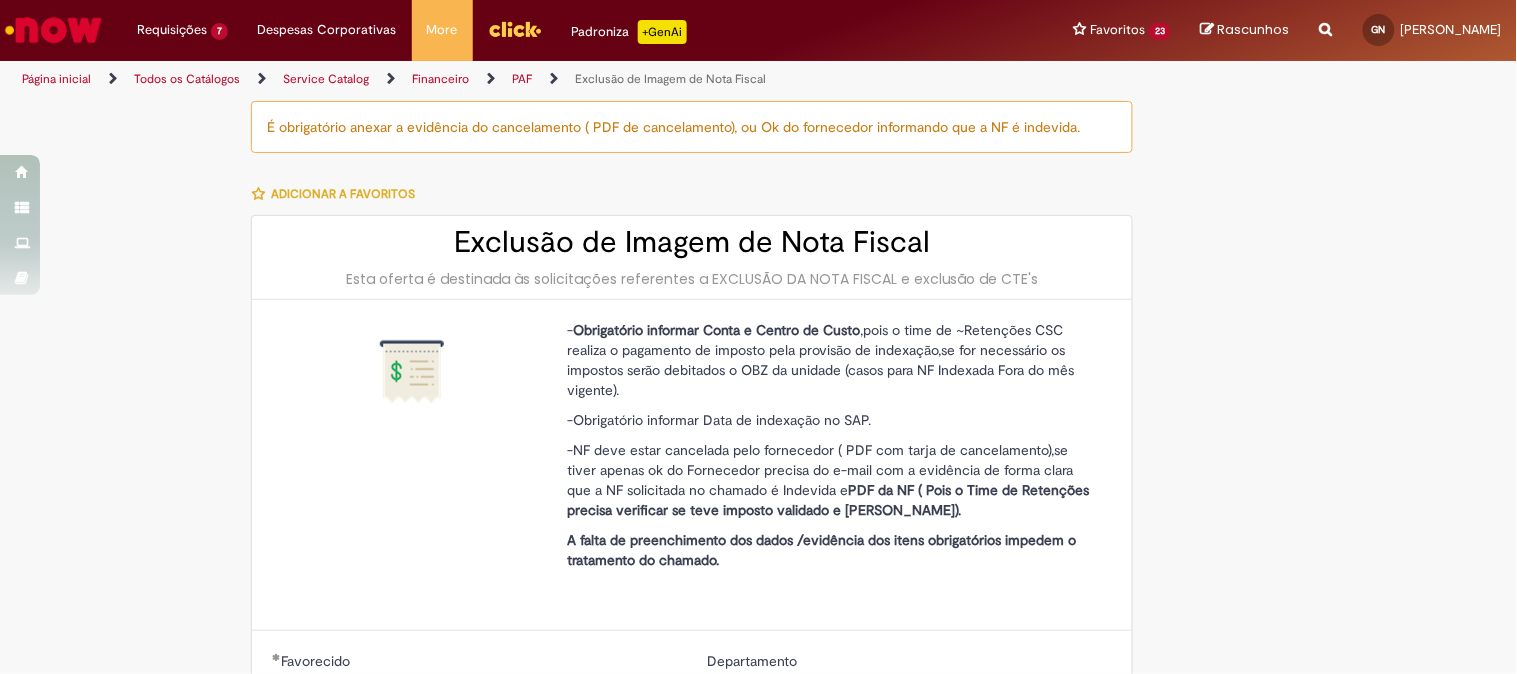 type on "**********" 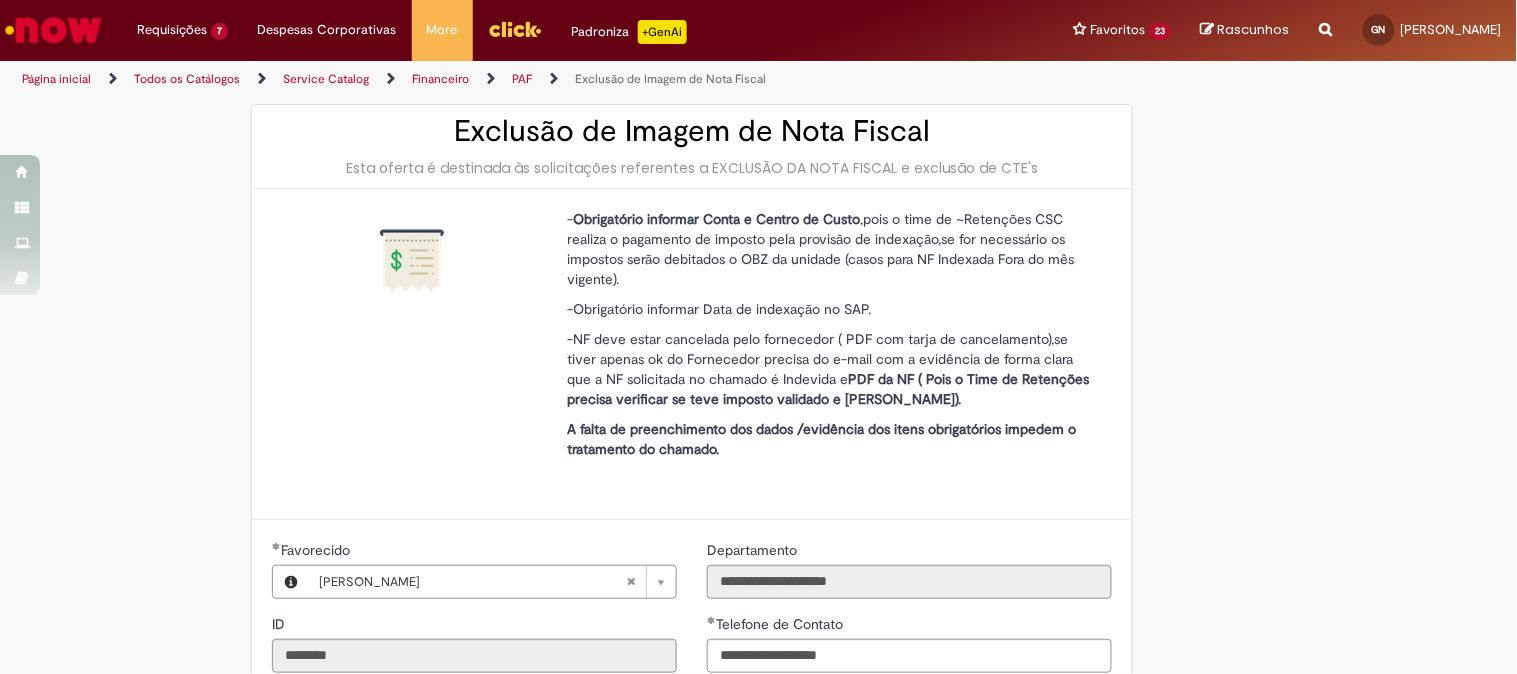 scroll, scrollTop: 0, scrollLeft: 0, axis: both 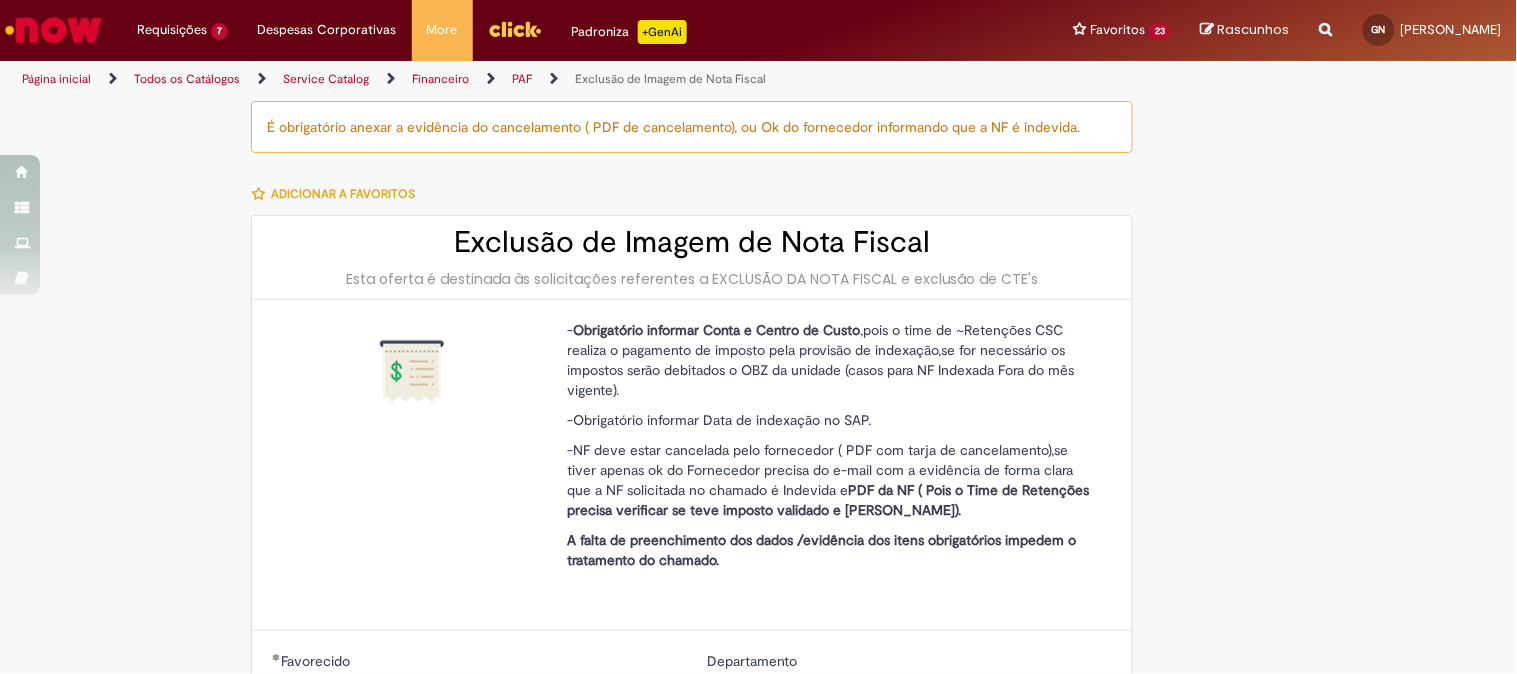 click on "Adicionar a Favoritos" at bounding box center [338, 194] 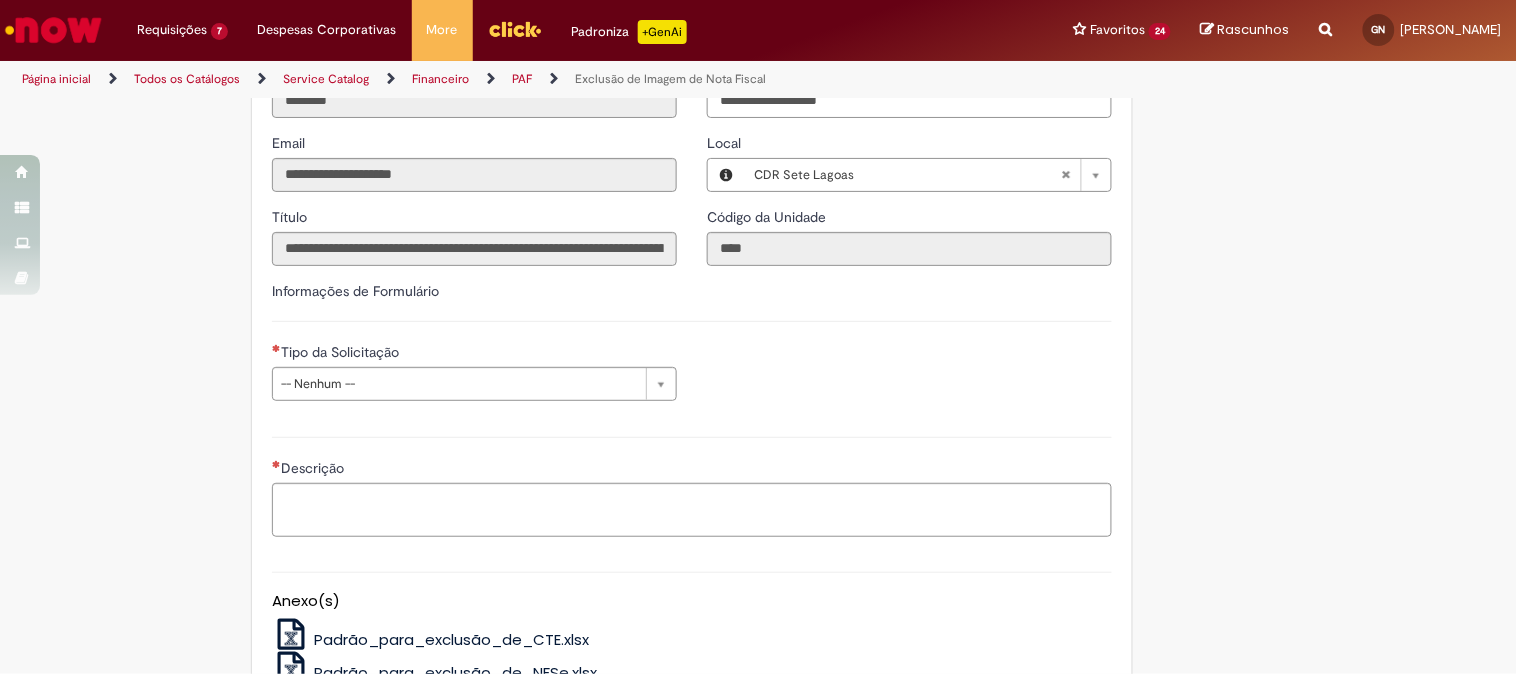 scroll, scrollTop: 888, scrollLeft: 0, axis: vertical 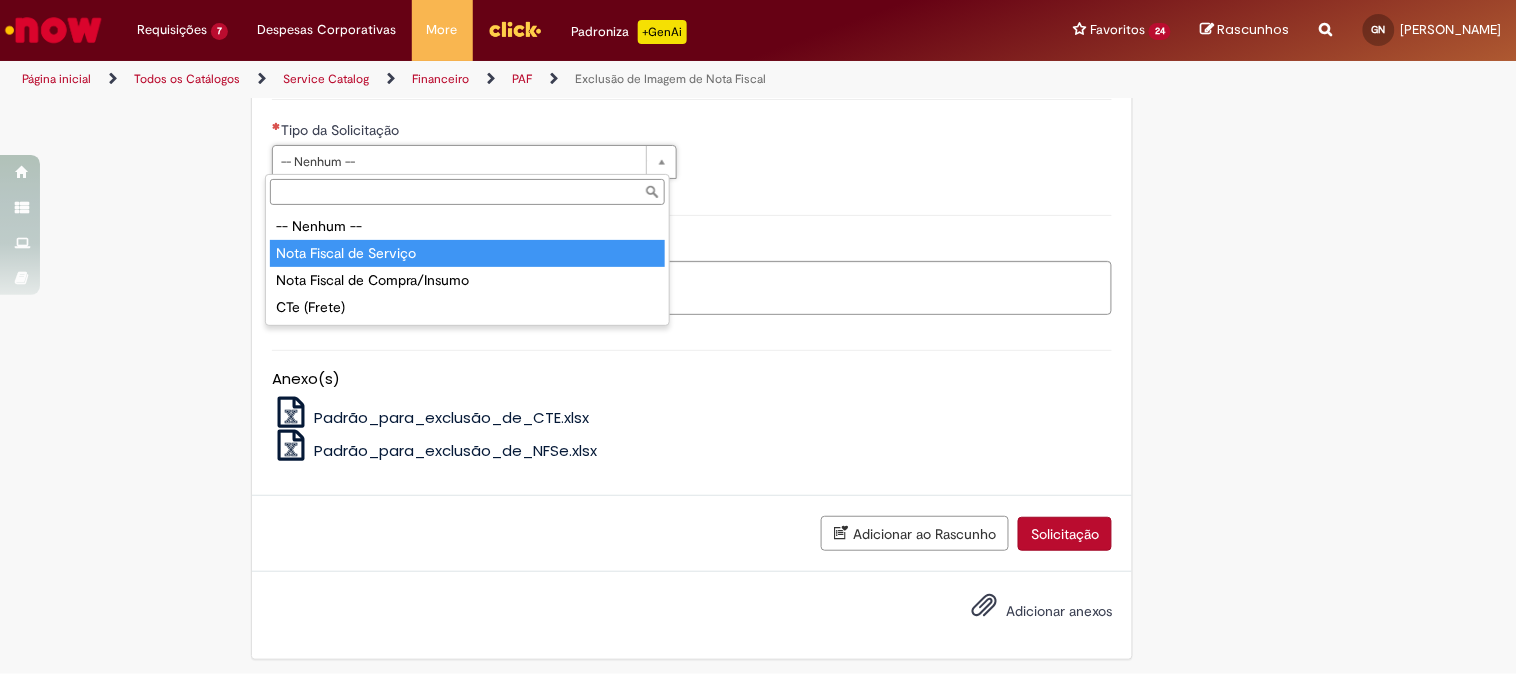 type on "**********" 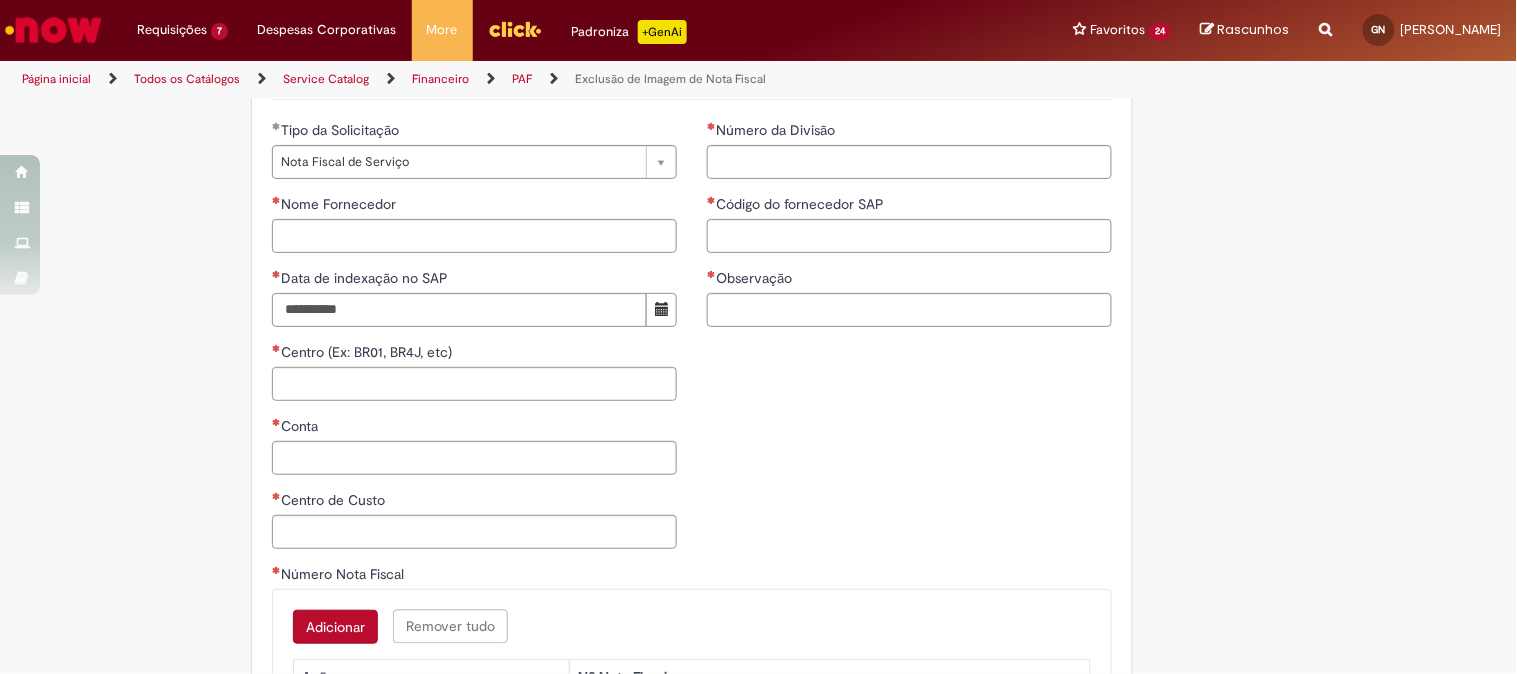click on "Tire dúvidas com LupiAssist    +GenAI
Oi! Eu sou LupiAssist, uma Inteligência Artificial Generativa em constante aprendizado   Meu conteúdo é monitorado para trazer uma melhor experiência
Dúvidas comuns:
Só mais um instante, estou consultando nossas bases de conhecimento  e escrevendo a melhor resposta pra você!
Title
Lorem ipsum dolor sit amet    Fazer uma nova pergunta
Gerei esta resposta utilizando IA Generativa em conjunto com os nossos padrões. Em caso de divergência, os documentos oficiais prevalecerão.
Saiba mais em:
Ou ligue para:
E aí, te ajudei?
Sim, obrigado!" at bounding box center [758, 238] 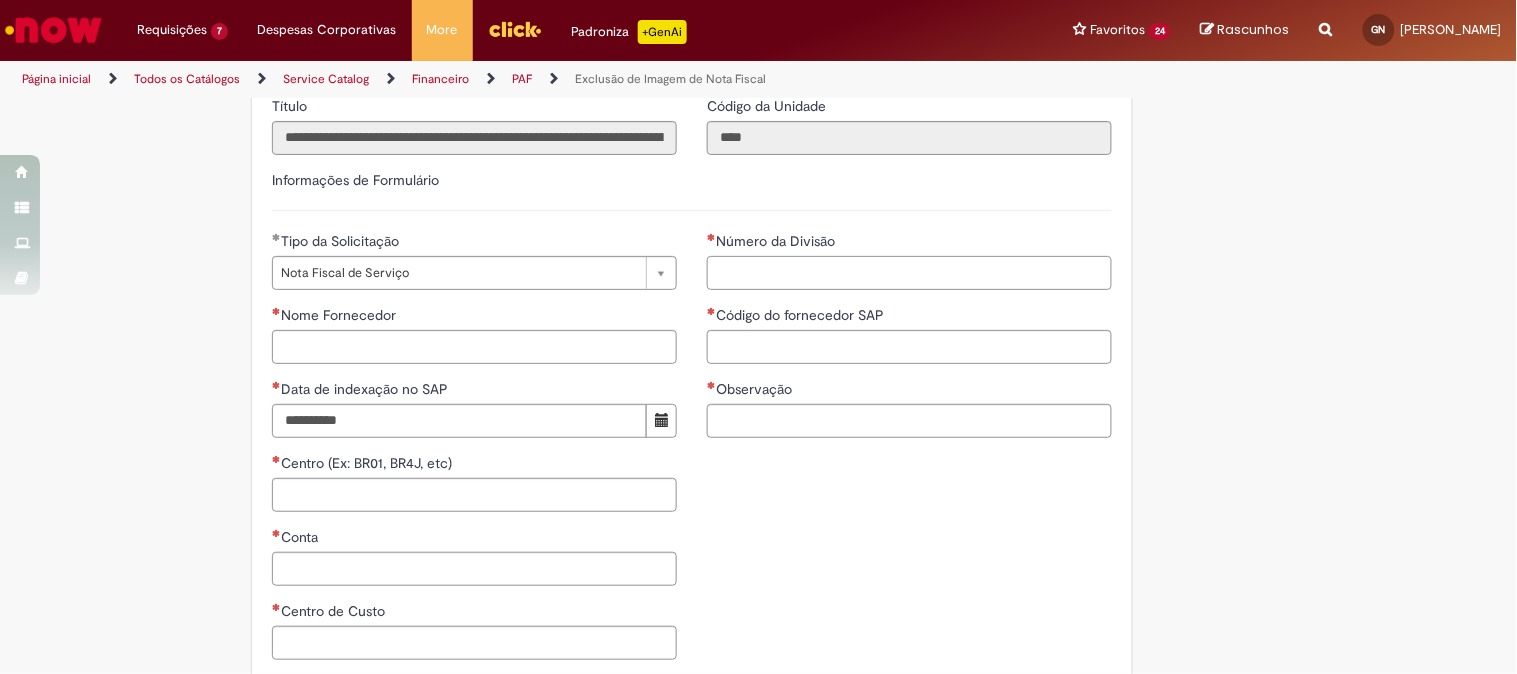 click on "Número da Divisão" at bounding box center [909, 273] 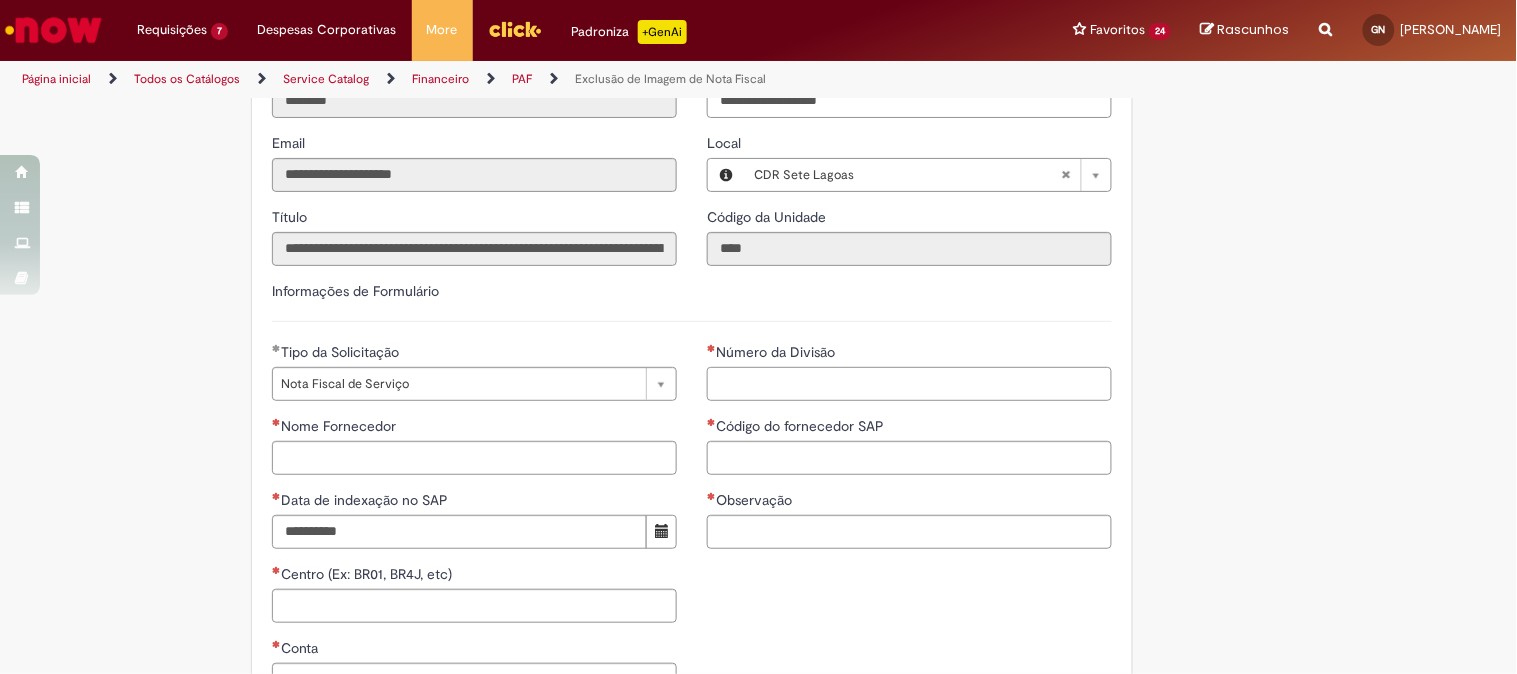 scroll, scrollTop: 777, scrollLeft: 0, axis: vertical 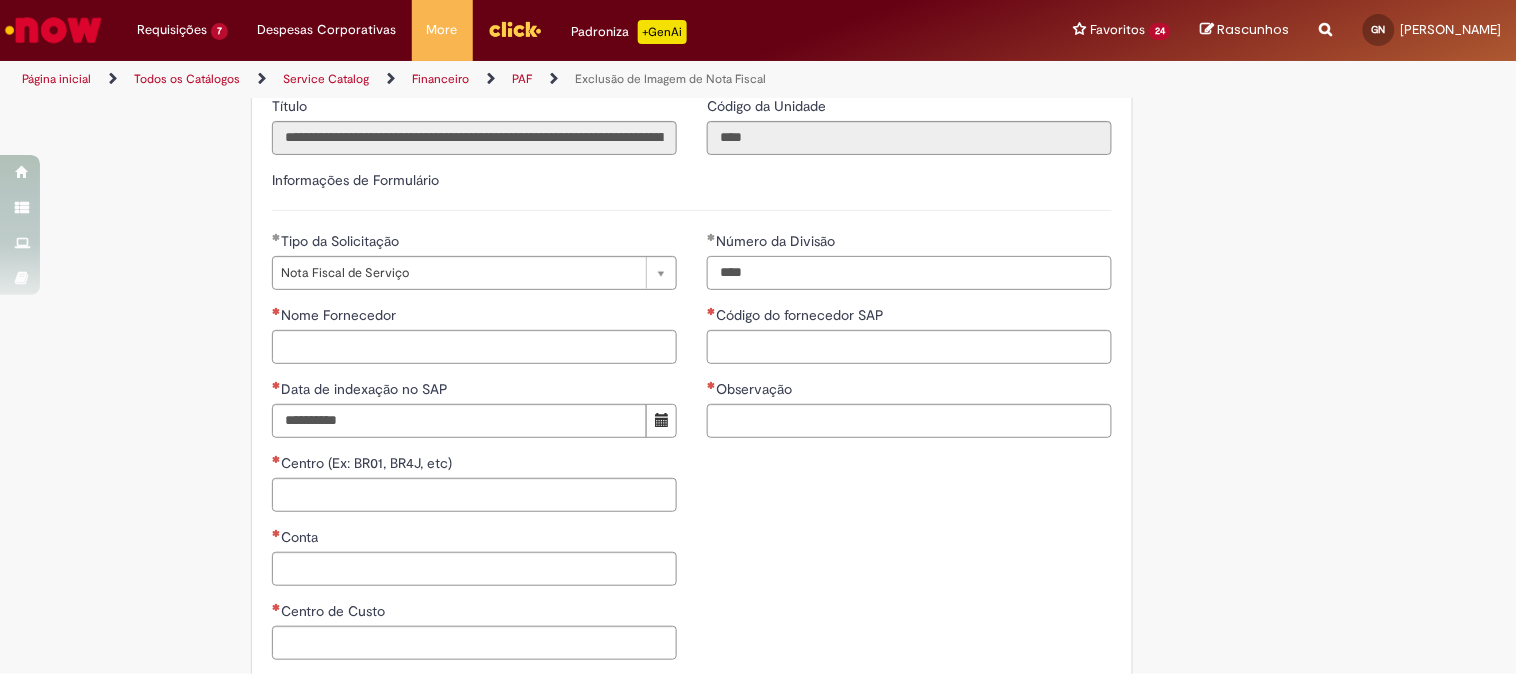 type on "****" 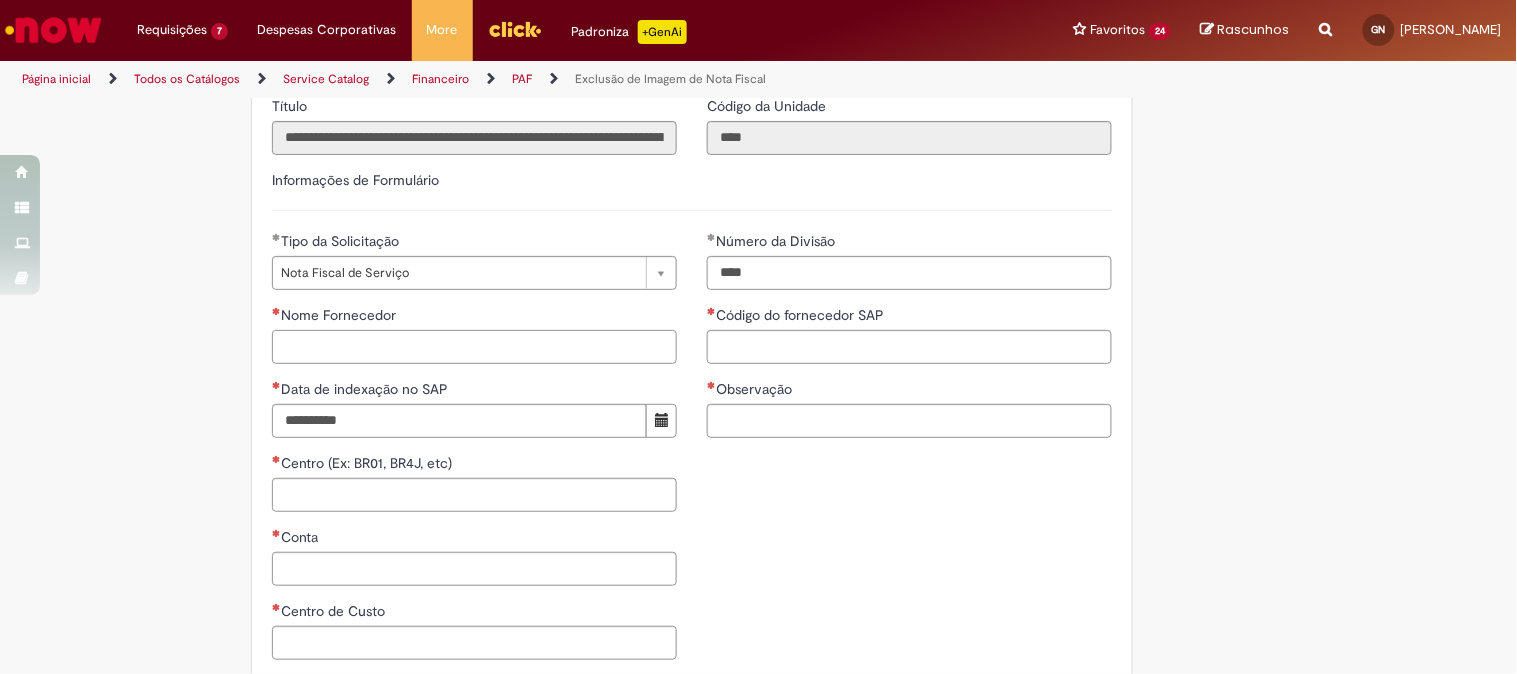click on "Nome Fornecedor" at bounding box center [474, 347] 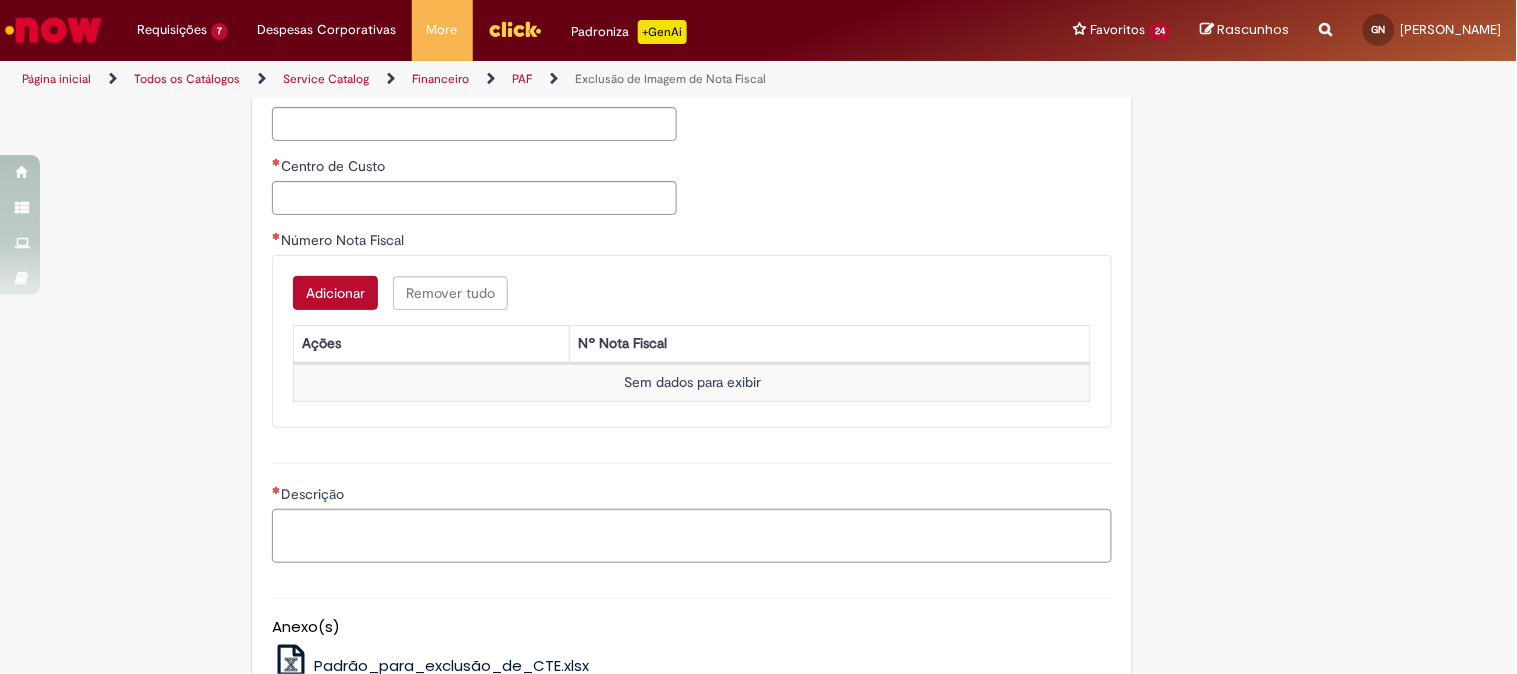 scroll, scrollTop: 1333, scrollLeft: 0, axis: vertical 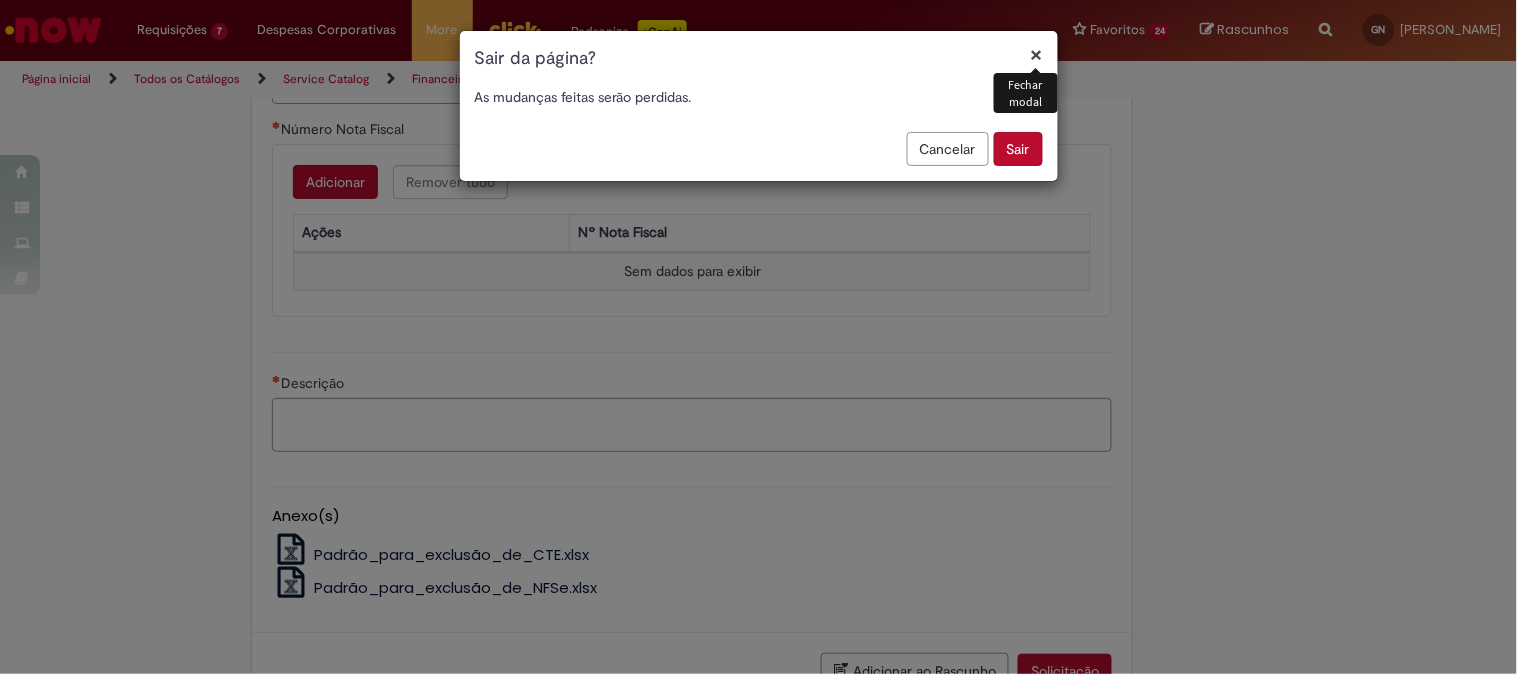 click on "Sair" at bounding box center (1018, 149) 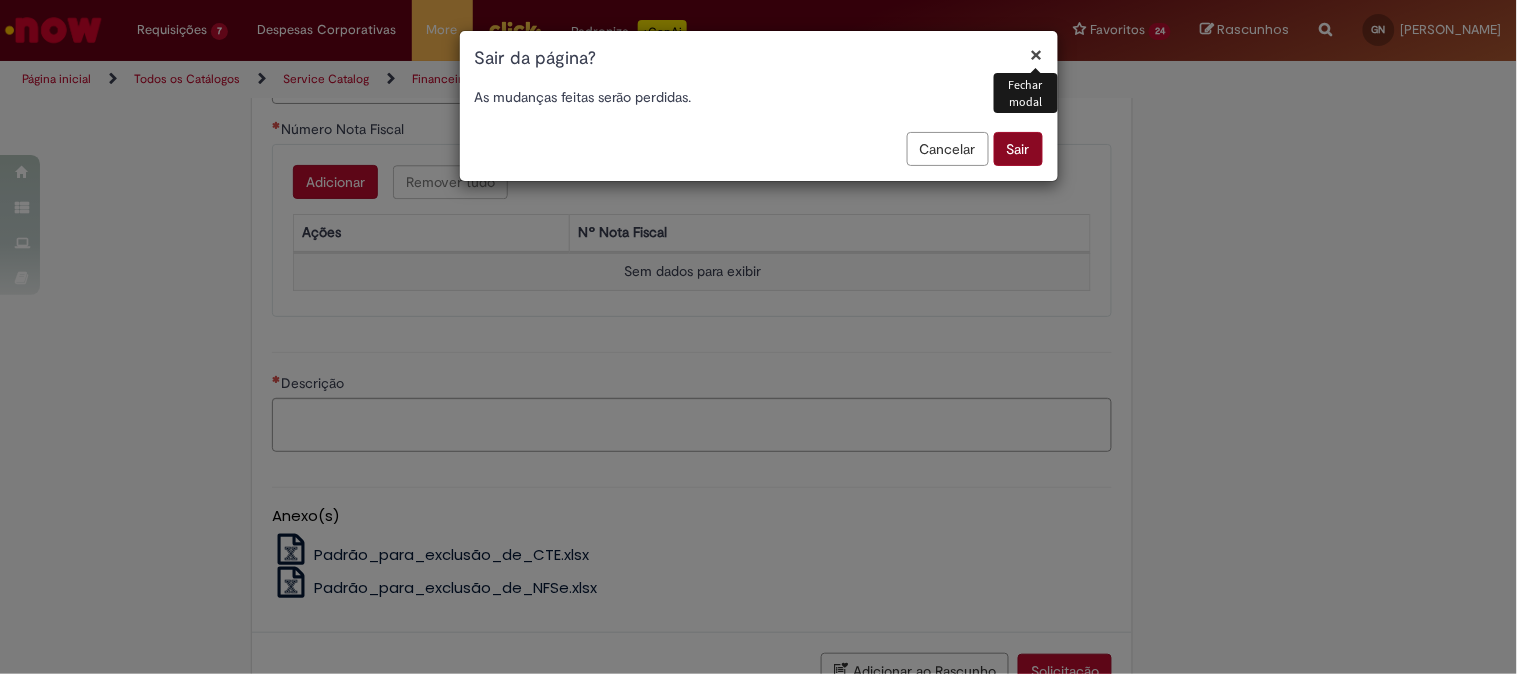 scroll, scrollTop: 737, scrollLeft: 0, axis: vertical 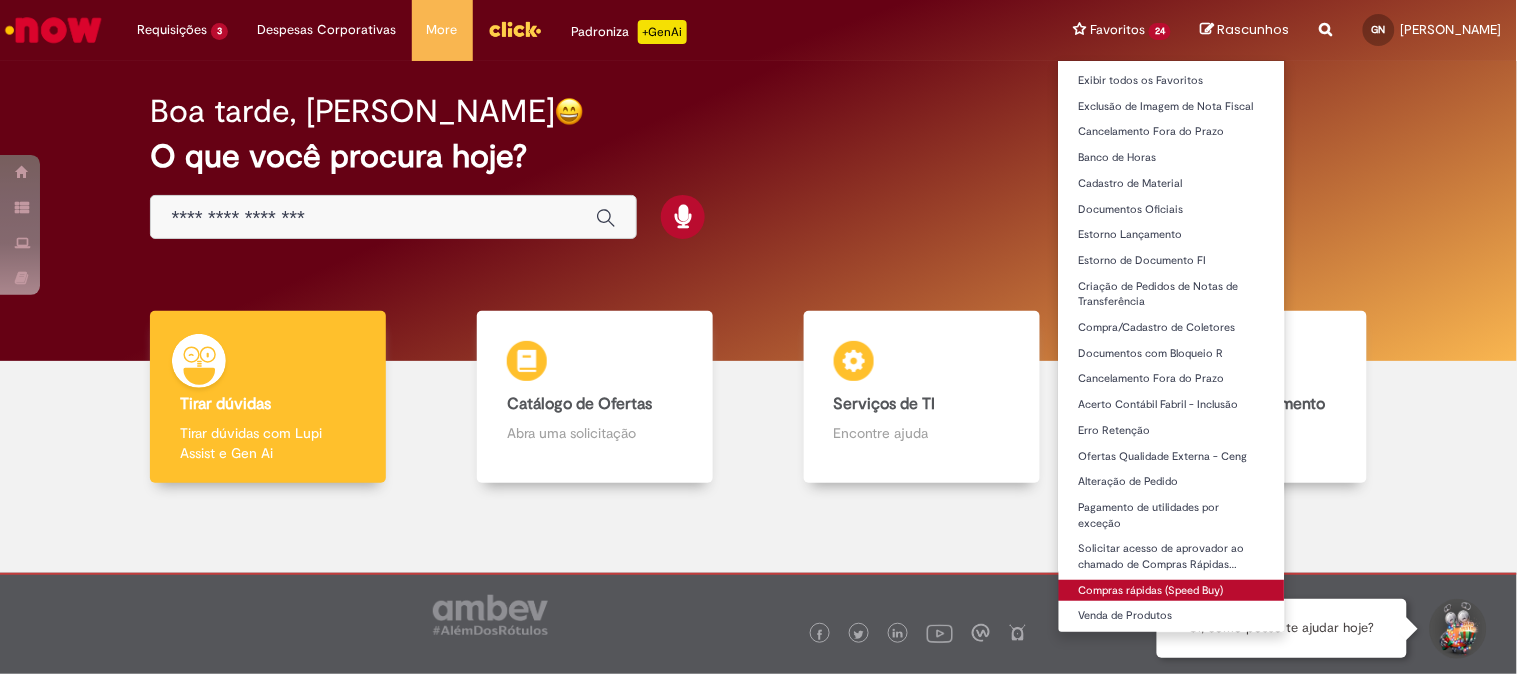 click on "Compras rápidas (Speed Buy)" at bounding box center [1172, 591] 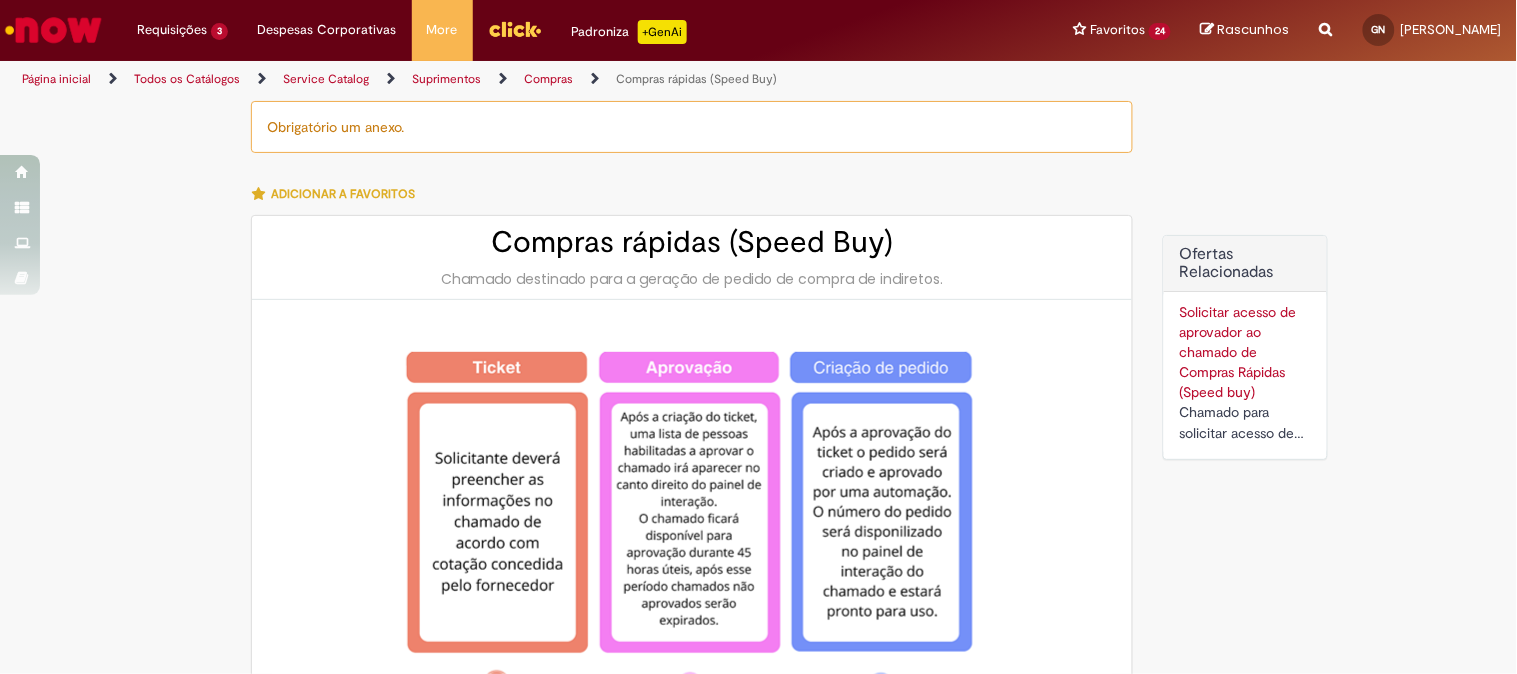 type on "********" 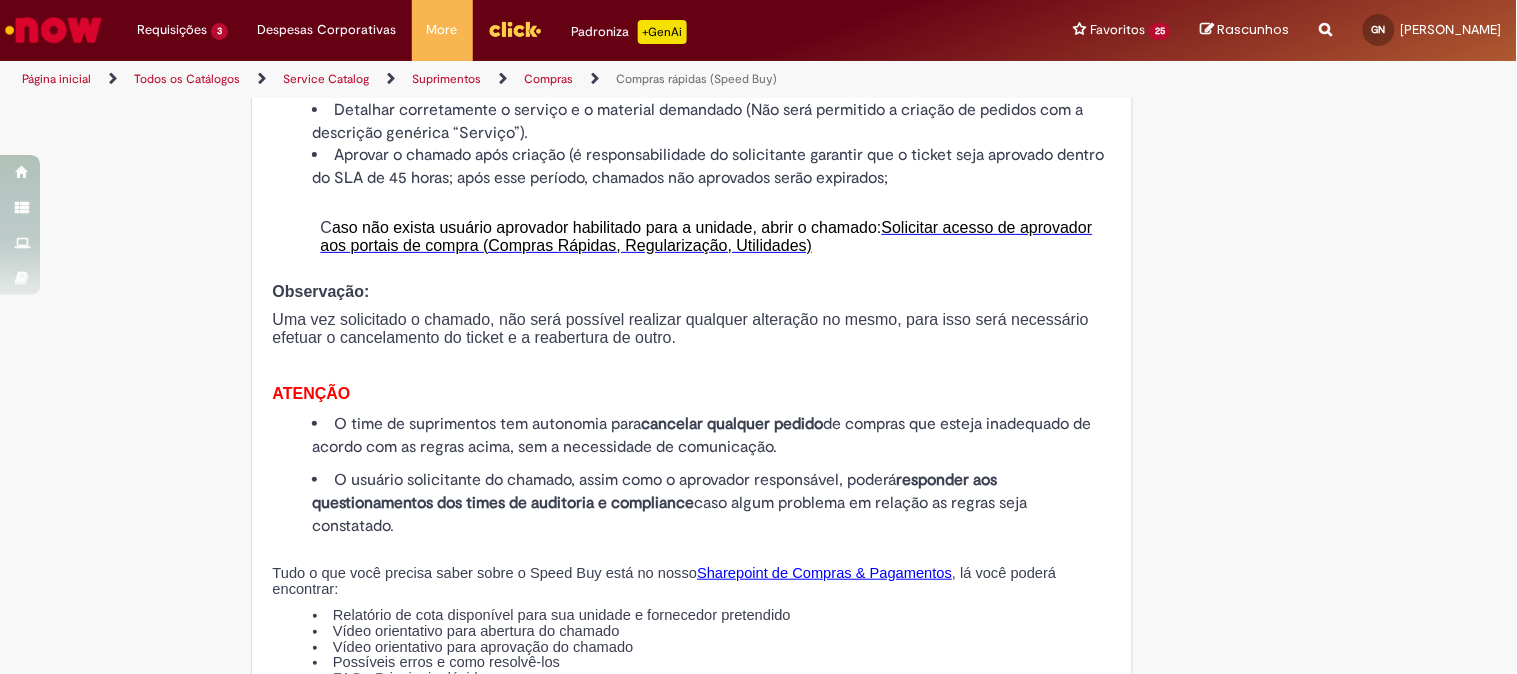 scroll, scrollTop: 2444, scrollLeft: 0, axis: vertical 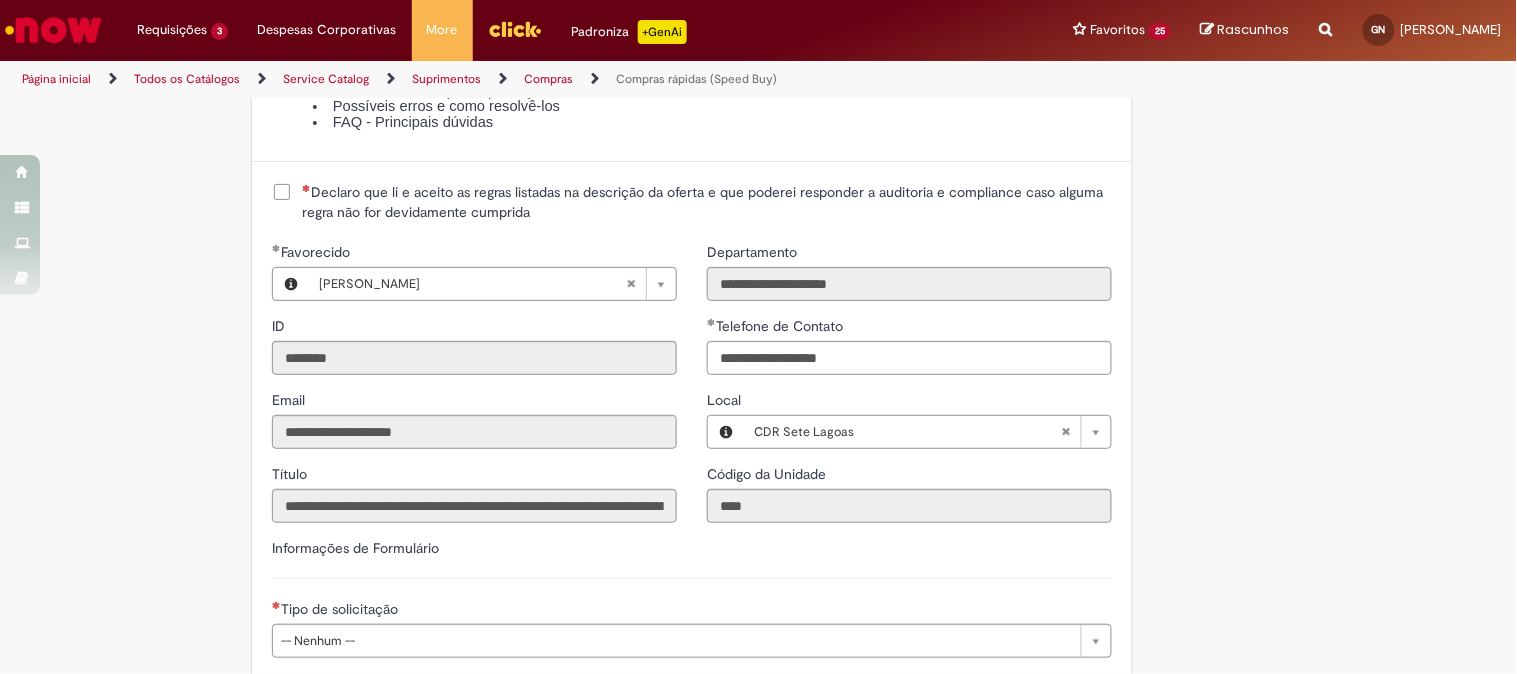 click on "Declaro que li e aceito as regras listadas na descrição da oferta e que poderei responder a auditoria e compliance caso alguma regra não for devidamente cumprida" at bounding box center [707, 202] 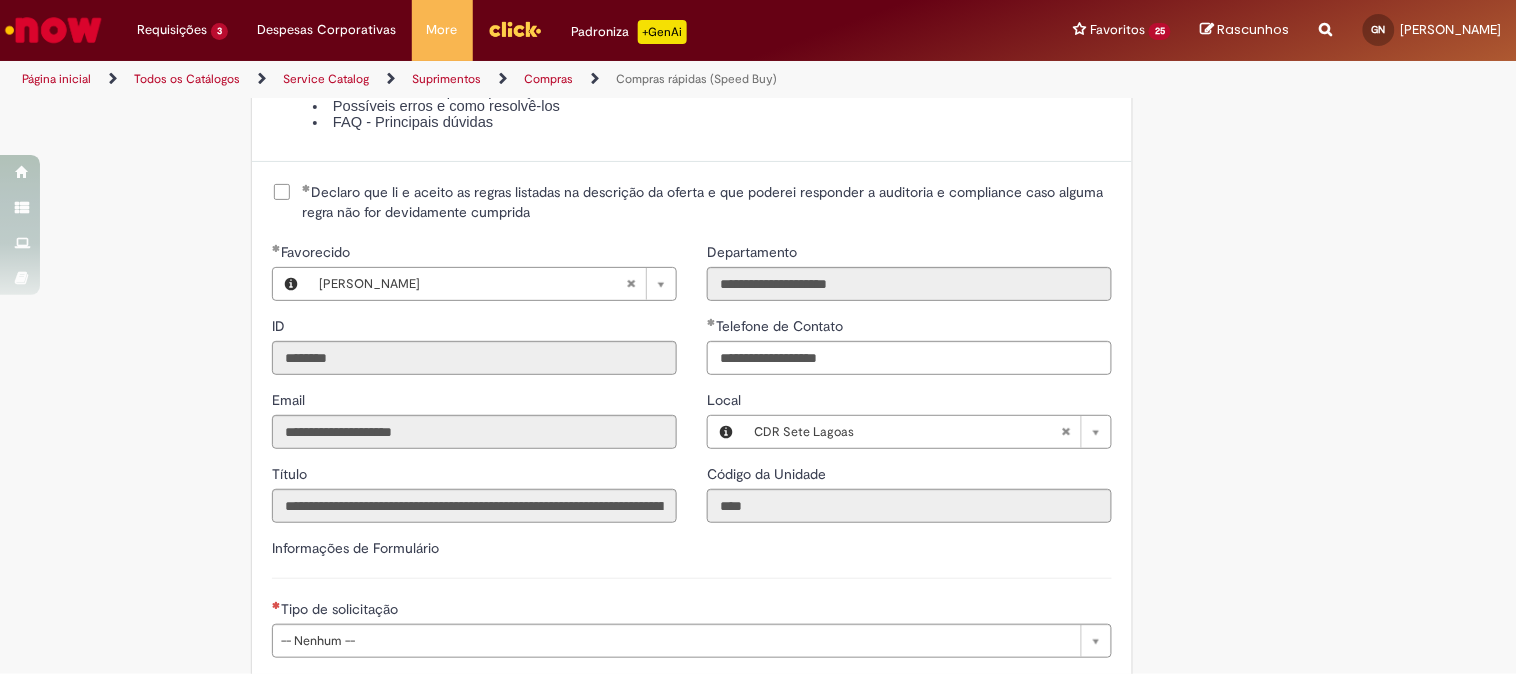 scroll, scrollTop: 2777, scrollLeft: 0, axis: vertical 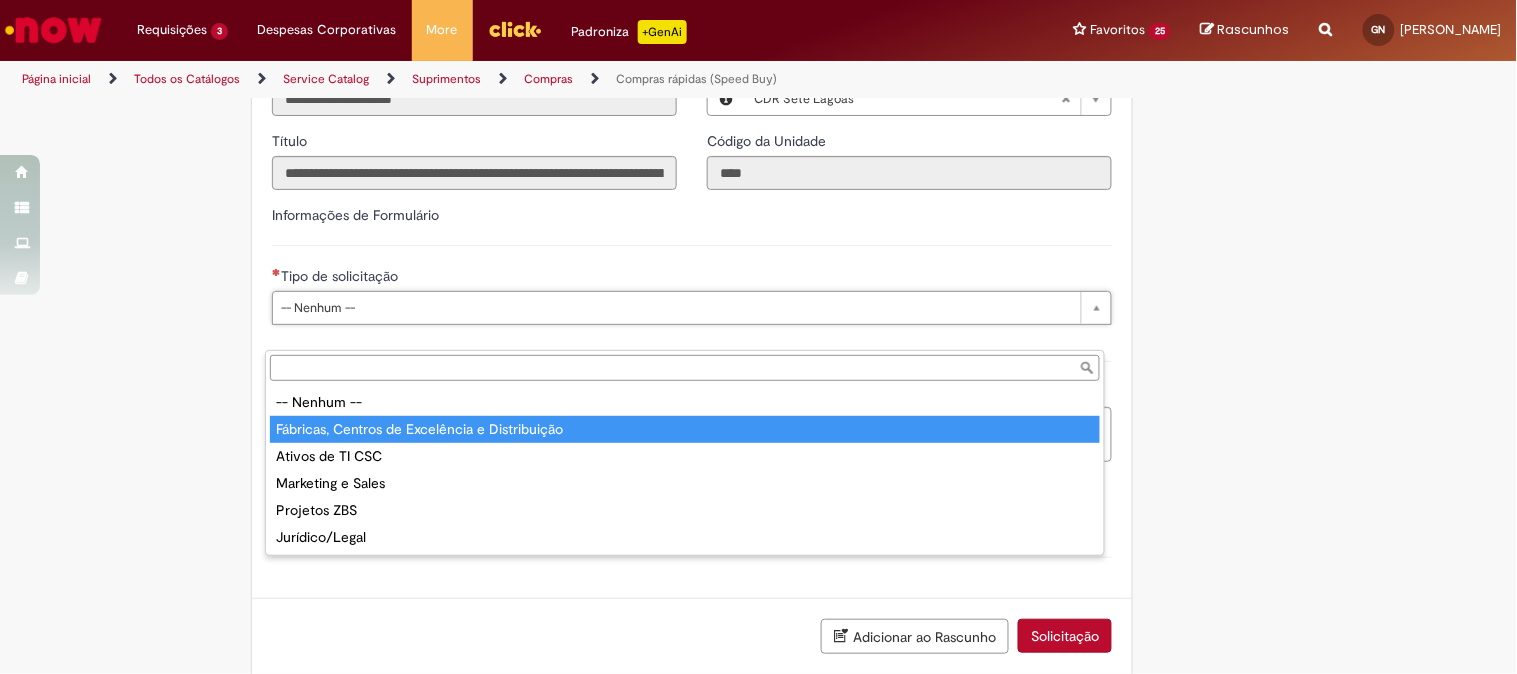type on "**********" 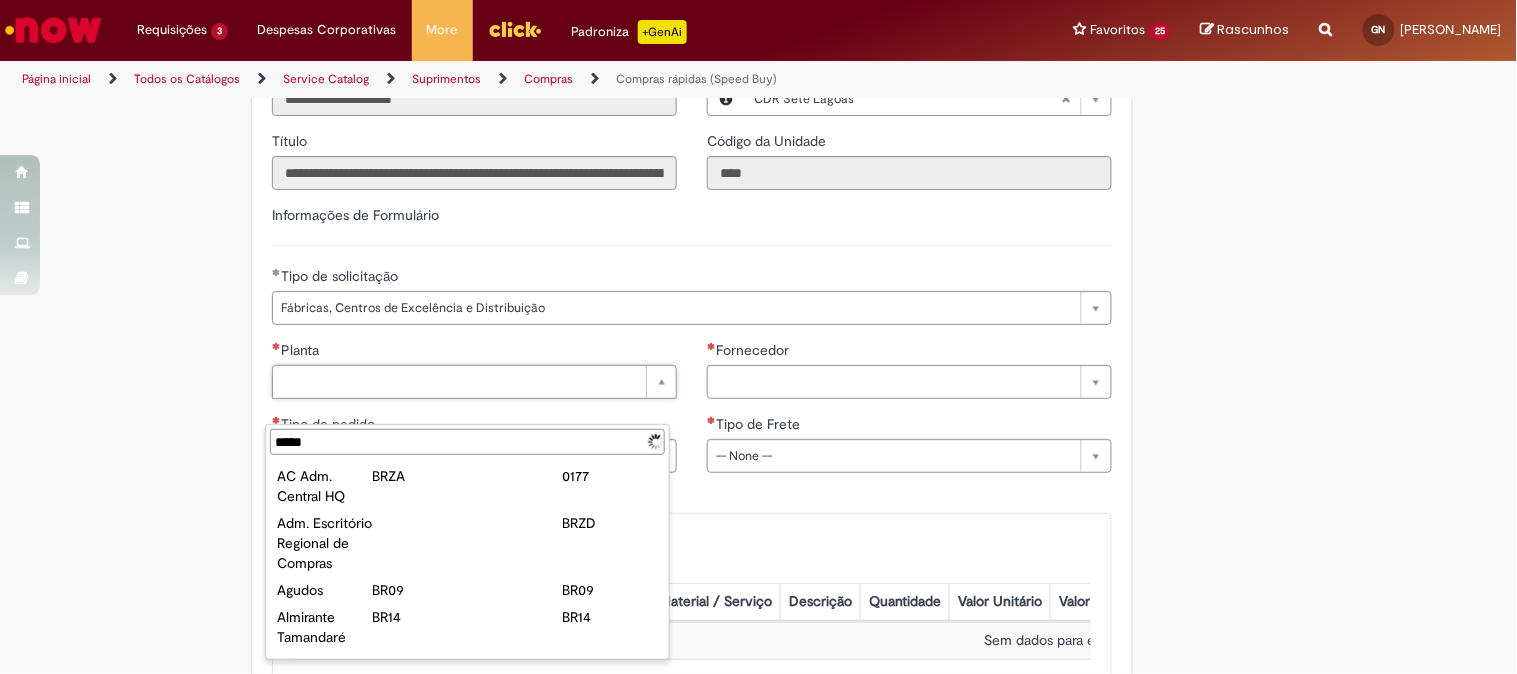 type on "******" 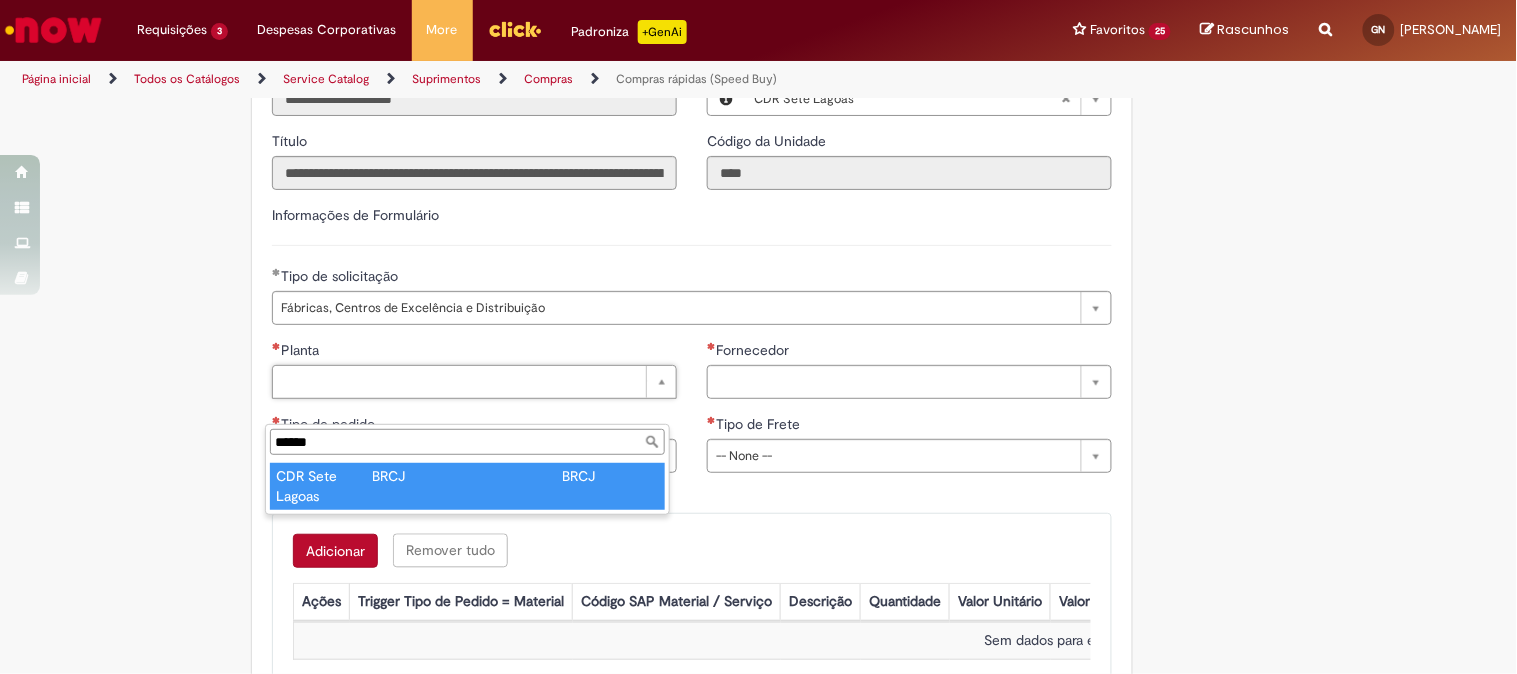 type on "**********" 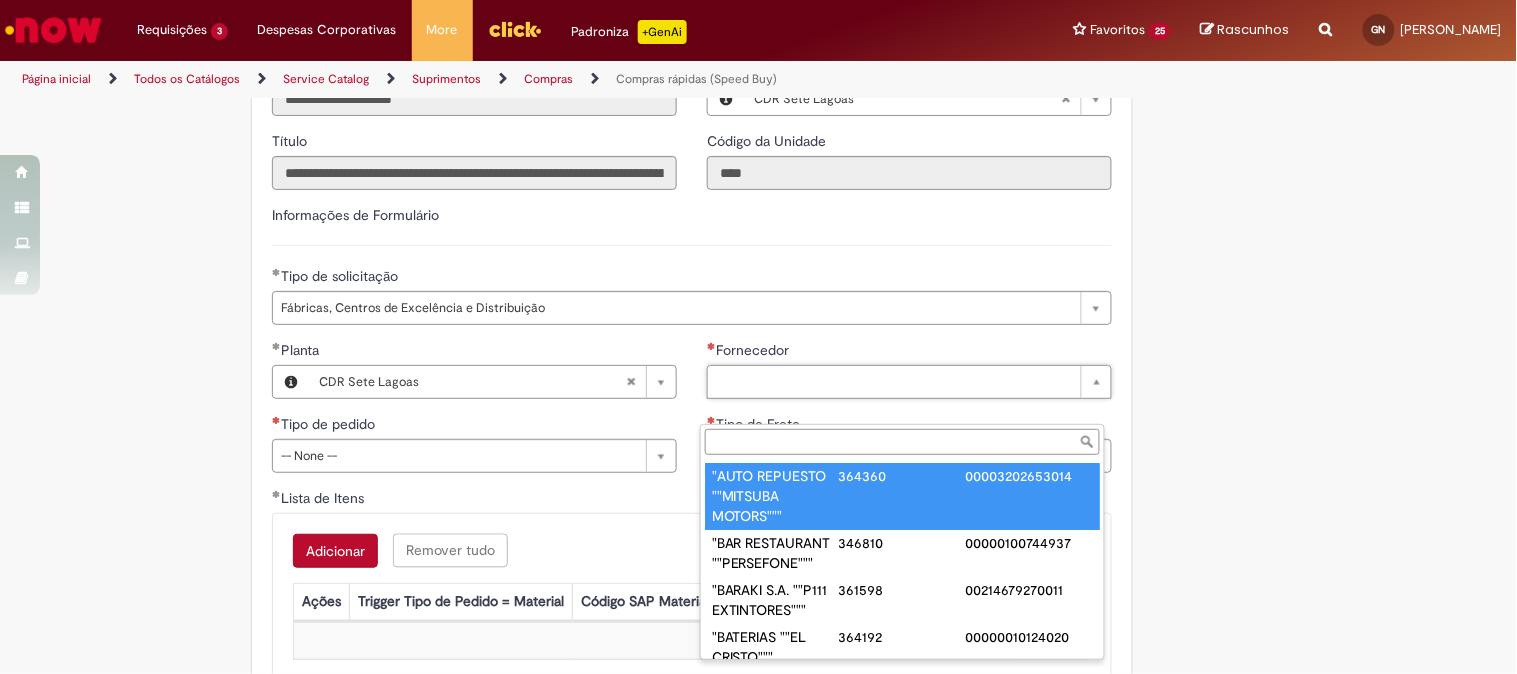 paste on "******" 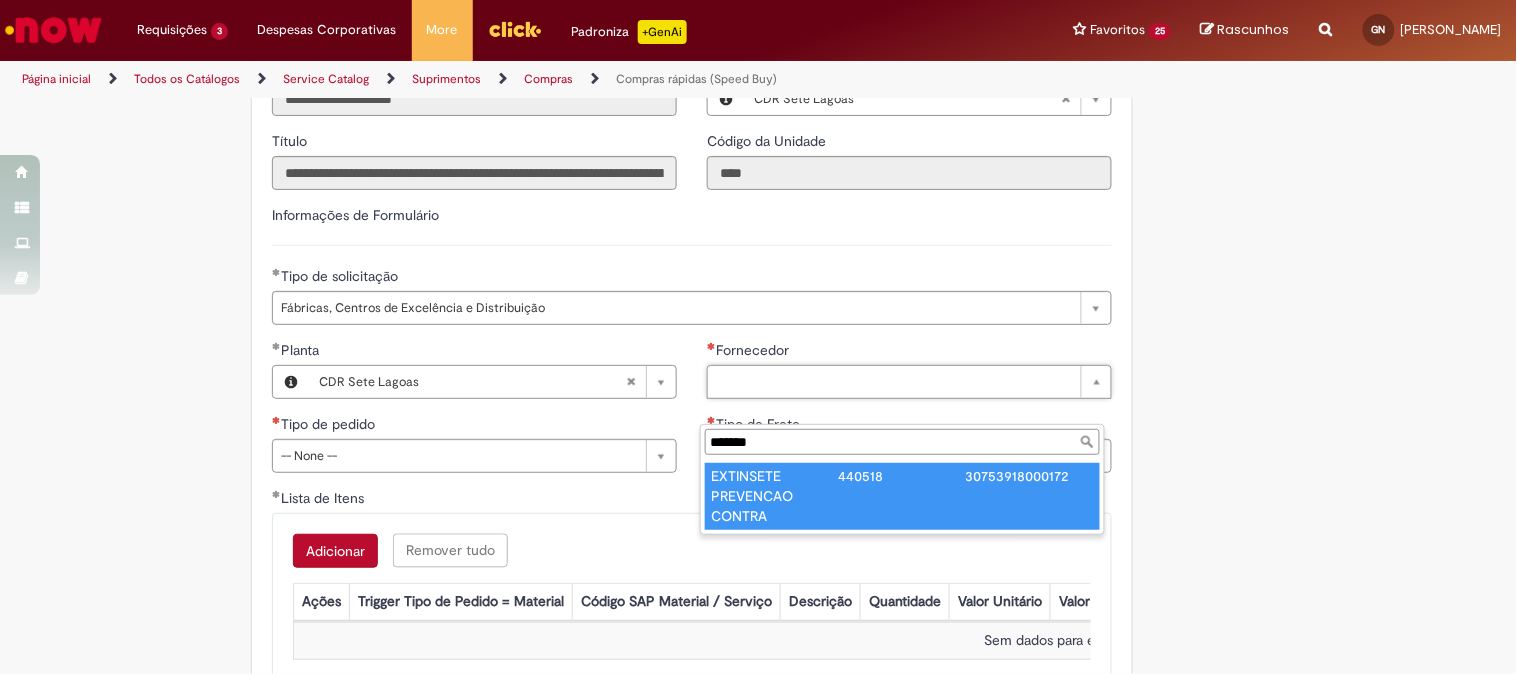 type on "******" 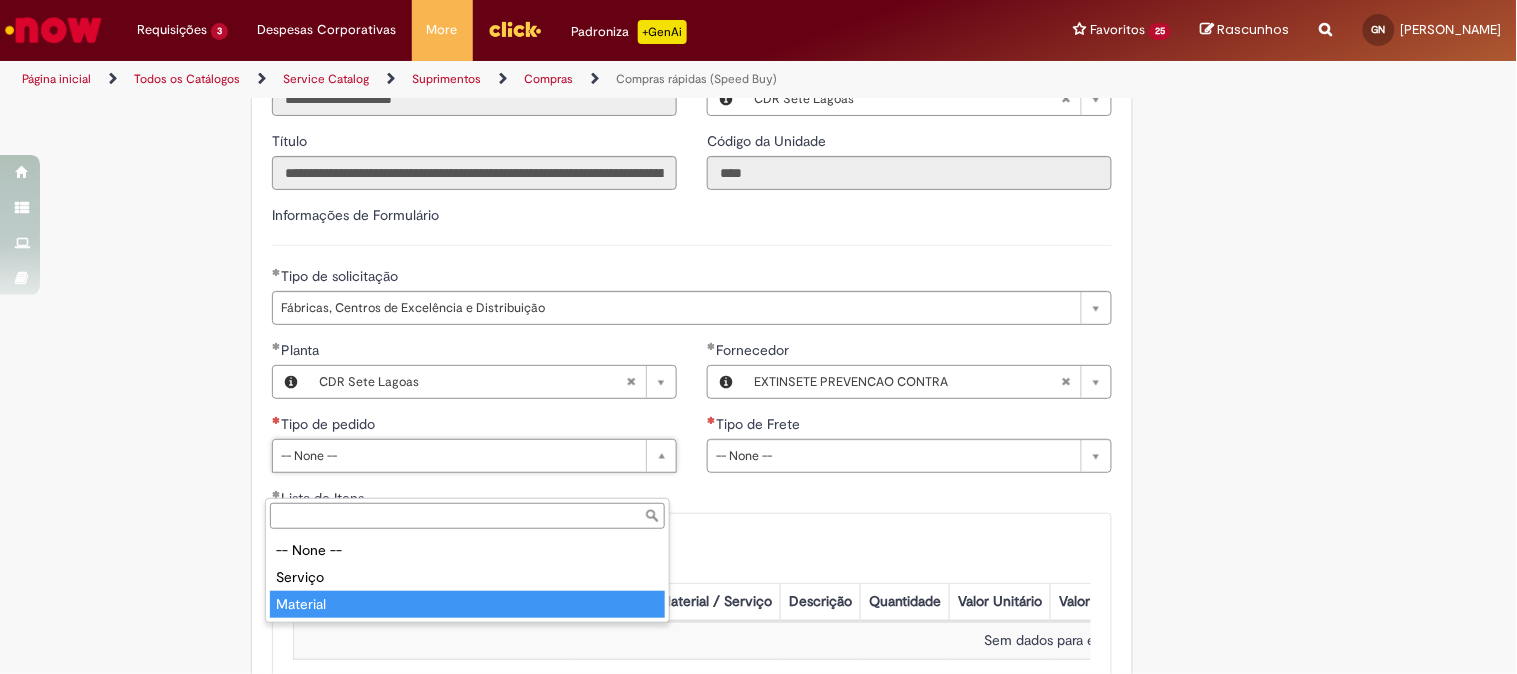 type on "********" 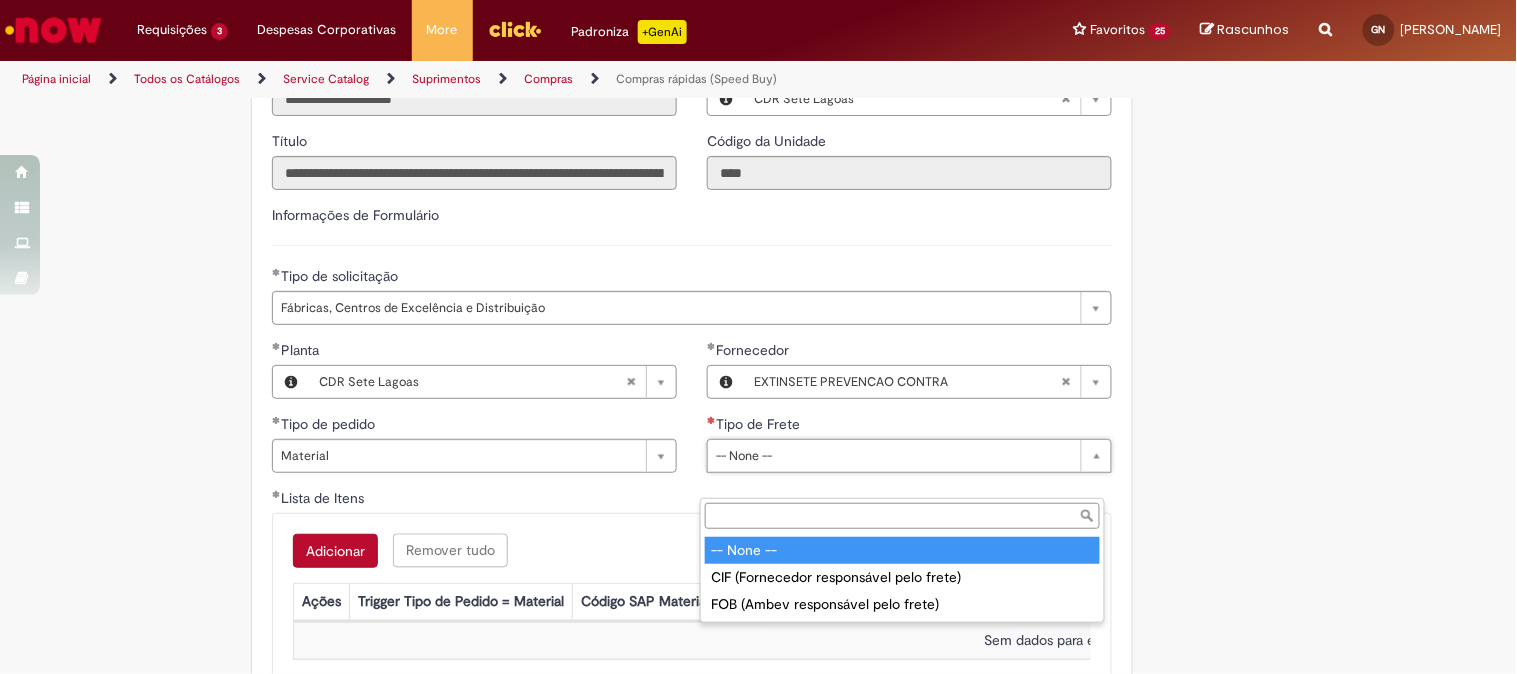 type on "**********" 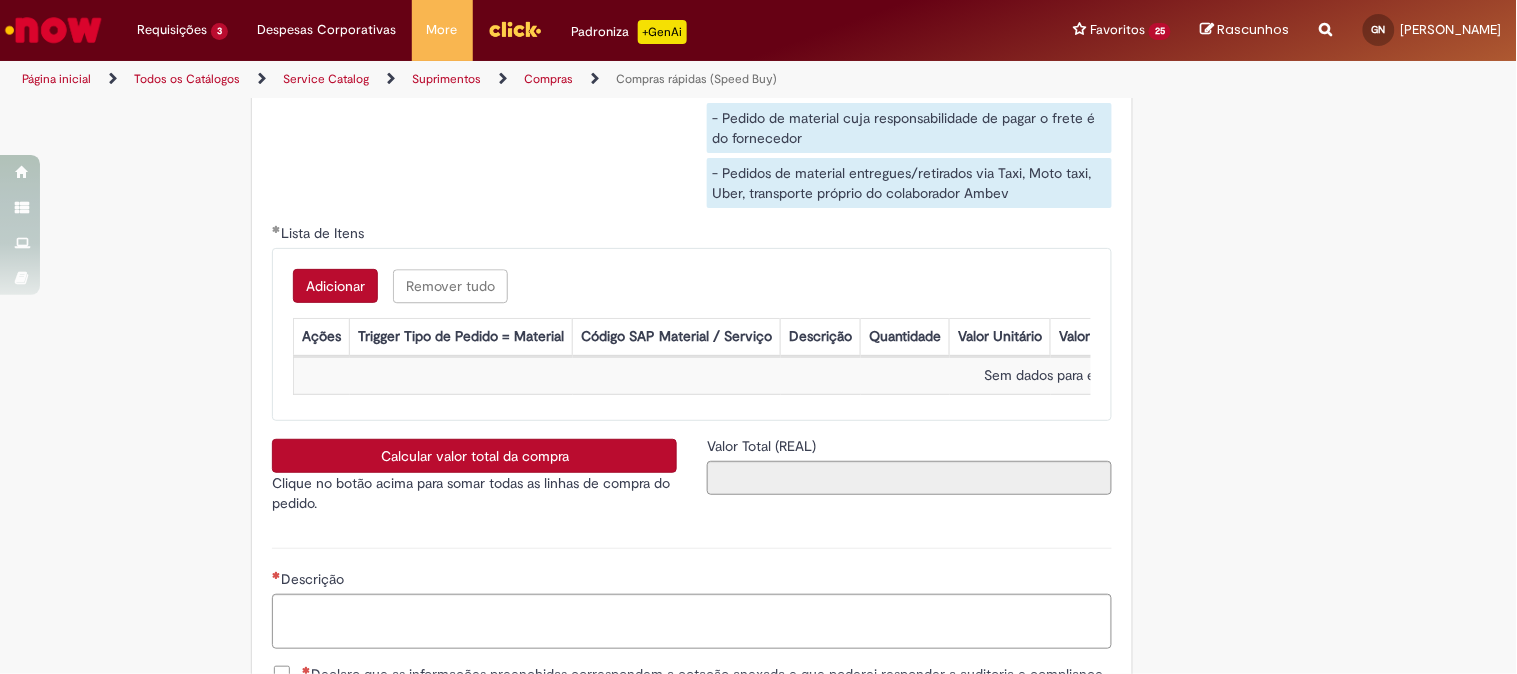 scroll, scrollTop: 3333, scrollLeft: 0, axis: vertical 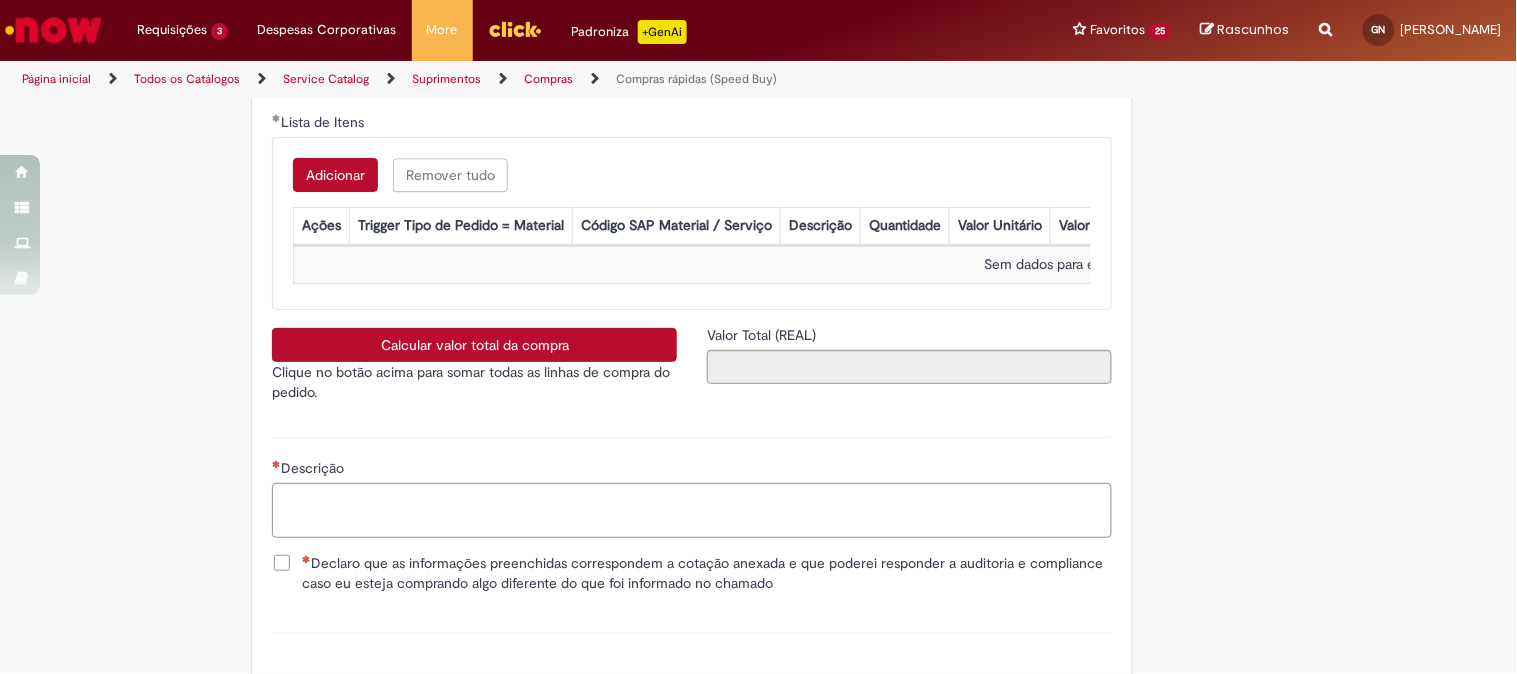 click on "Adicionar Remover tudo Lista de Itens Ações Trigger Tipo de Pedido = Material Código SAP Material / Serviço Descrição Quantidade Valor Unitário Valor Total Moeda Origem do Material Código NCM Conta contábil Método de Pagamento Ordem de Serviço Sem dados para exibir" at bounding box center (692, 223) 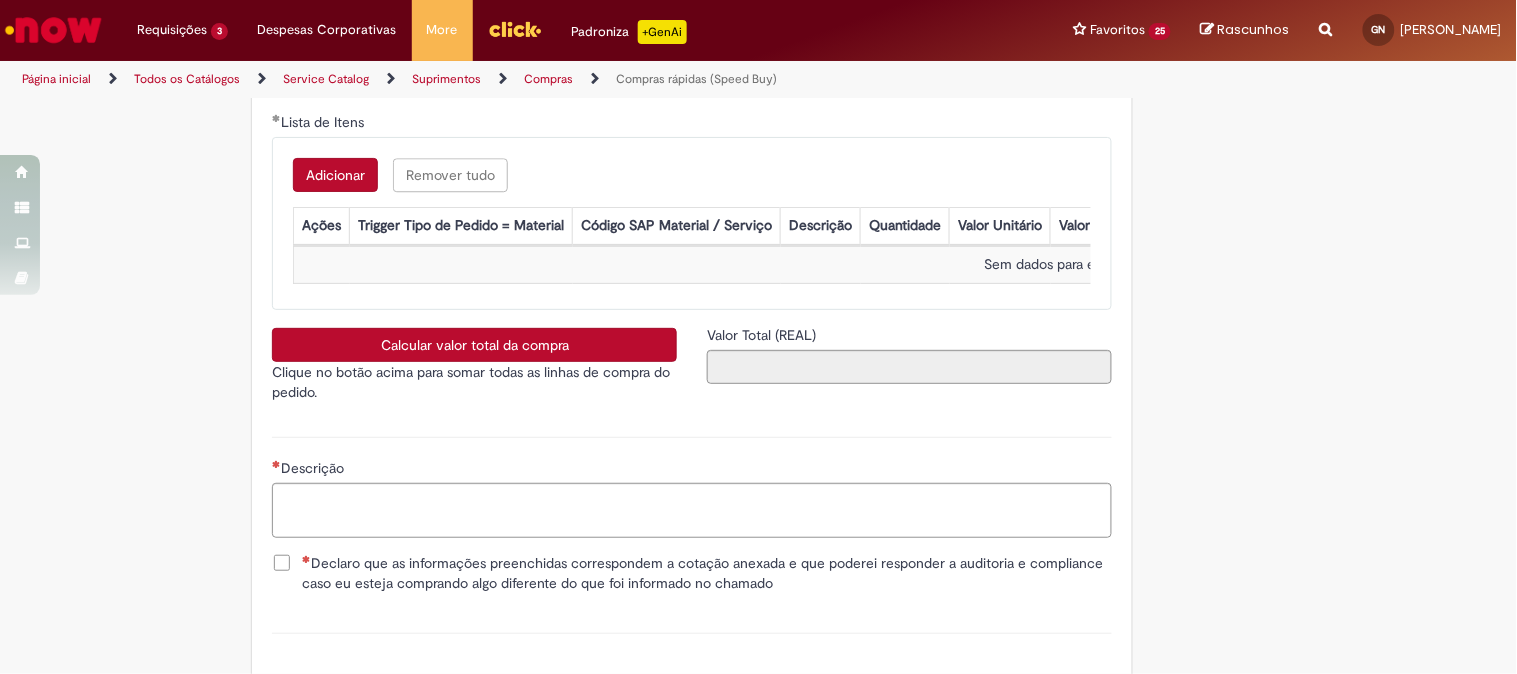 click on "Adicionar" at bounding box center (335, 175) 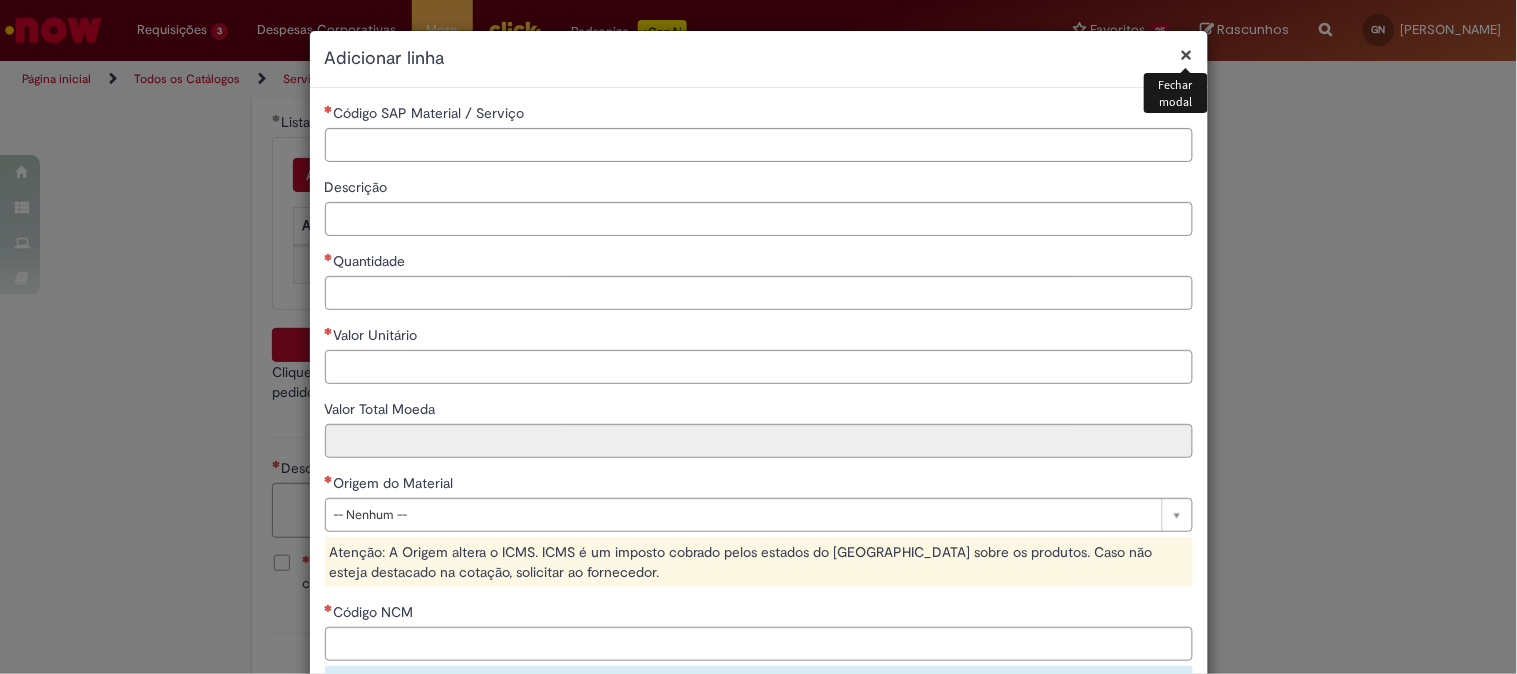 click on "**********" at bounding box center [758, 337] 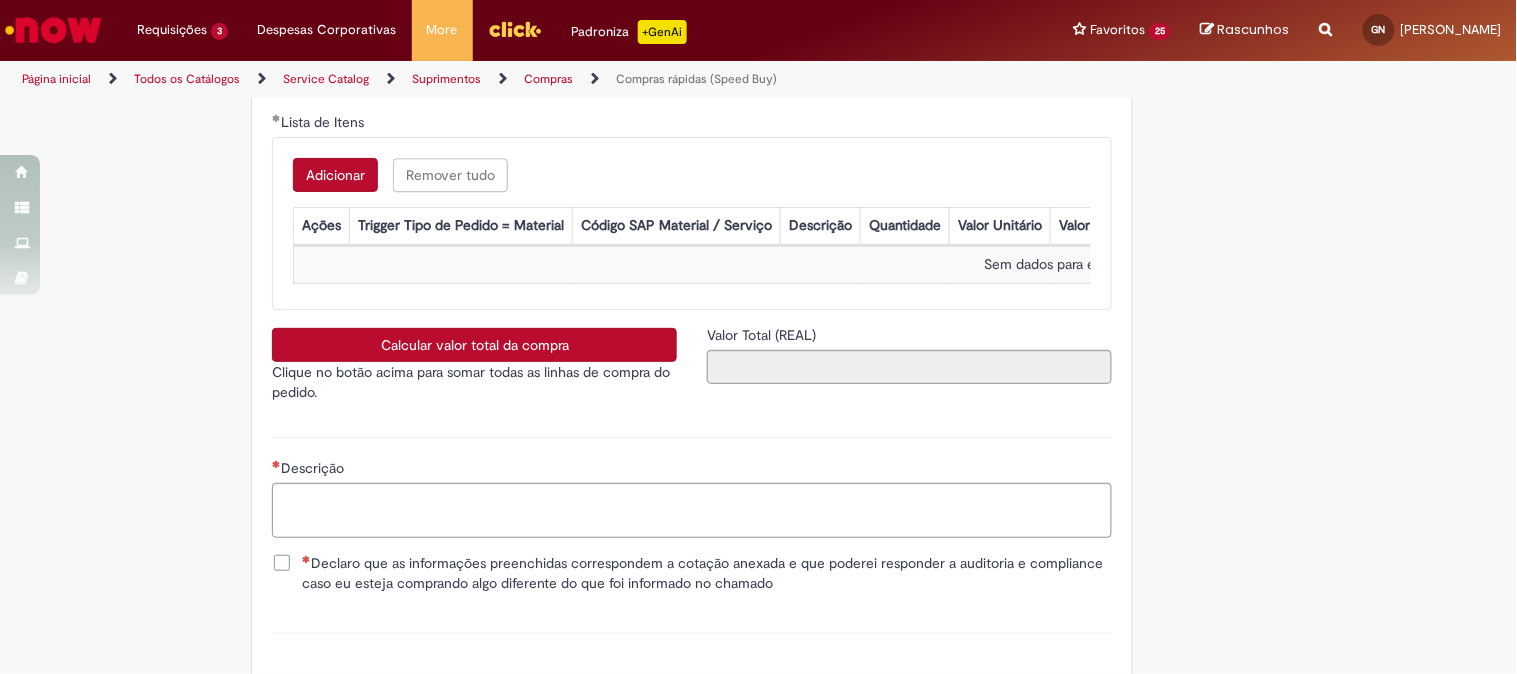 scroll, scrollTop: 3111, scrollLeft: 0, axis: vertical 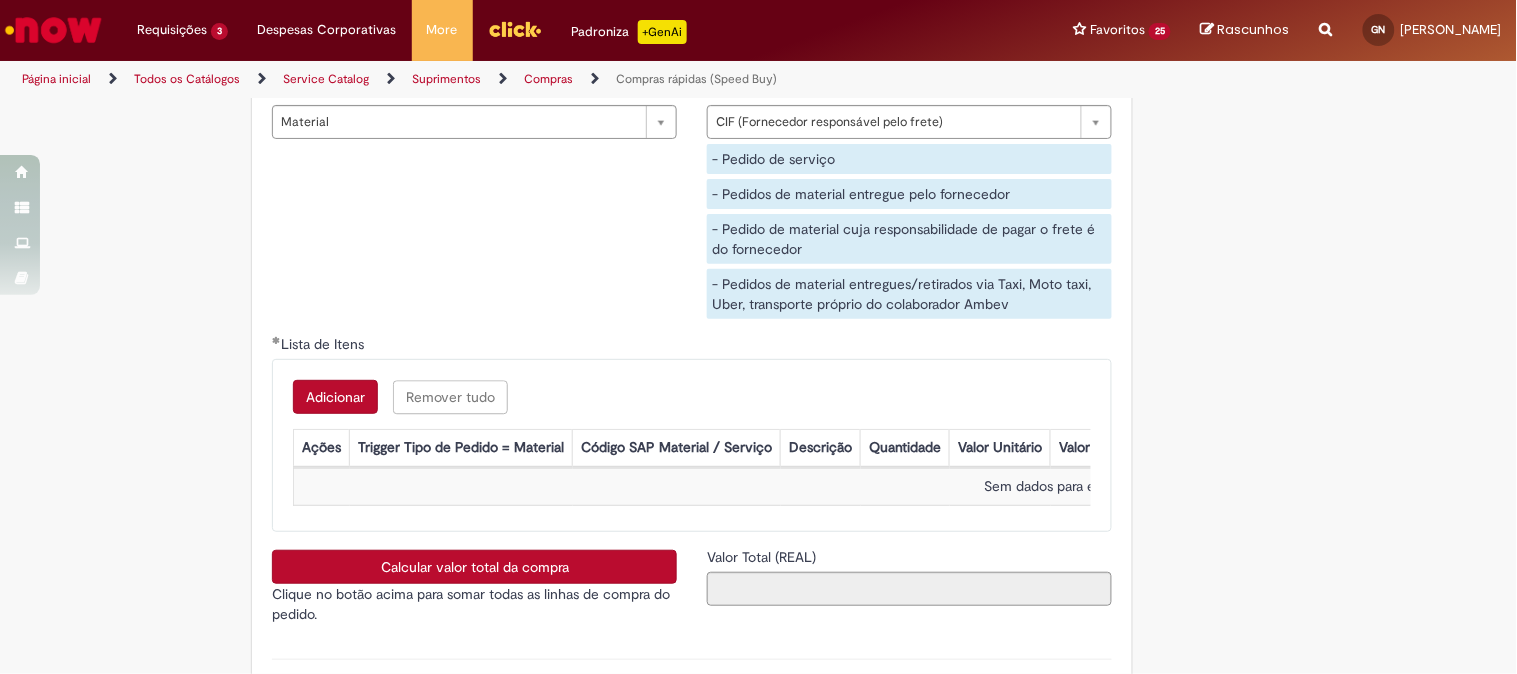 click on "**********" at bounding box center [474, 80] 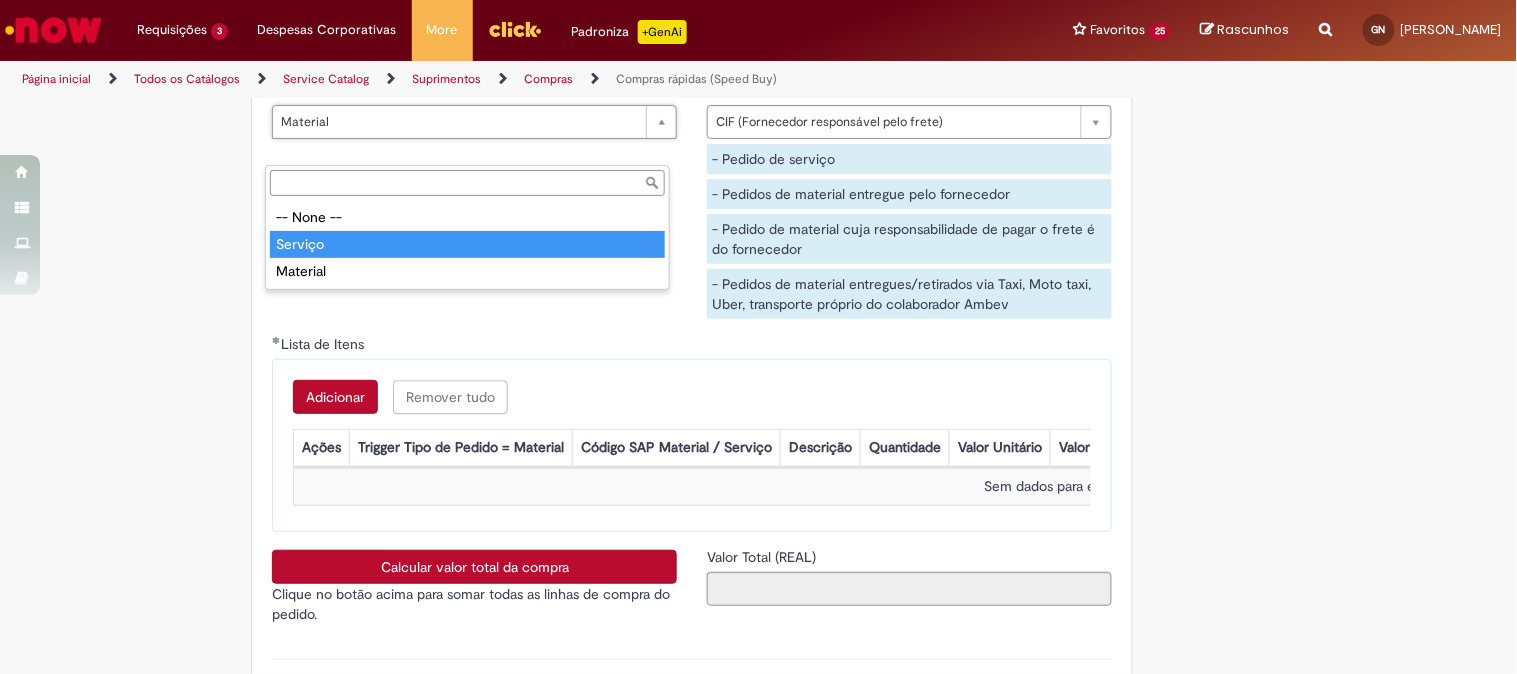 type on "*******" 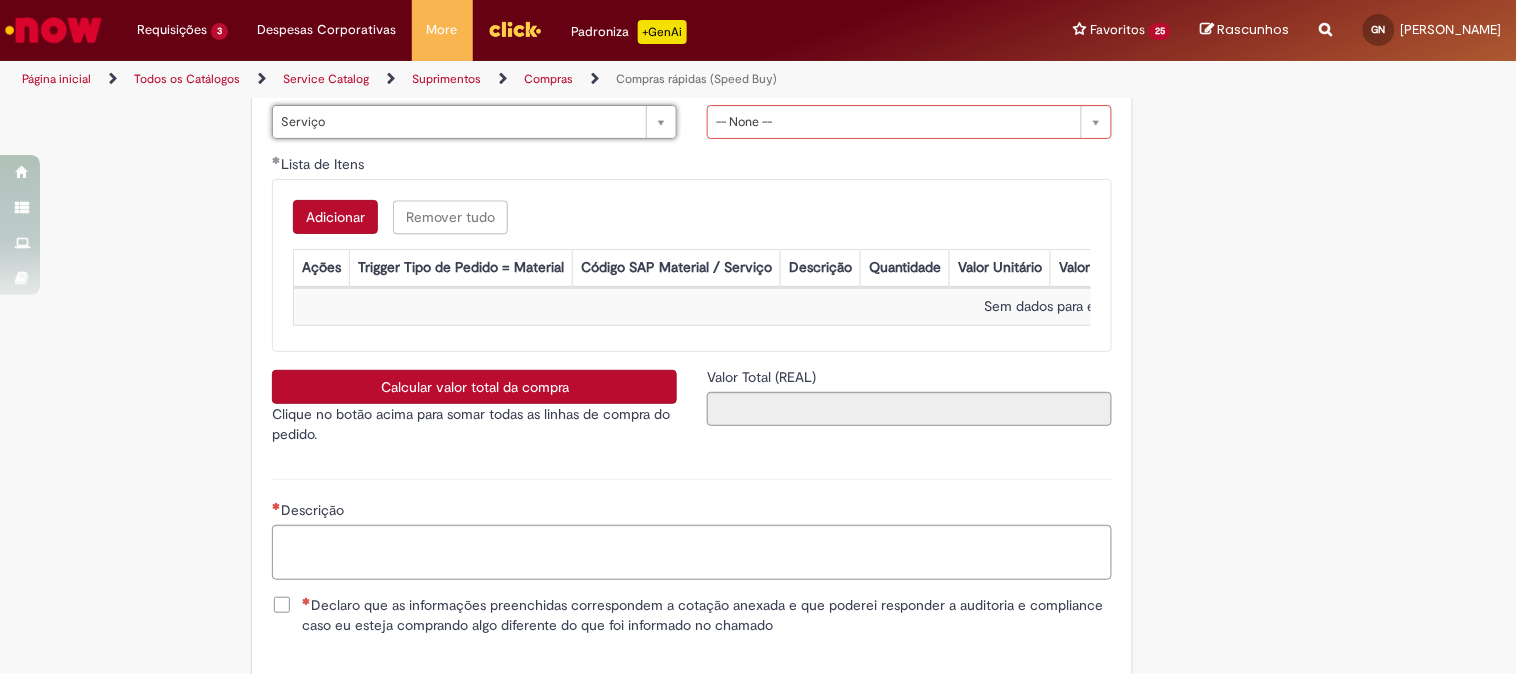 scroll, scrollTop: 0, scrollLeft: 46, axis: horizontal 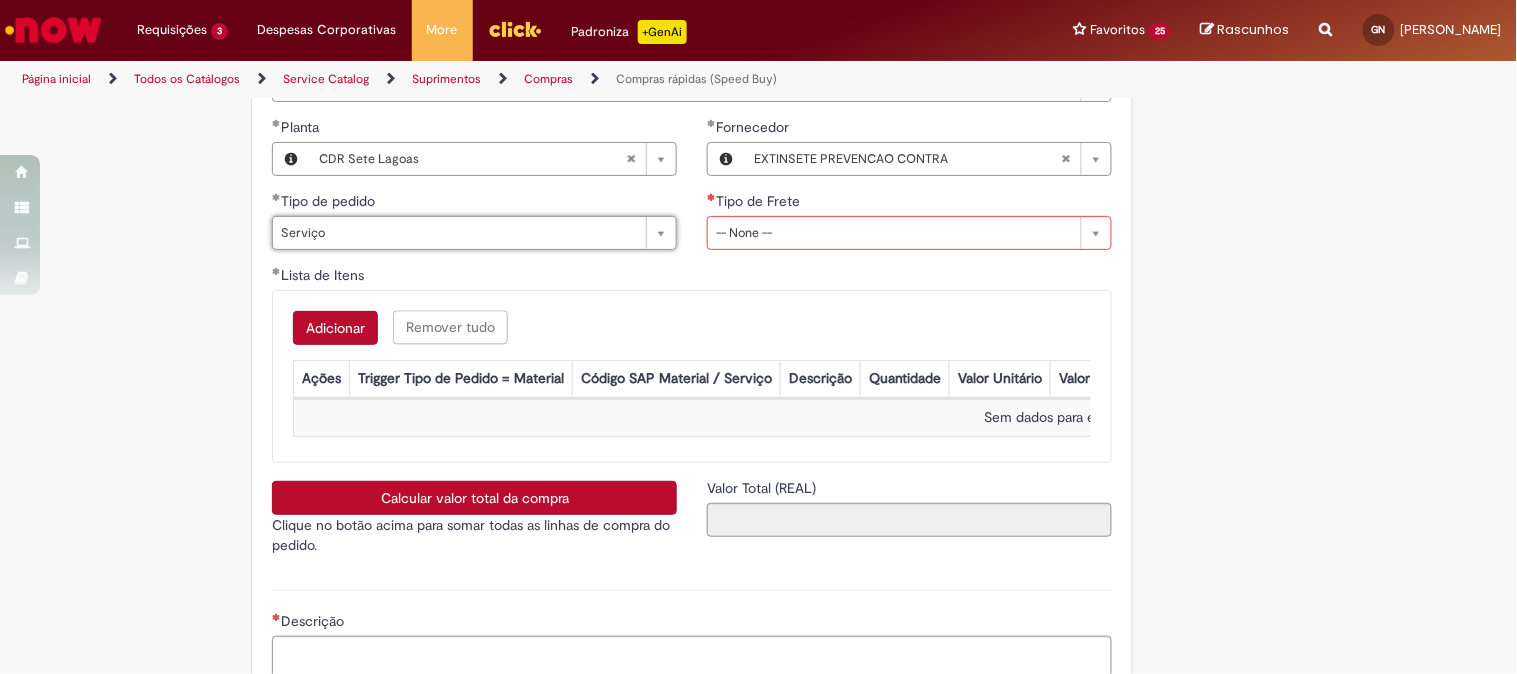 click on "Adicionar" at bounding box center [335, 328] 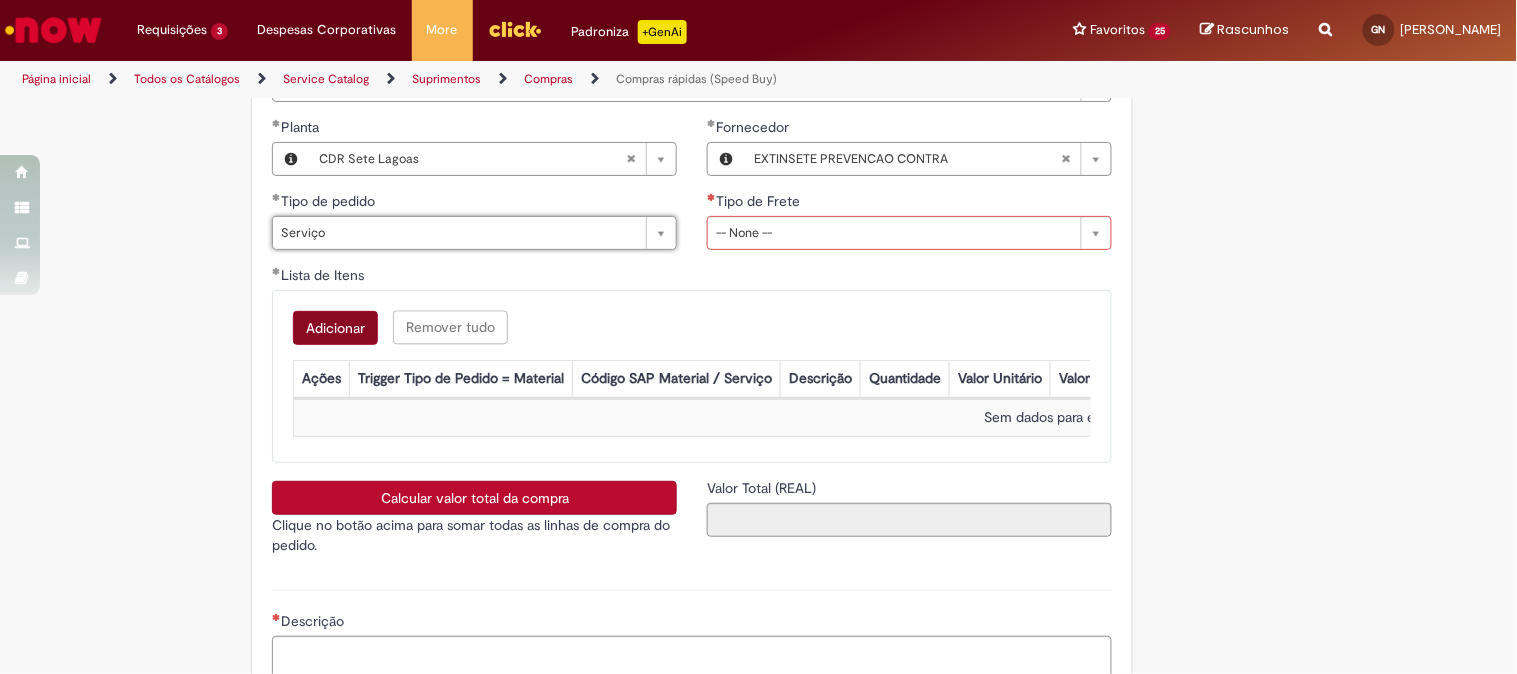 scroll, scrollTop: 0, scrollLeft: 0, axis: both 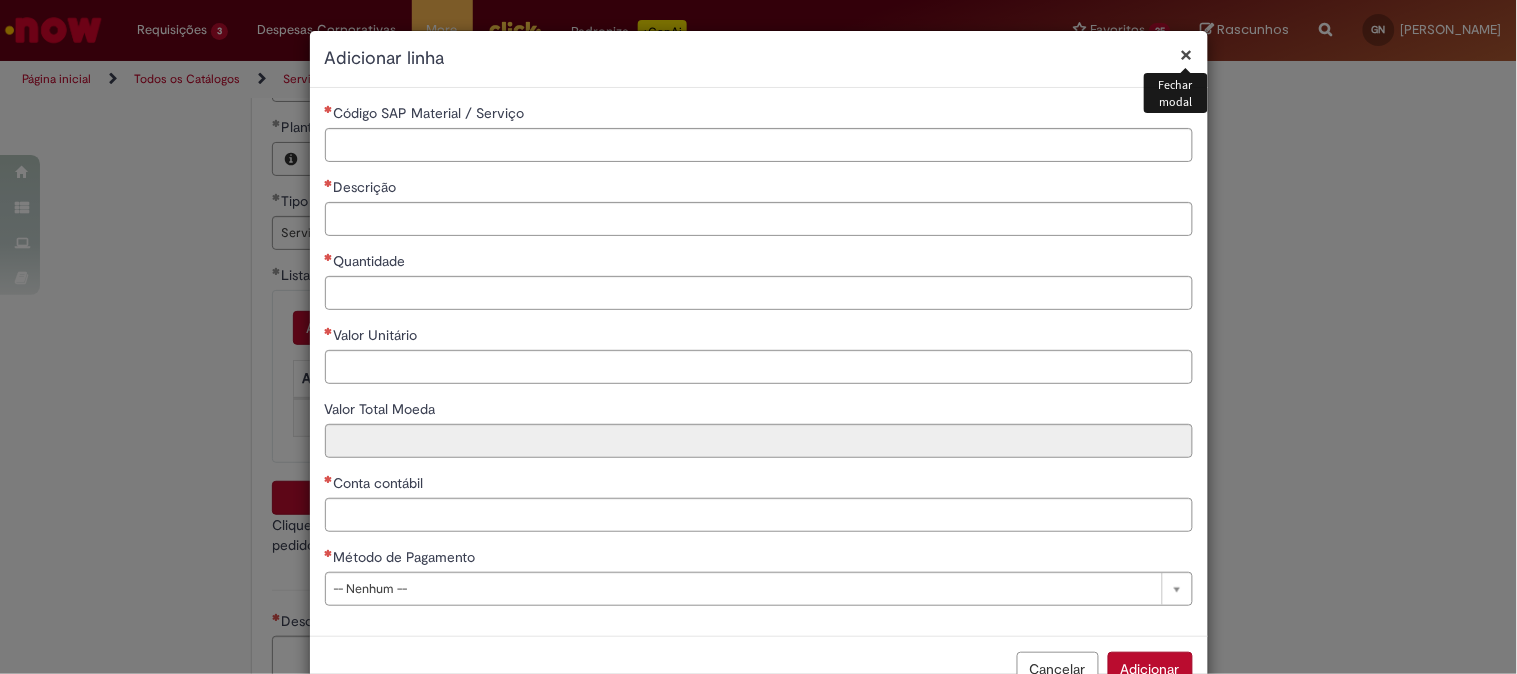 click on "**********" at bounding box center (759, 362) 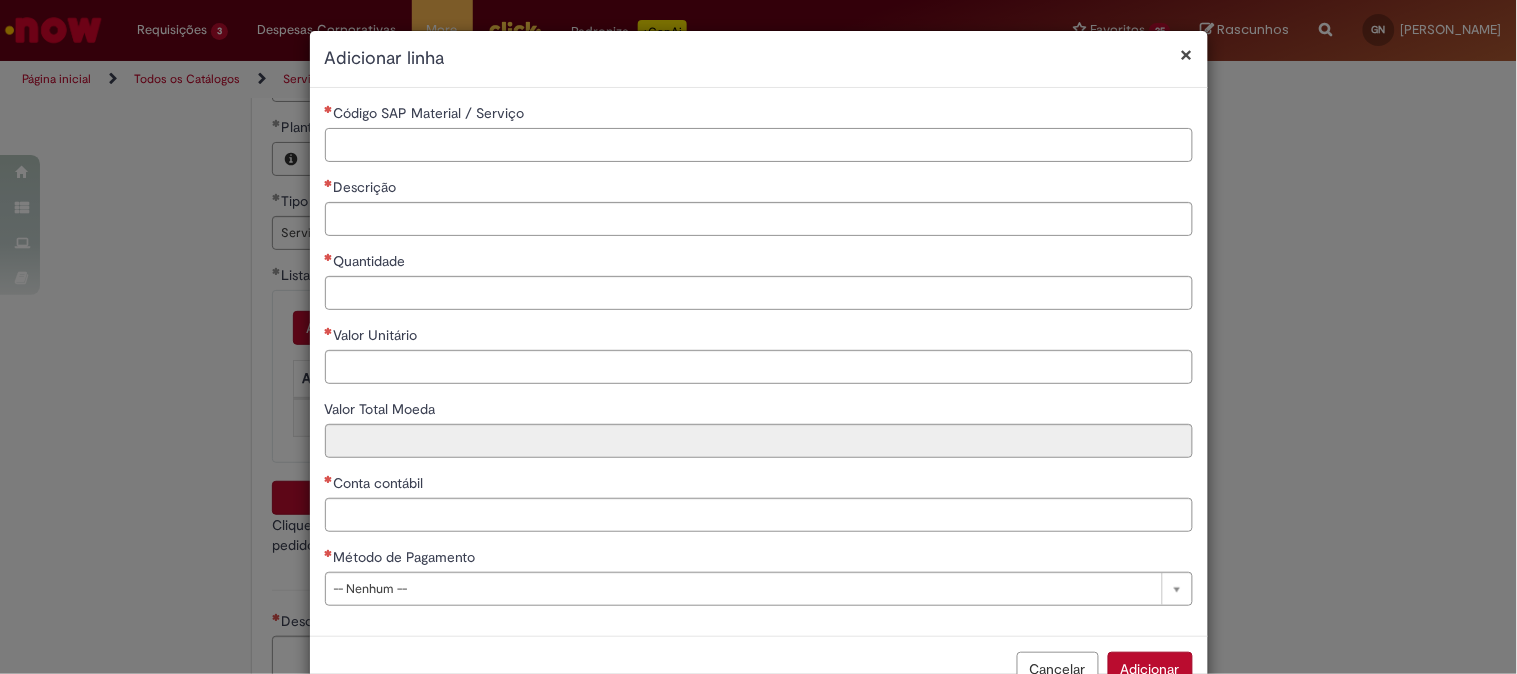 click on "Código SAP Material / Serviço" at bounding box center [759, 145] 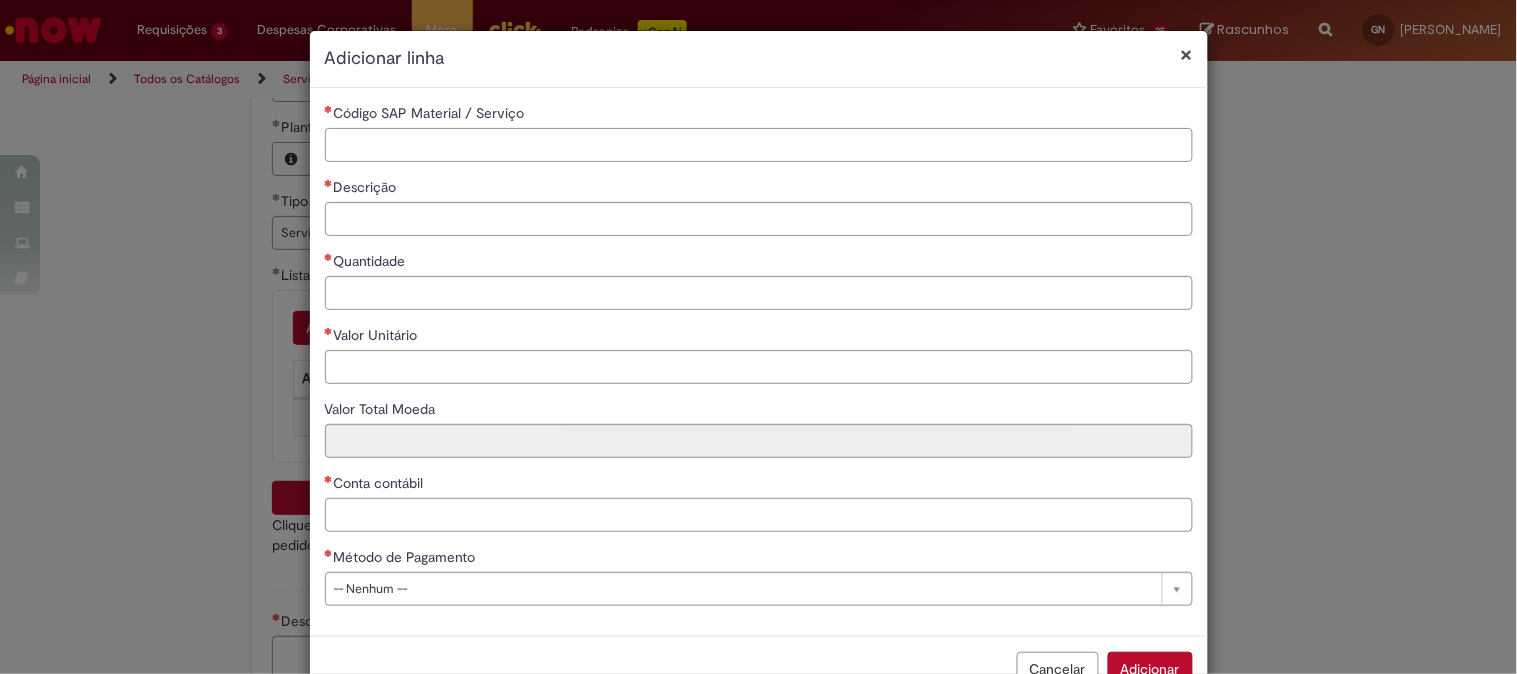 paste on "********" 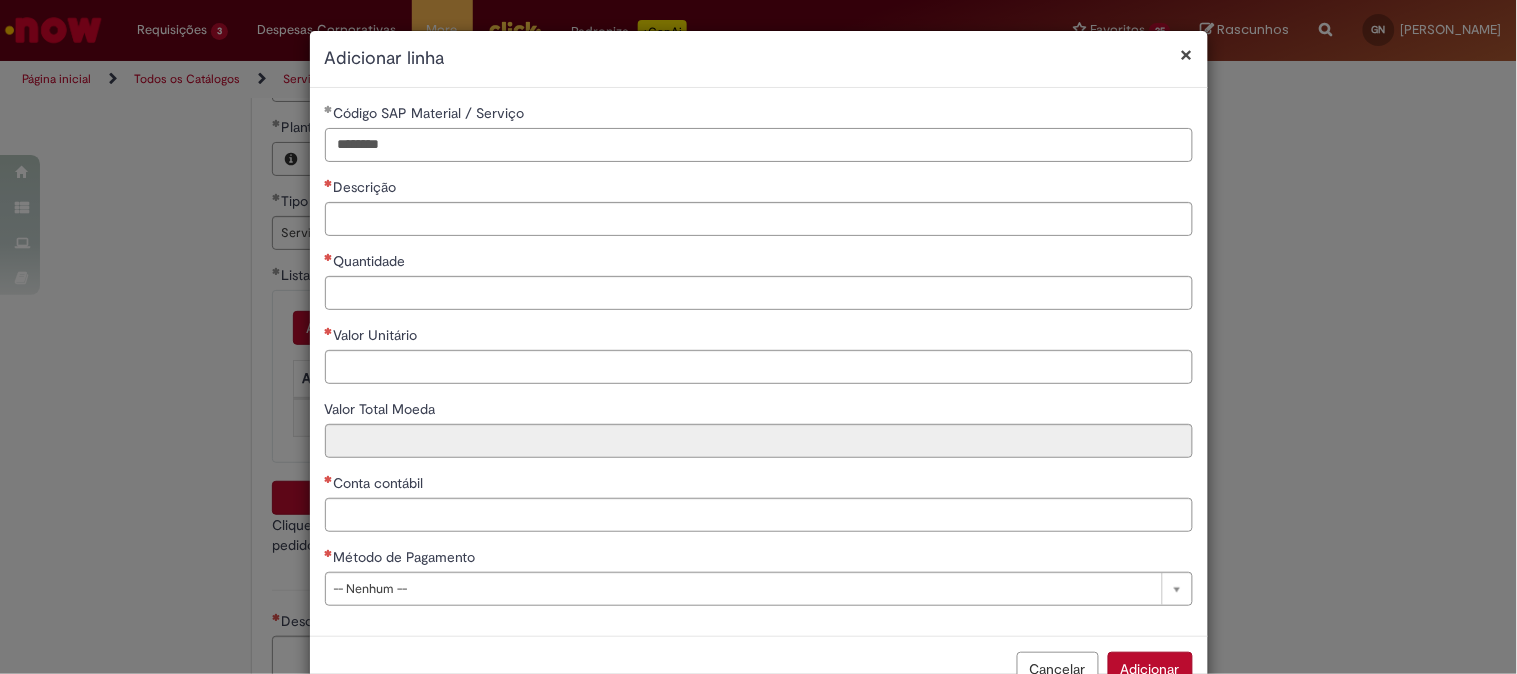type on "********" 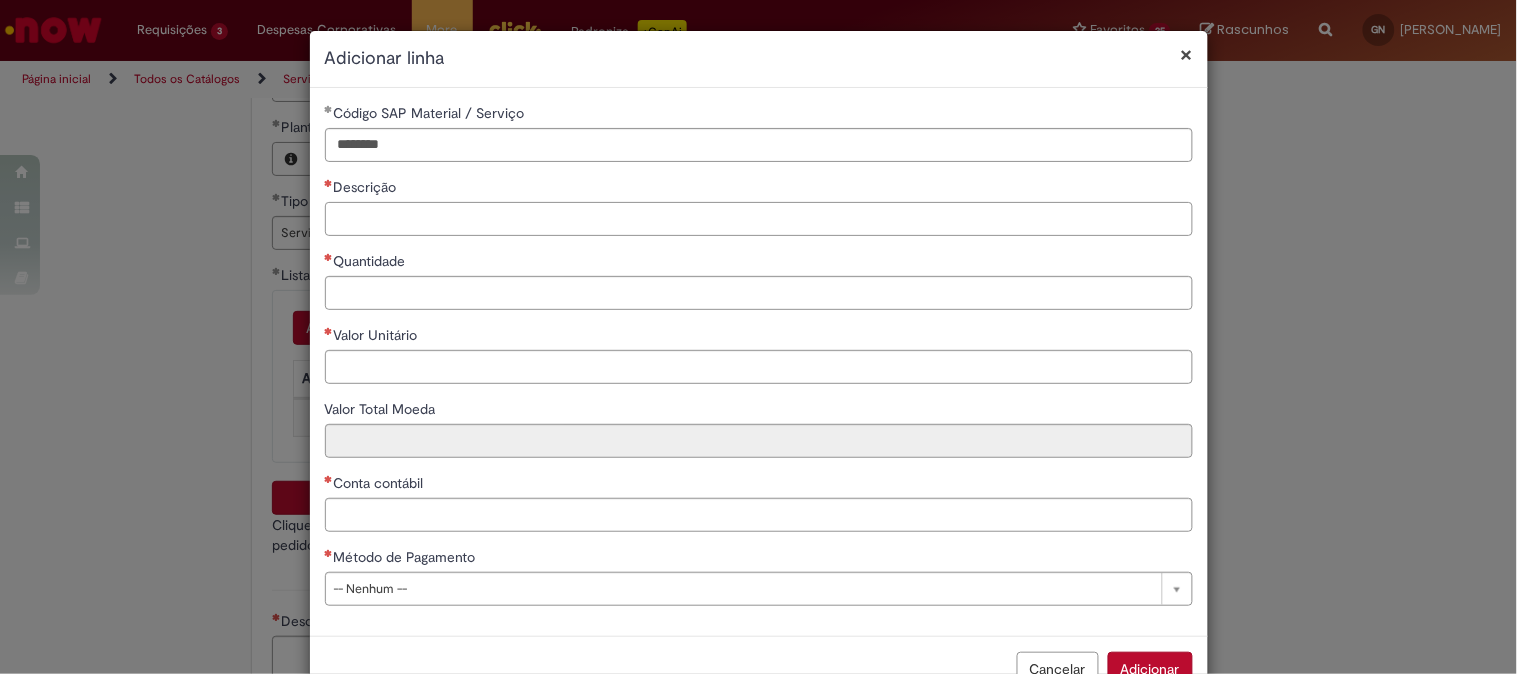 click on "Descrição" at bounding box center [759, 219] 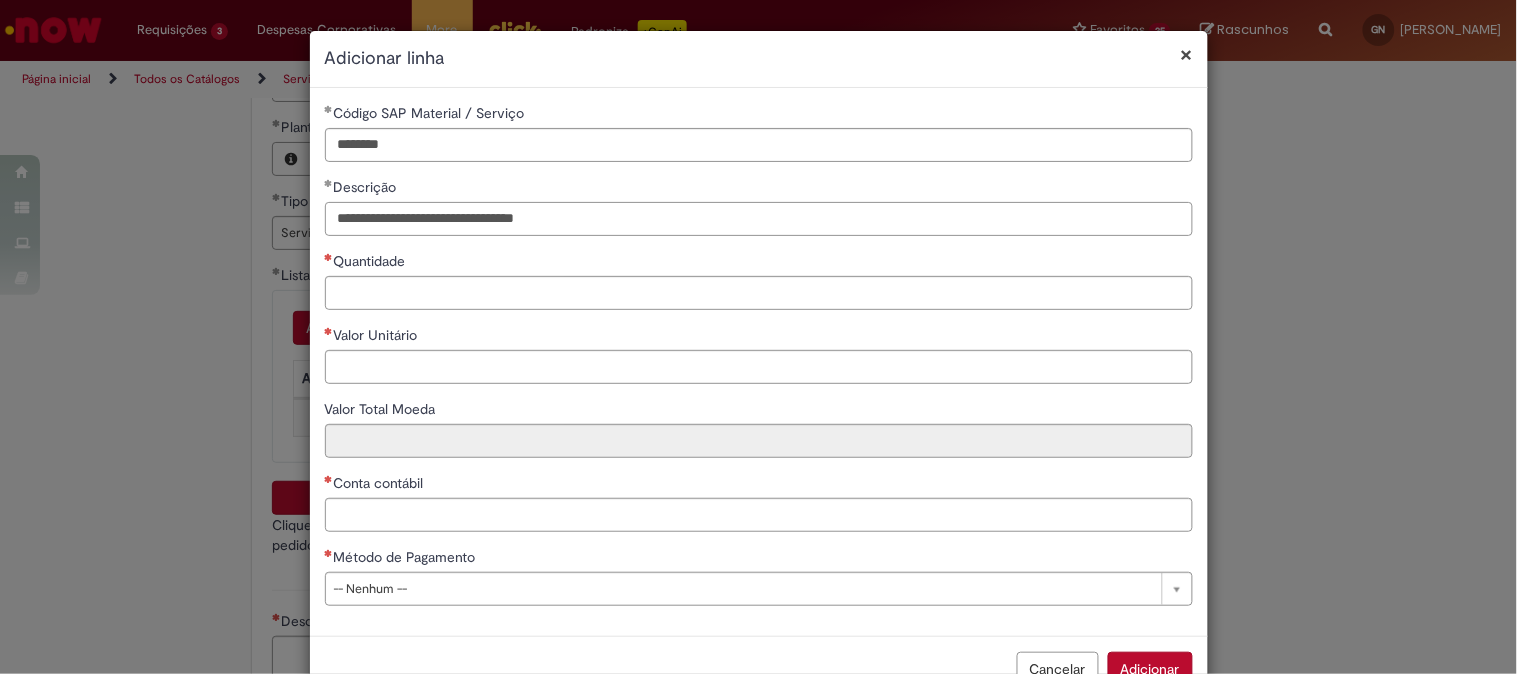 type on "**********" 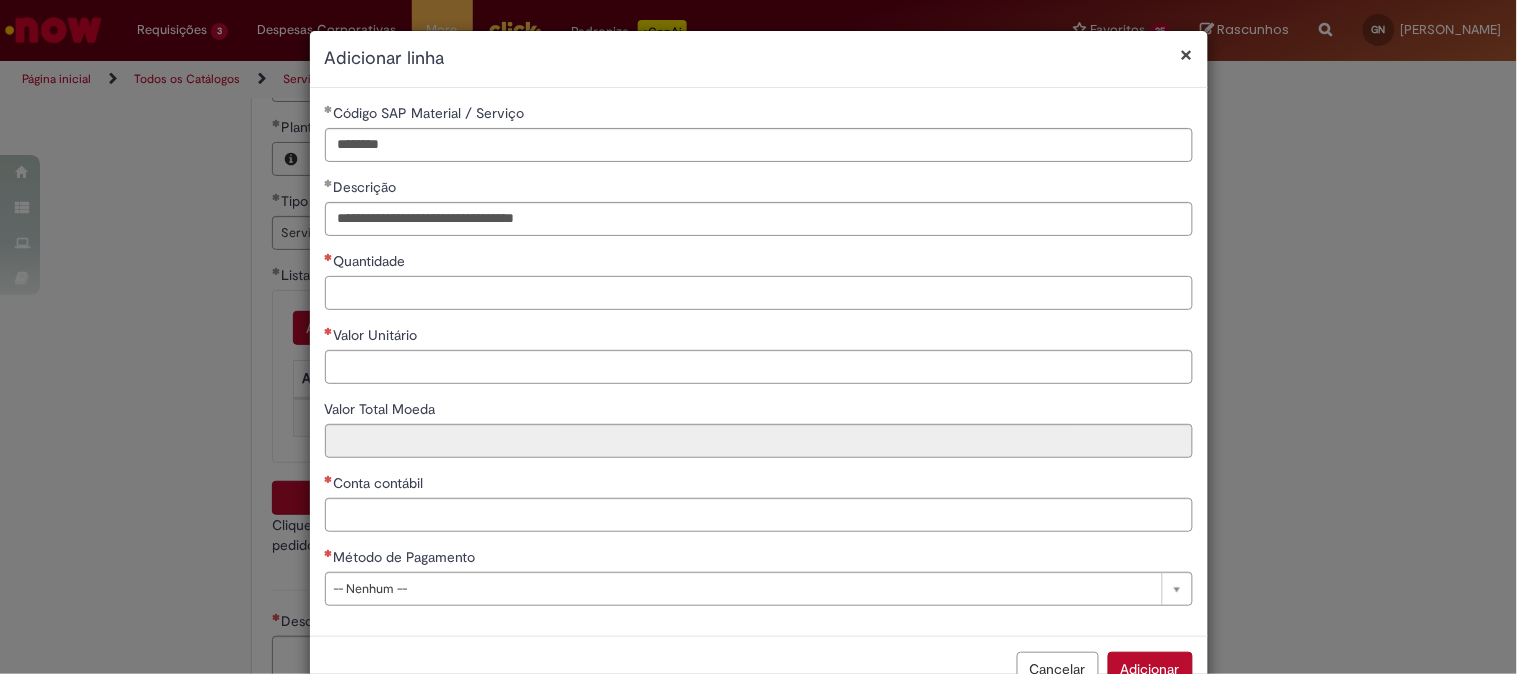 click on "Quantidade" at bounding box center (759, 293) 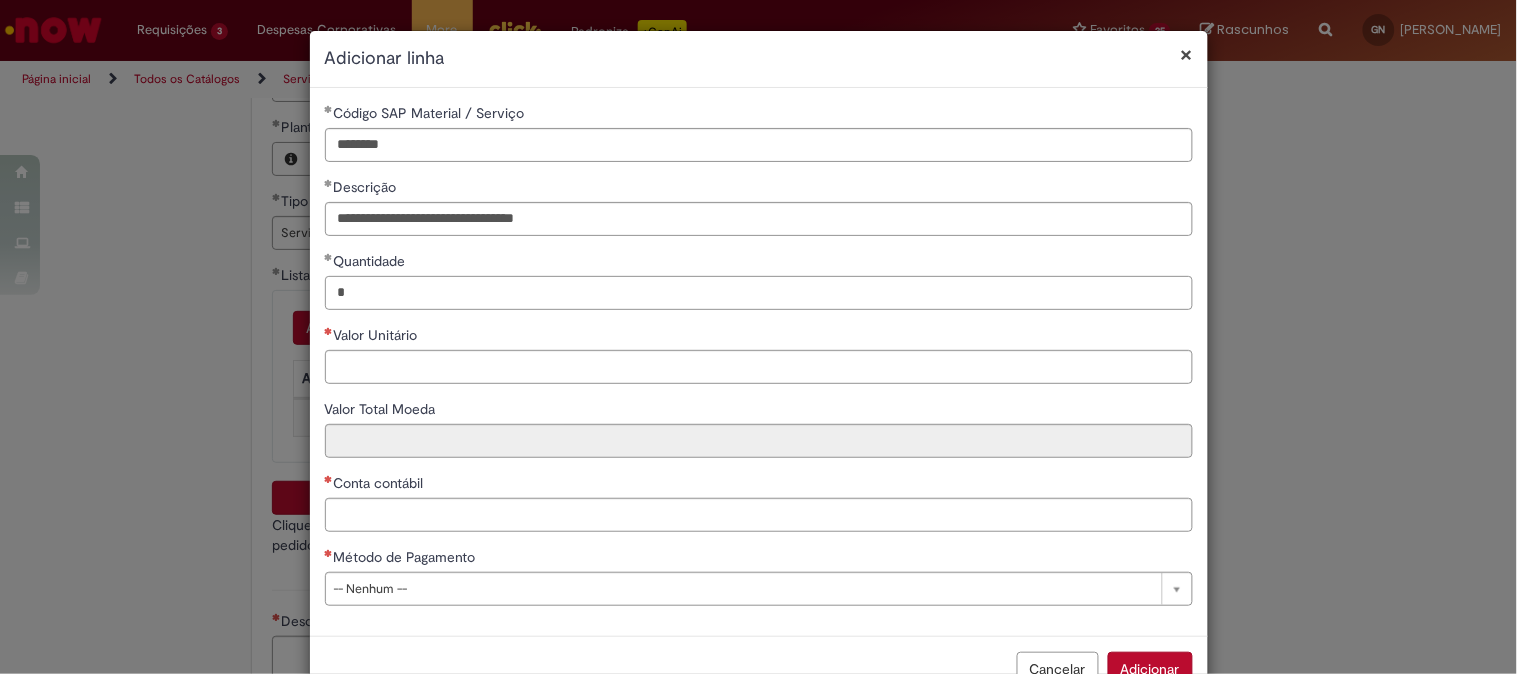 type on "*" 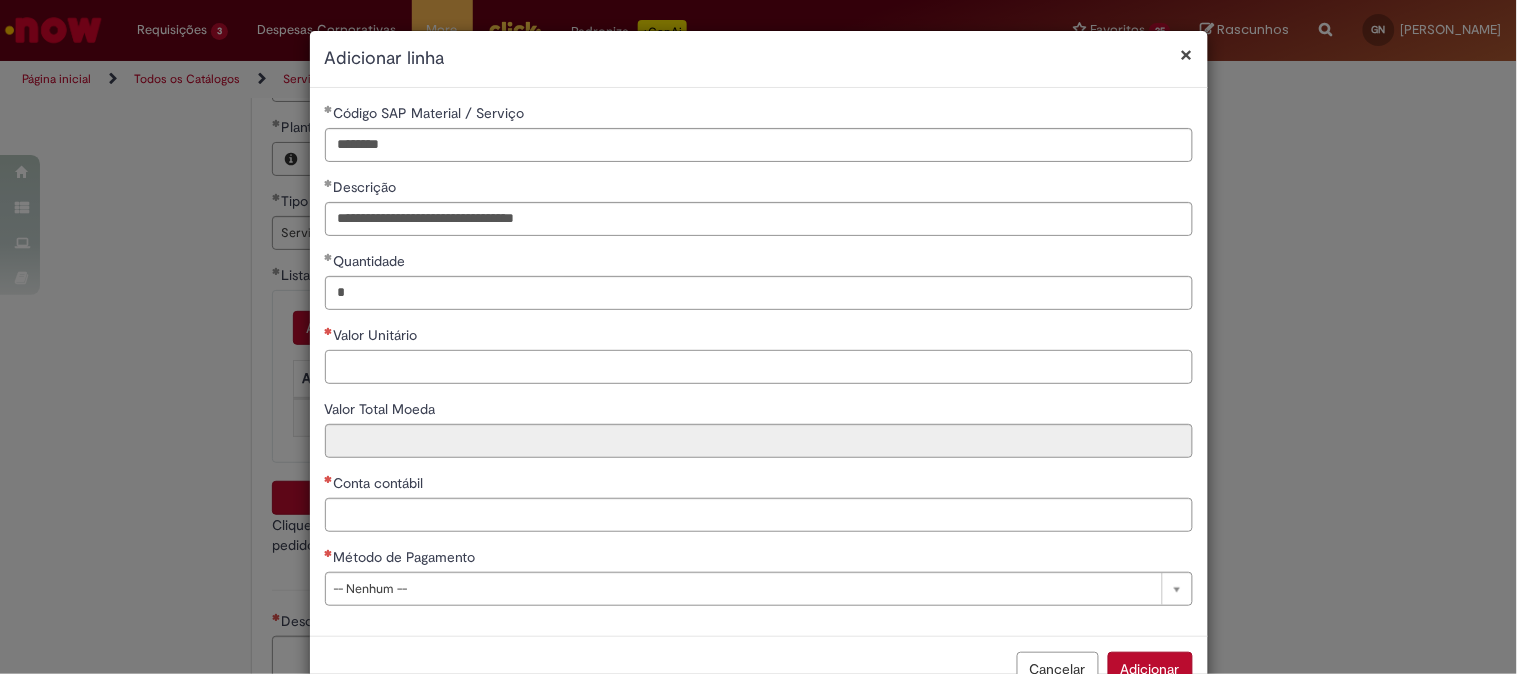 click on "Valor Unitário" at bounding box center [759, 367] 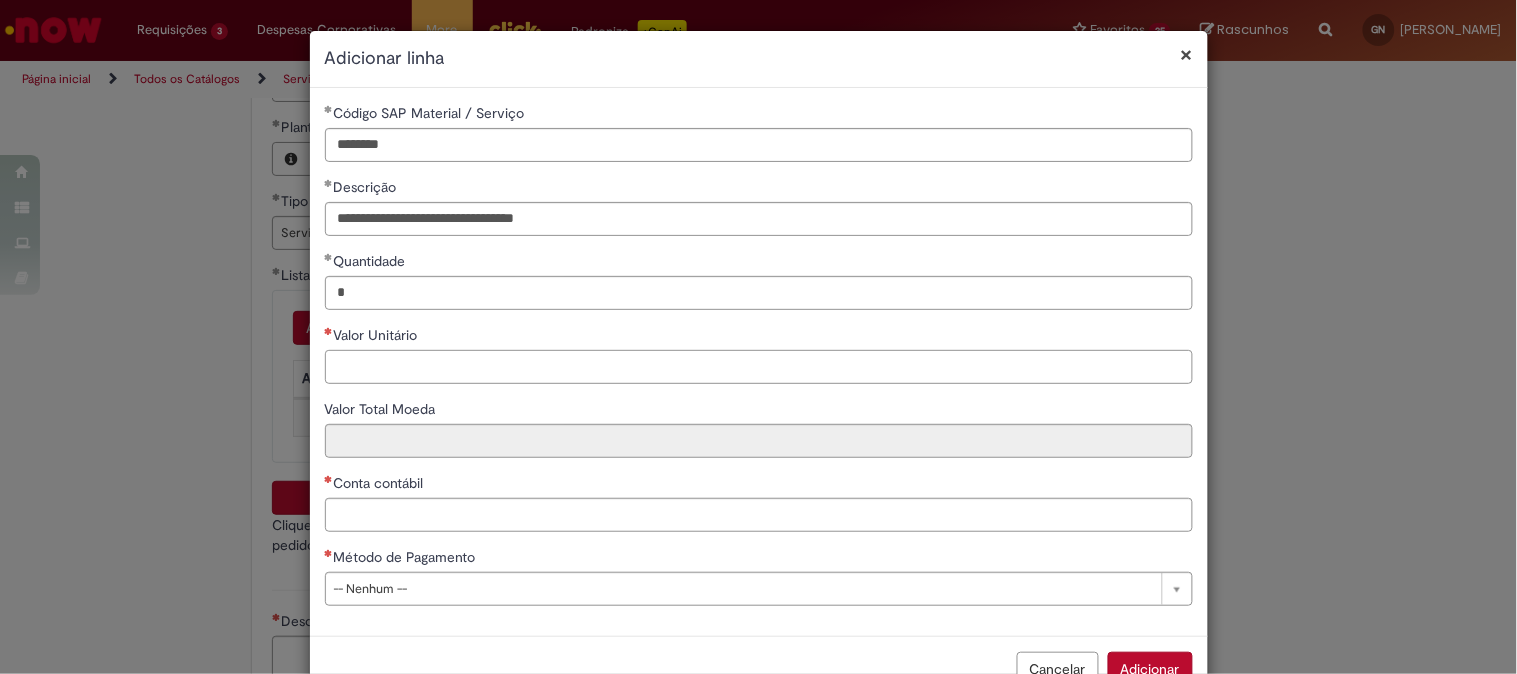 paste on "********" 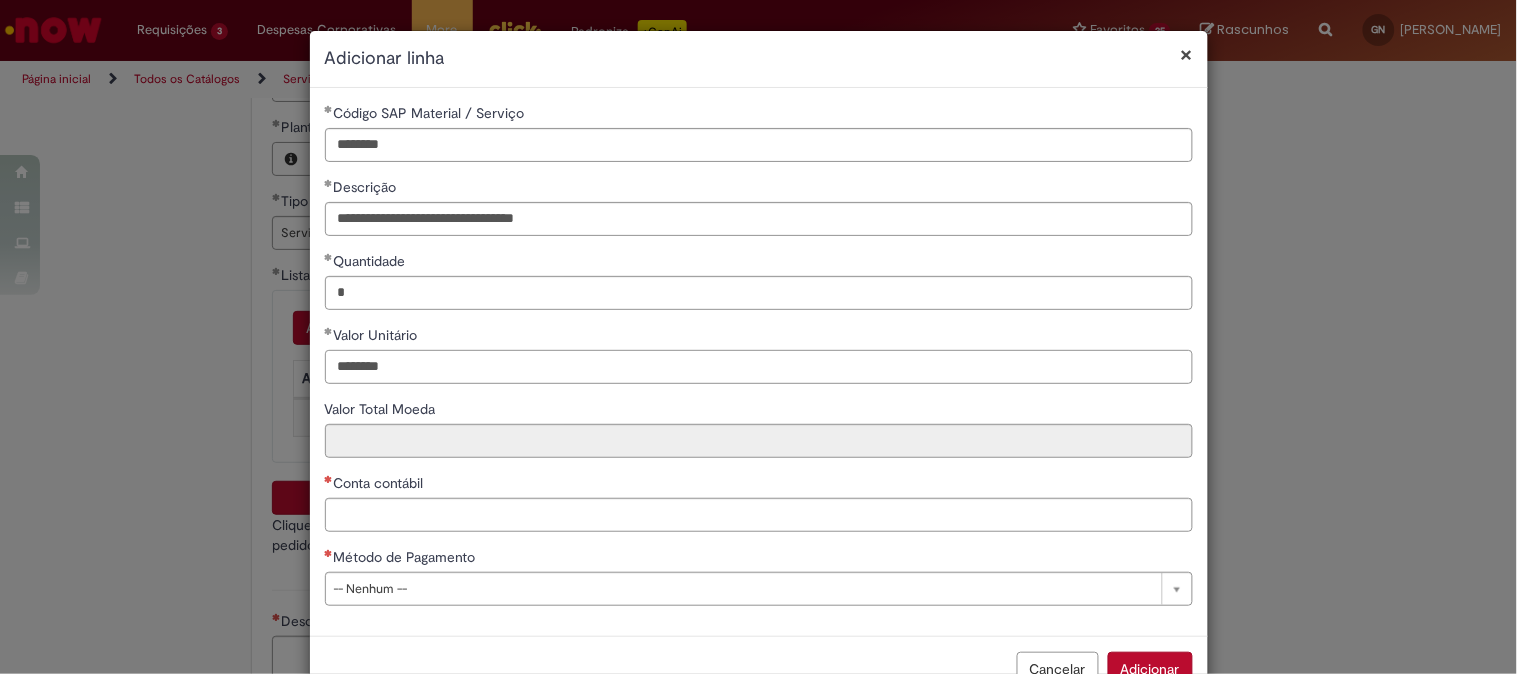 type on "********" 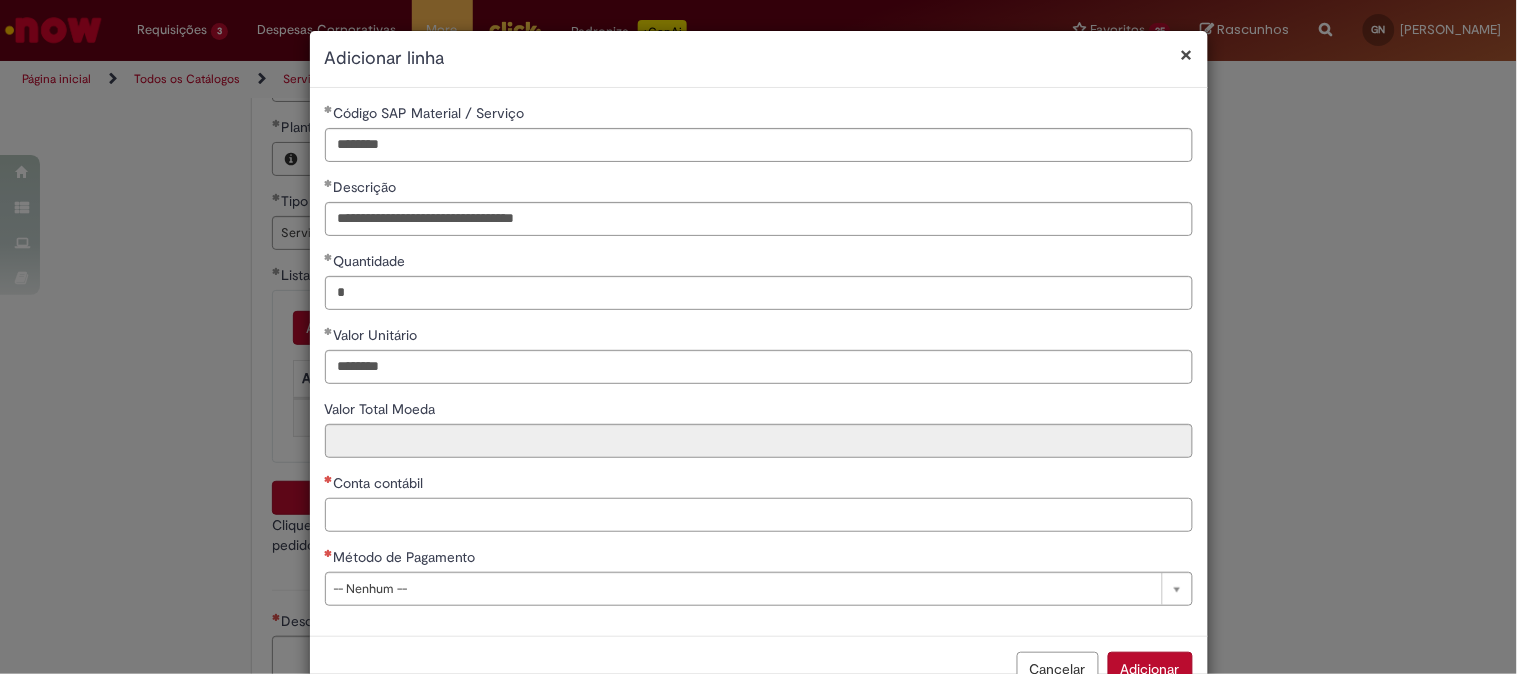 type on "********" 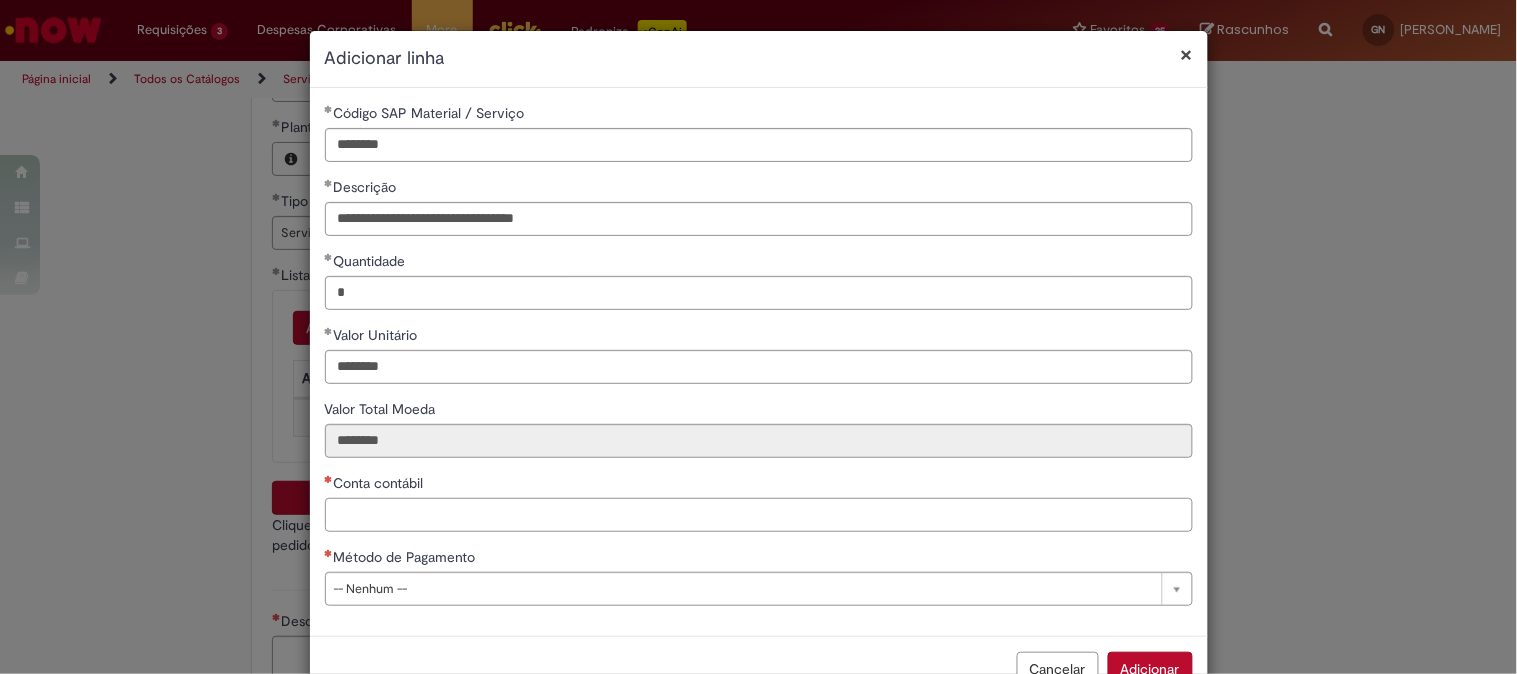 click on "Conta contábil" at bounding box center [759, 515] 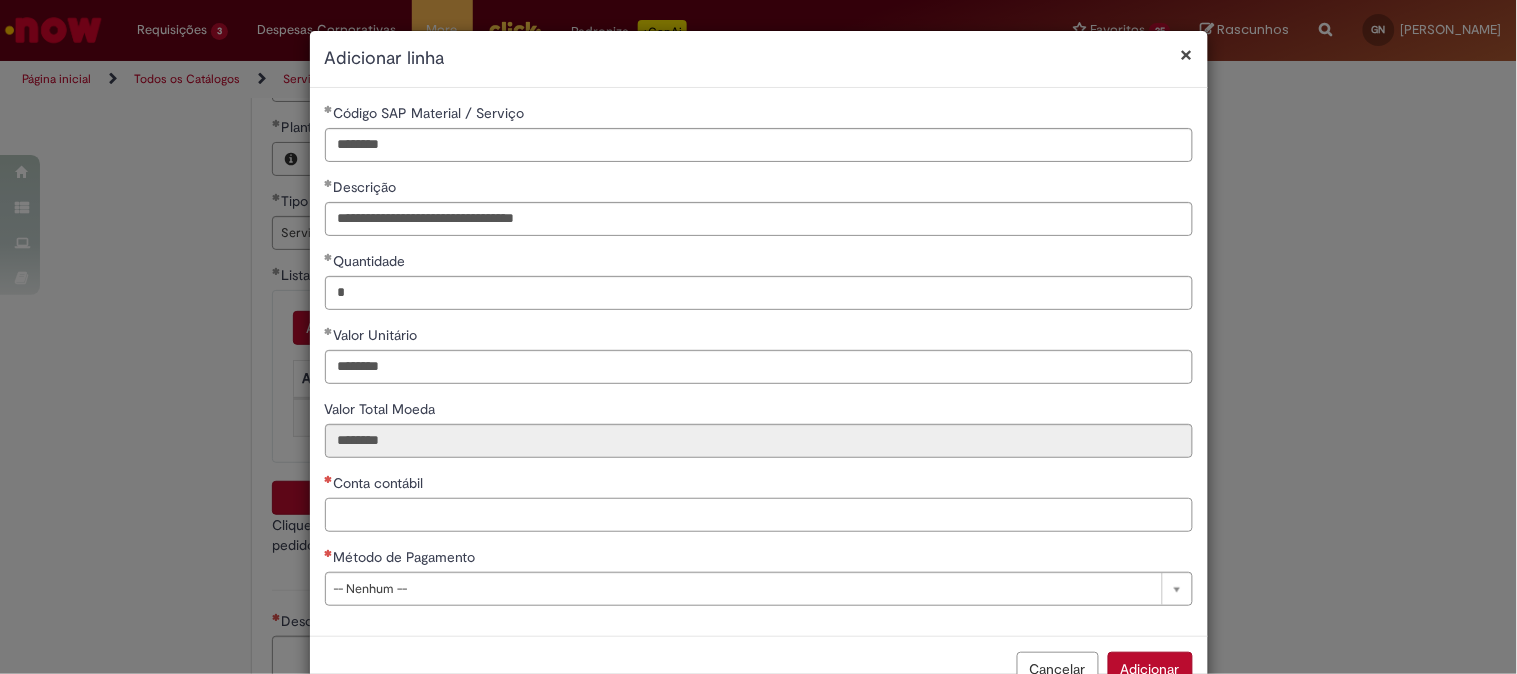 paste on "********" 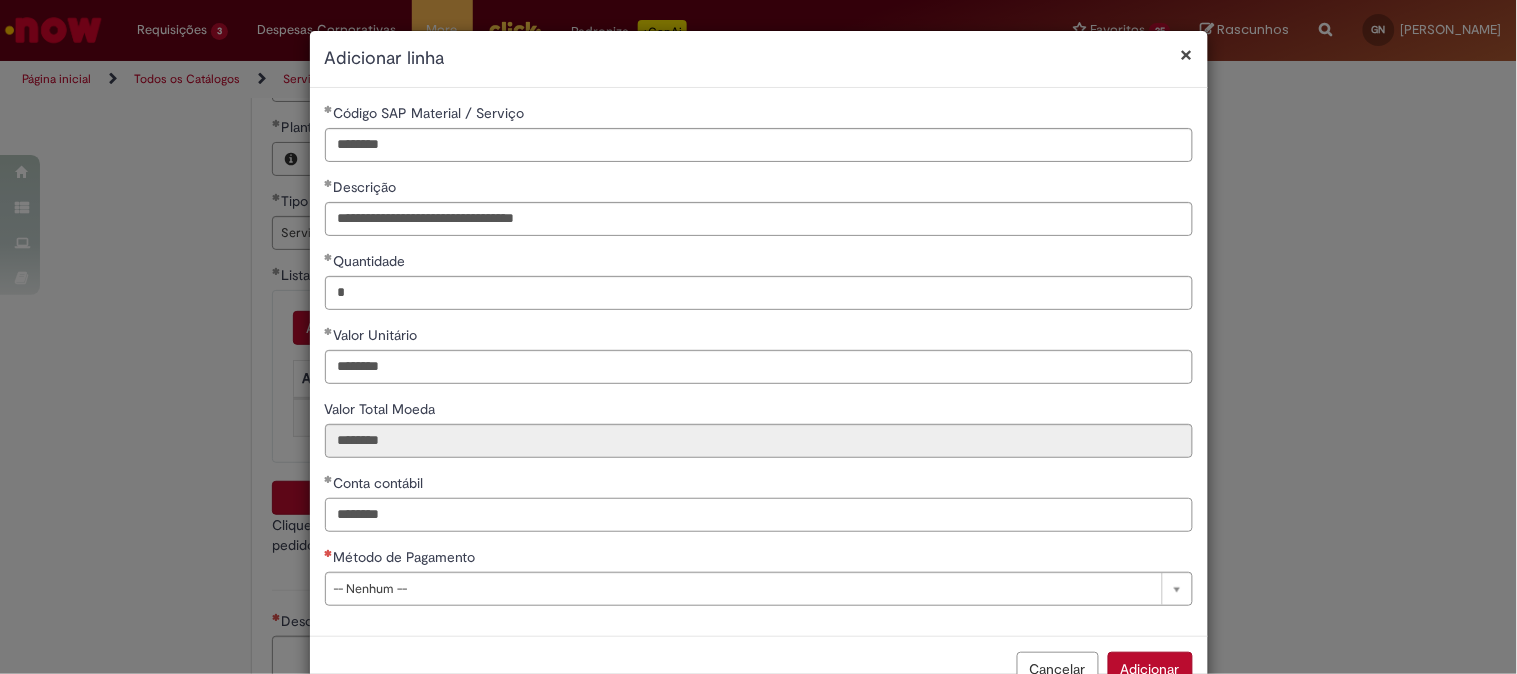 type on "********" 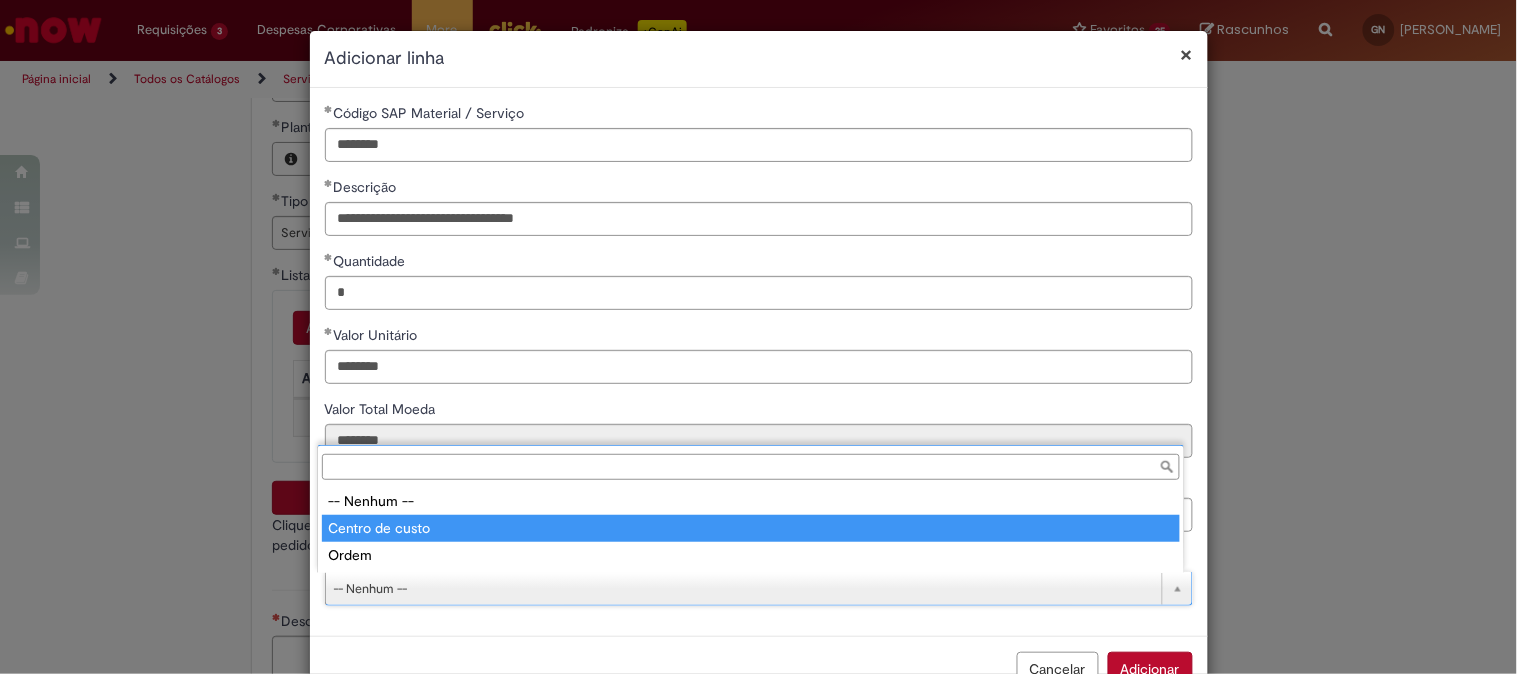 type on "**********" 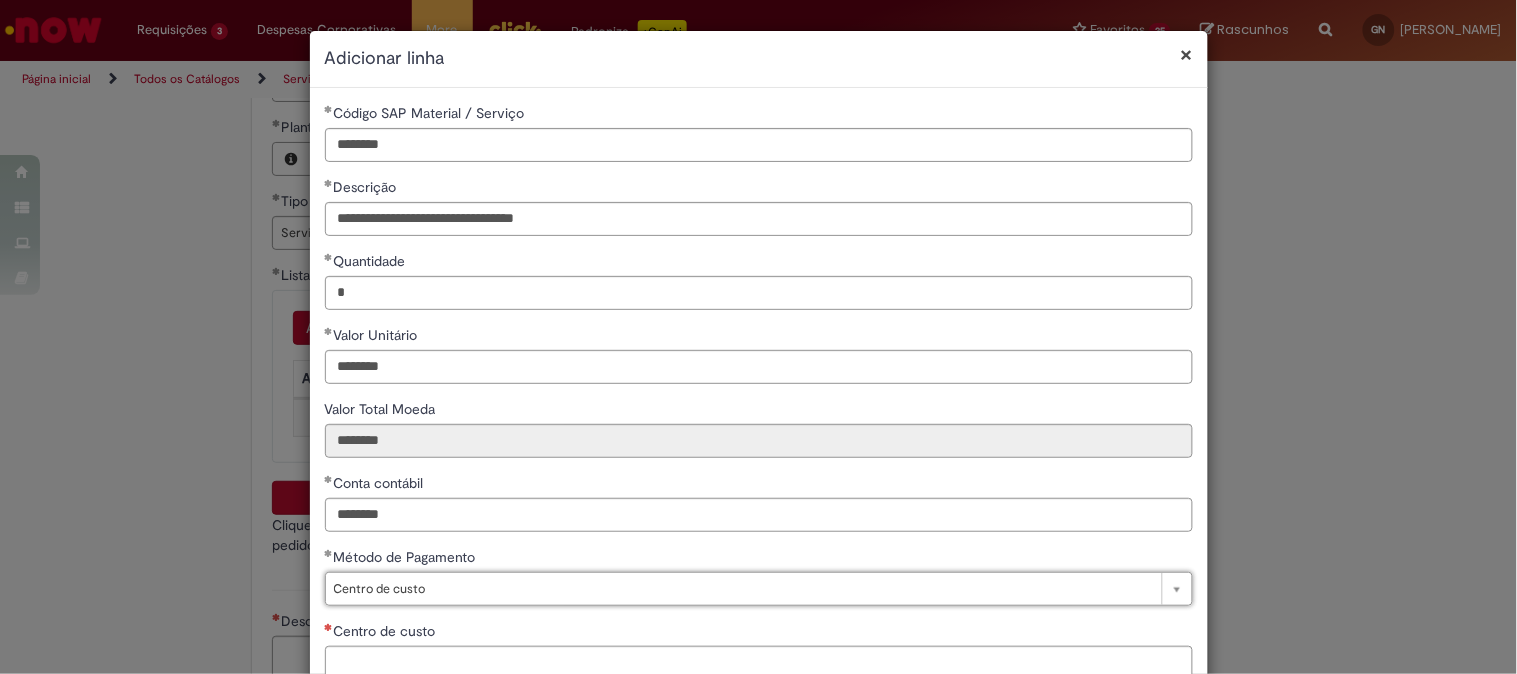 scroll, scrollTop: 132, scrollLeft: 0, axis: vertical 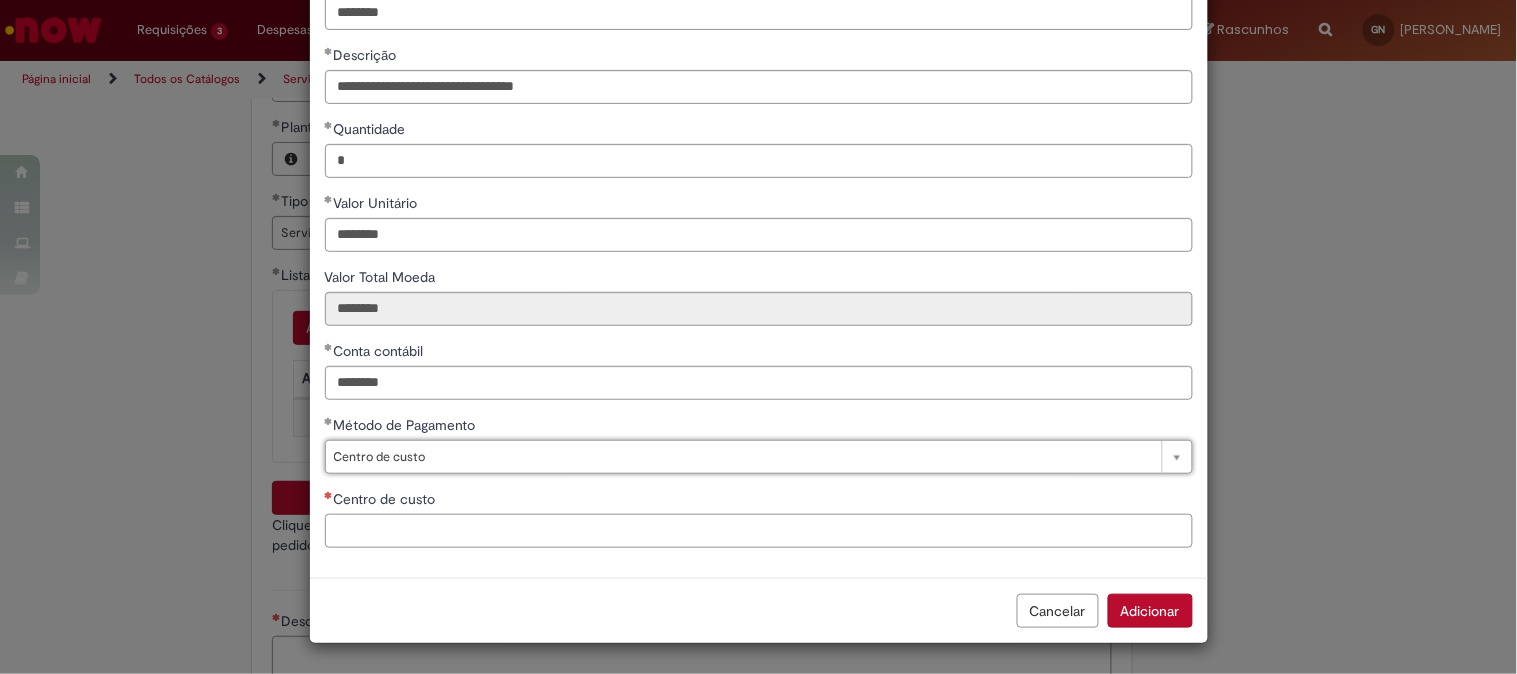click on "Centro de custo" at bounding box center (759, 531) 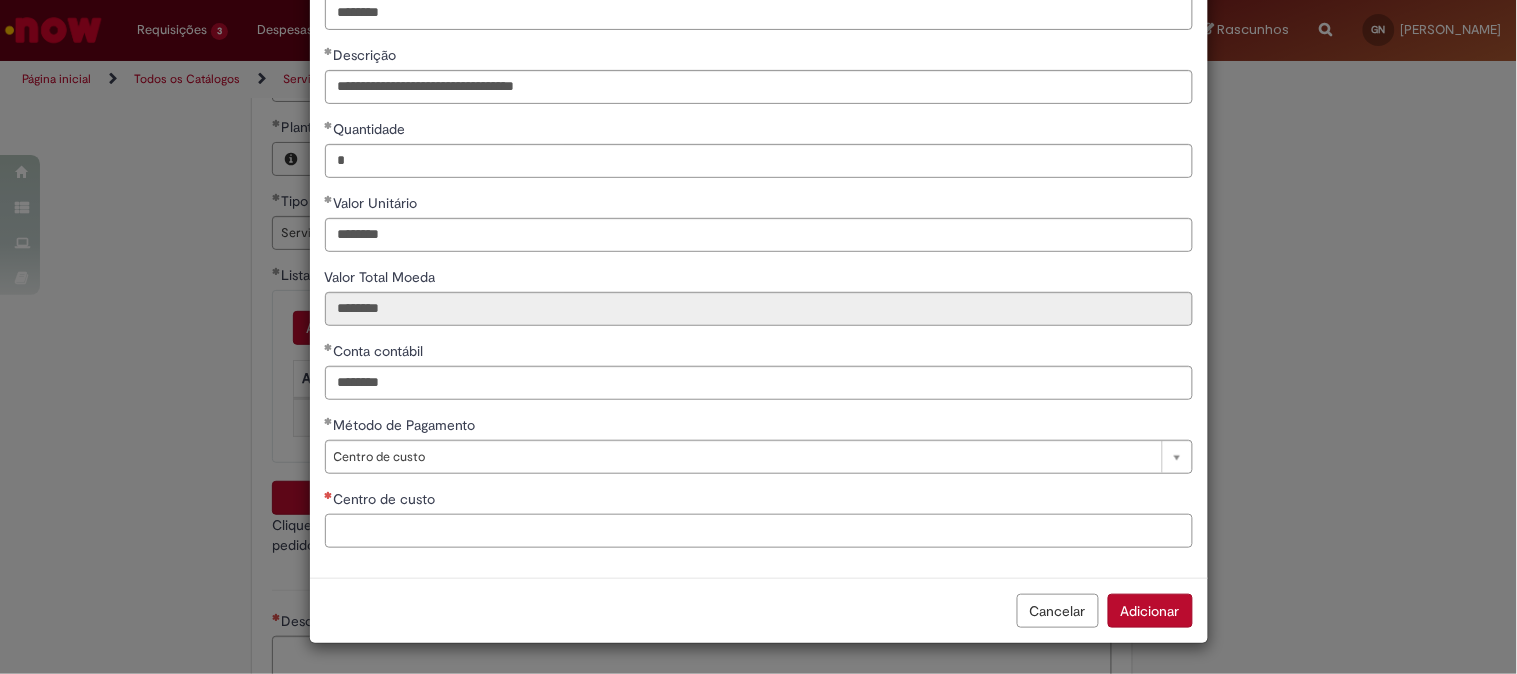 paste on "**********" 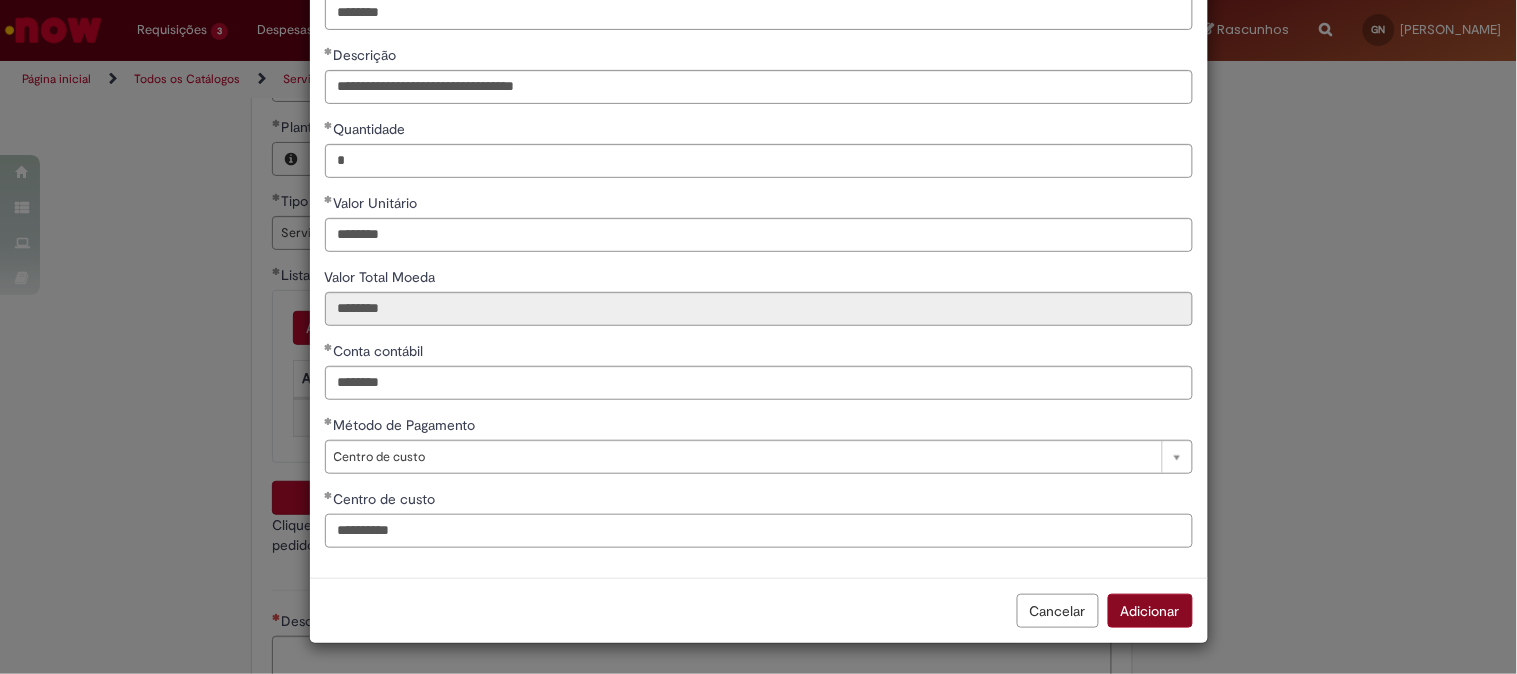 type on "**********" 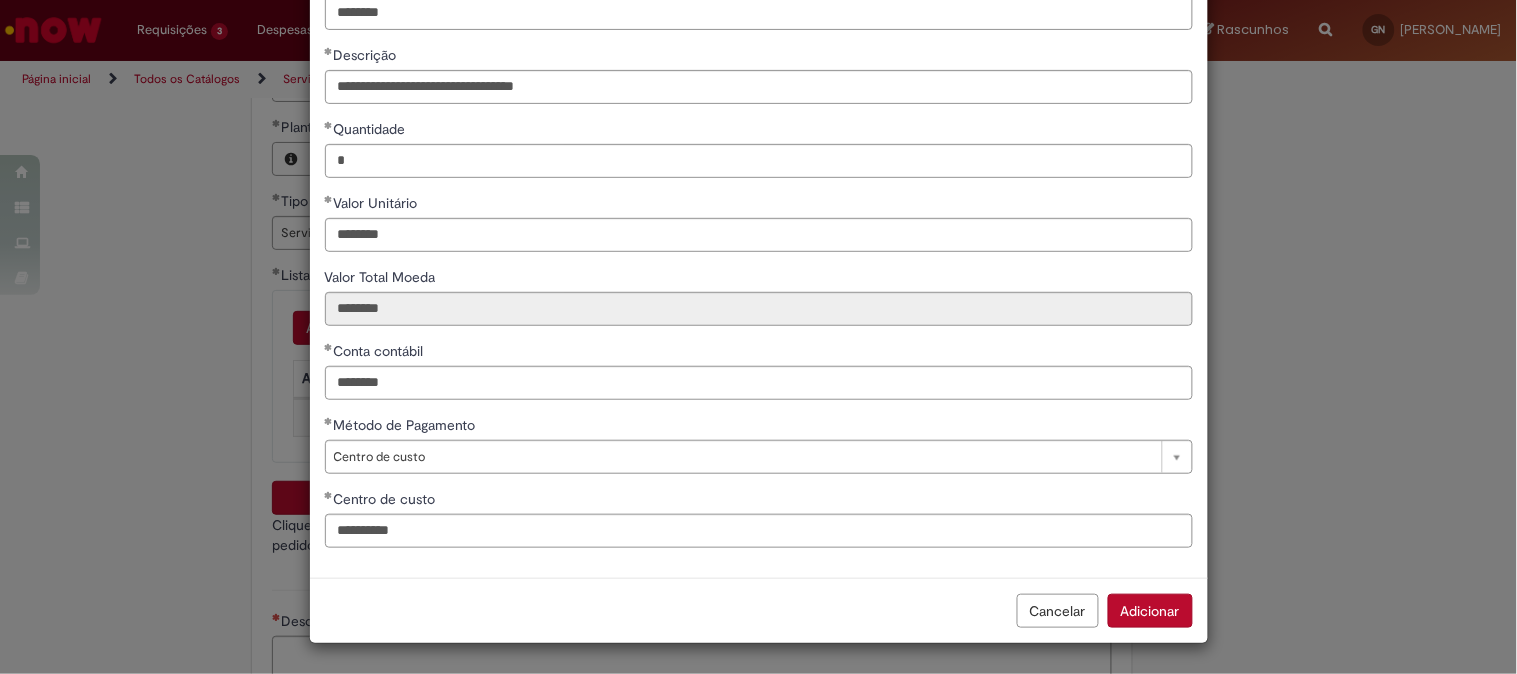 click on "Adicionar" at bounding box center [1150, 611] 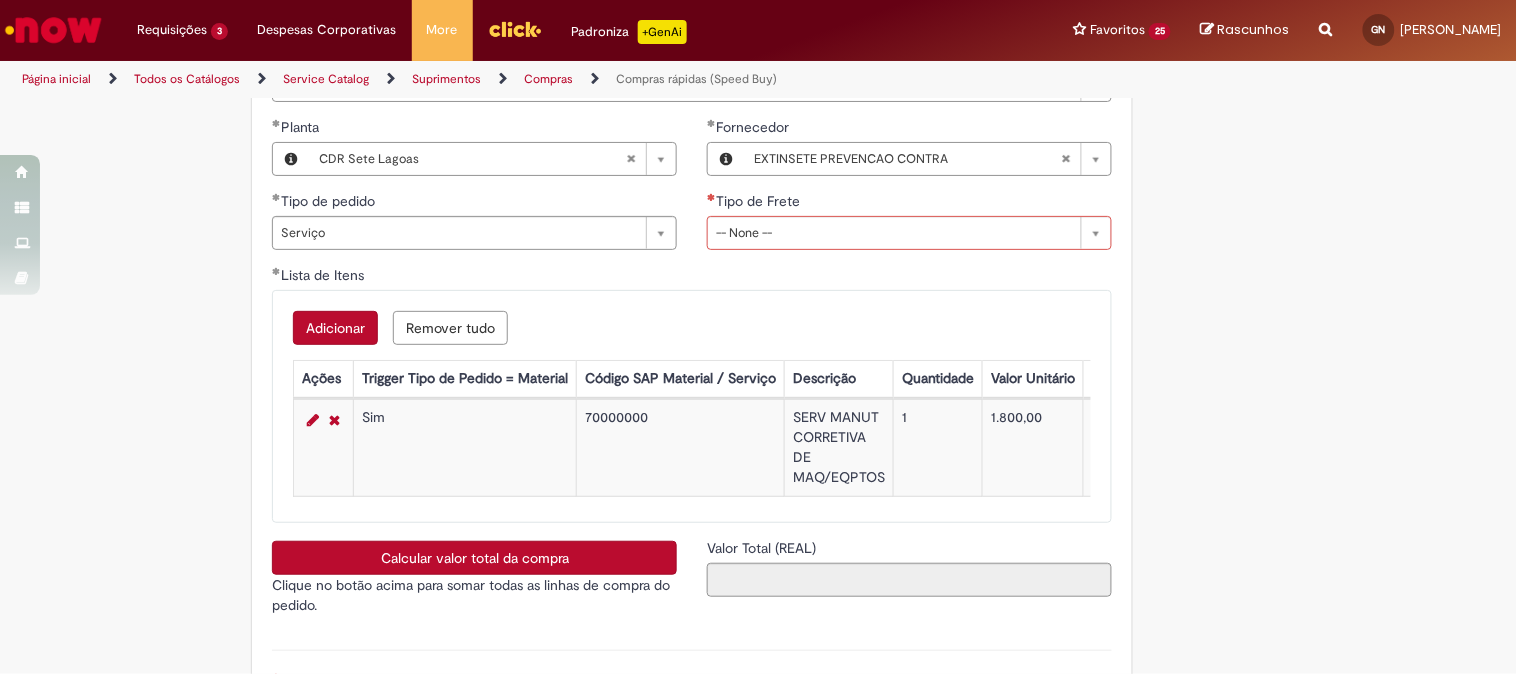 scroll, scrollTop: 3111, scrollLeft: 0, axis: vertical 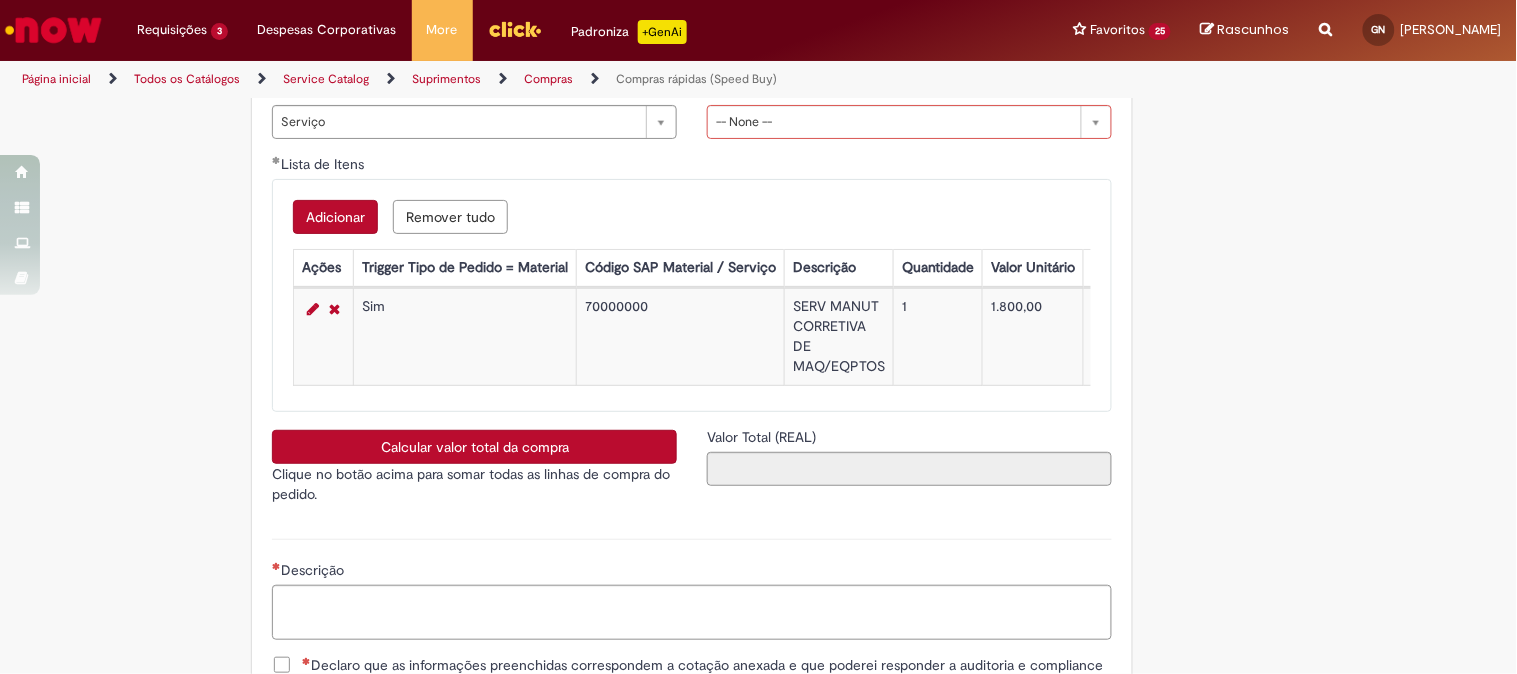 click on "Calcular valor total da compra" at bounding box center (474, 447) 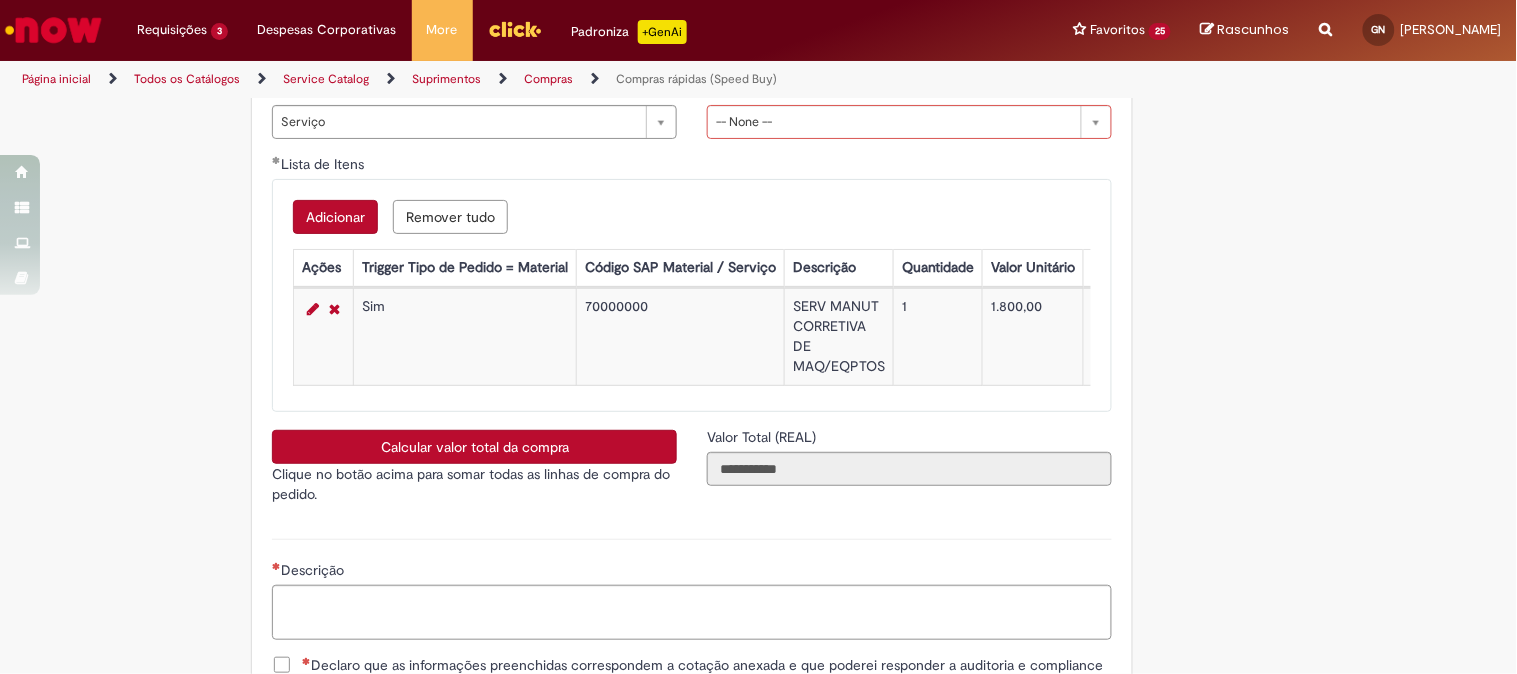 scroll, scrollTop: 3444, scrollLeft: 0, axis: vertical 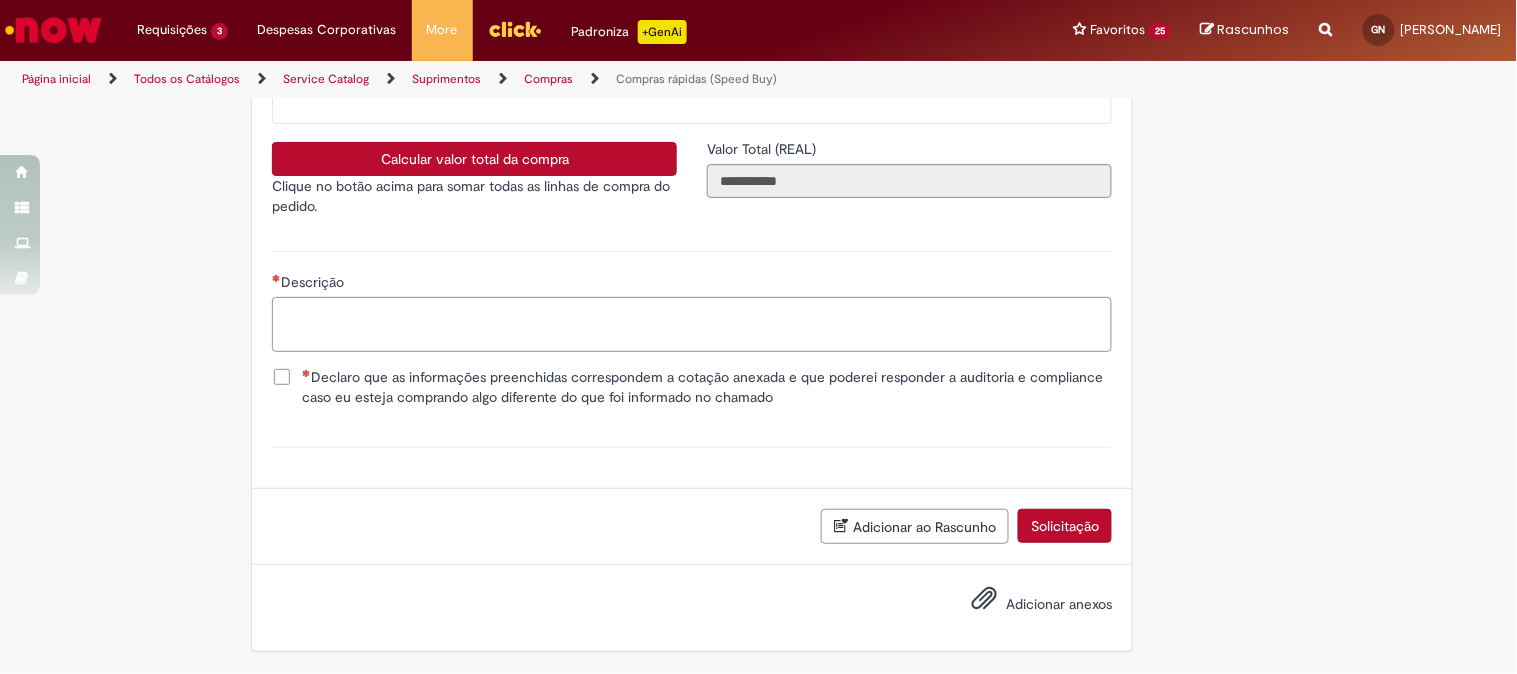click on "Descrição" at bounding box center [692, 324] 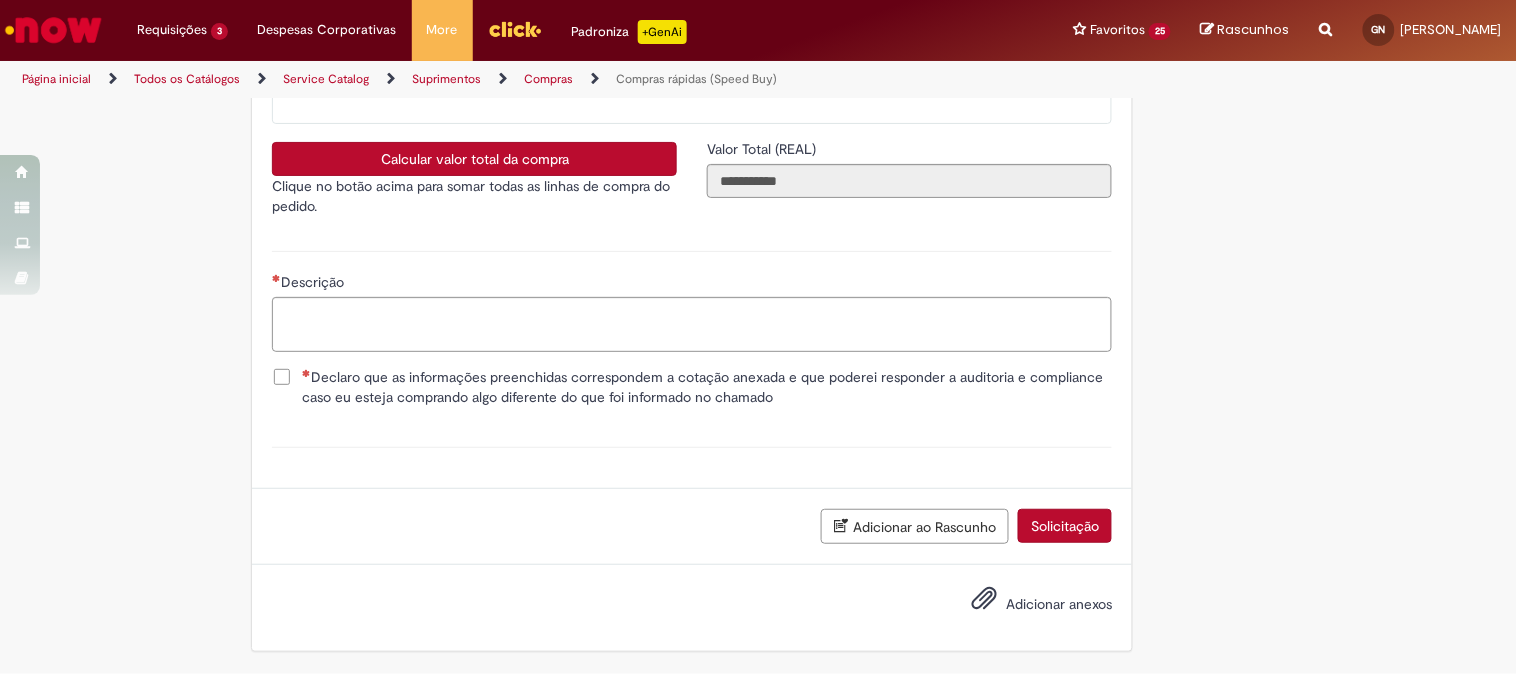 click on "Declaro que as informações preenchidas correspondem a cotação anexada e que poderei responder a auditoria e compliance caso eu esteja comprando algo diferente do que foi informado no chamado" at bounding box center (707, 387) 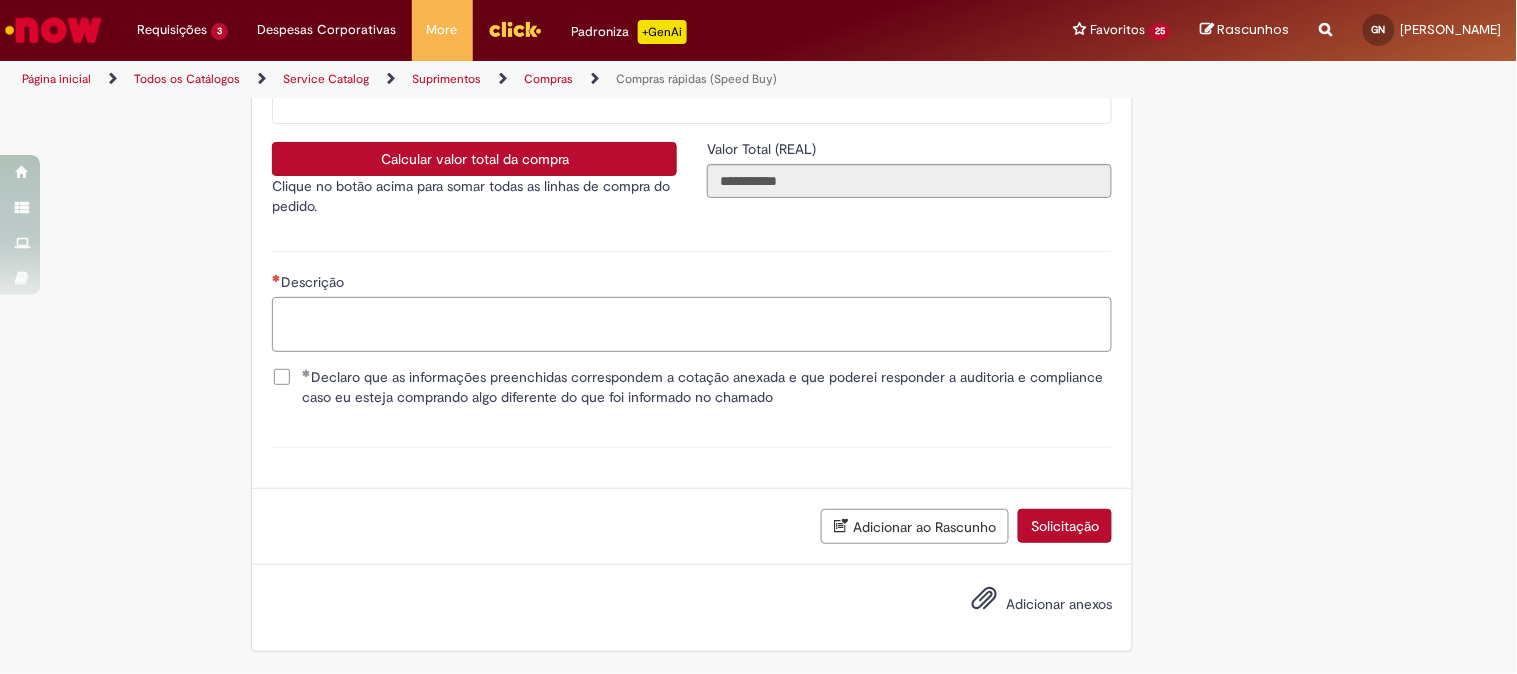 click on "Descrição" at bounding box center (692, 324) 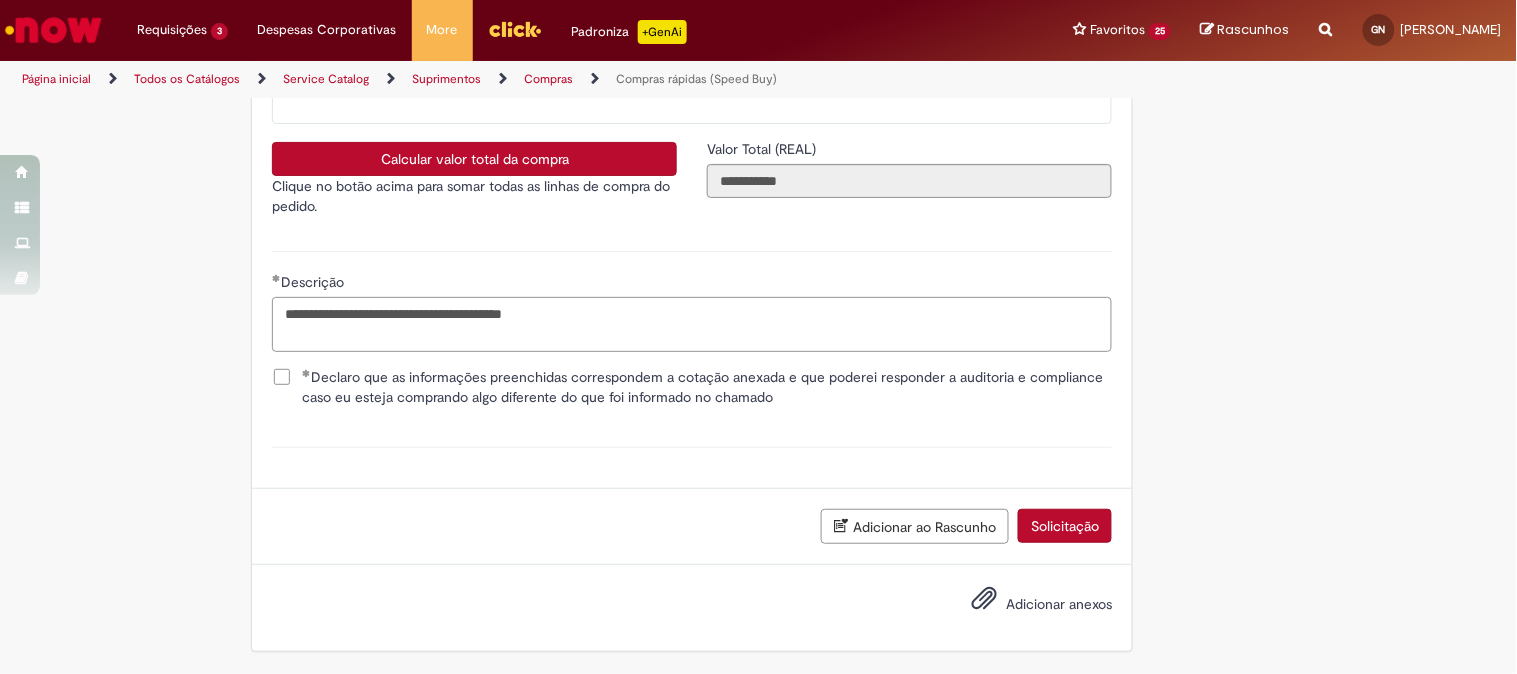 scroll, scrollTop: 3446, scrollLeft: 0, axis: vertical 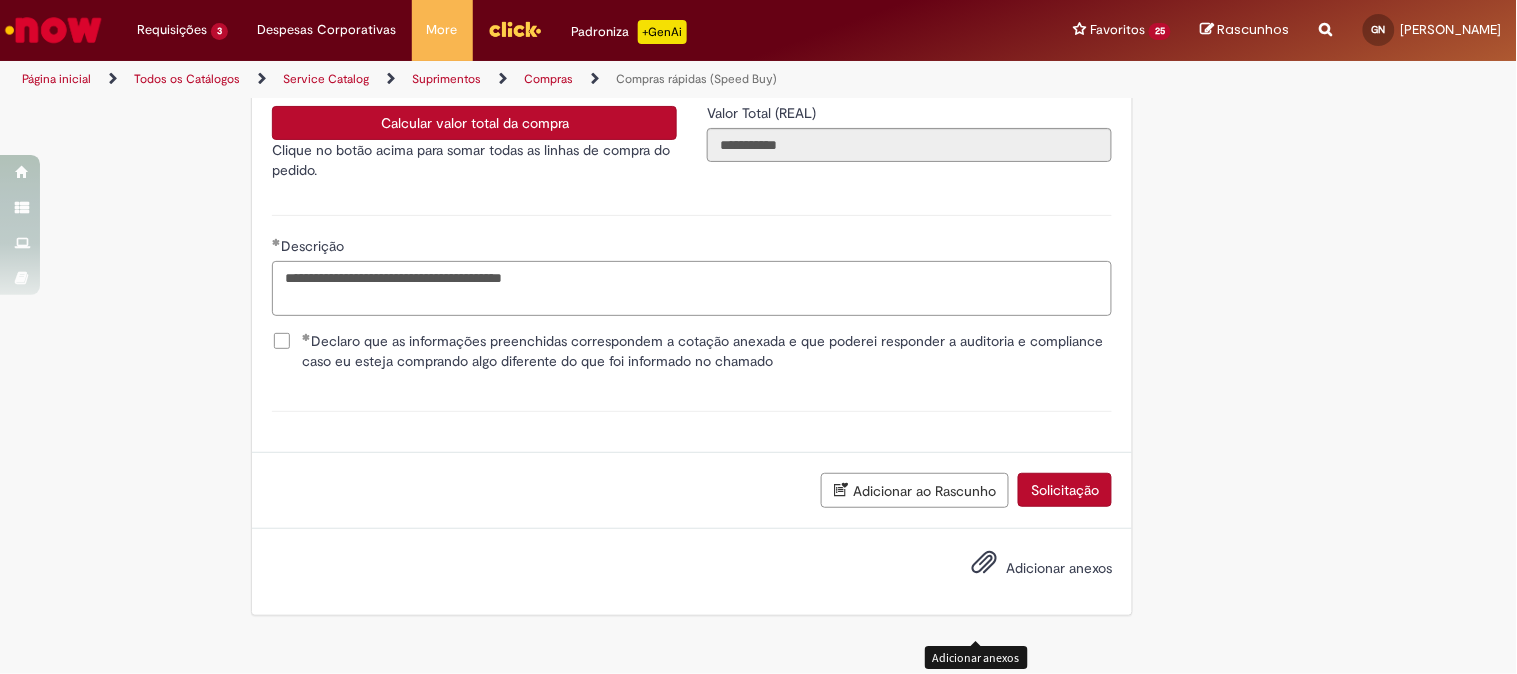 type on "**********" 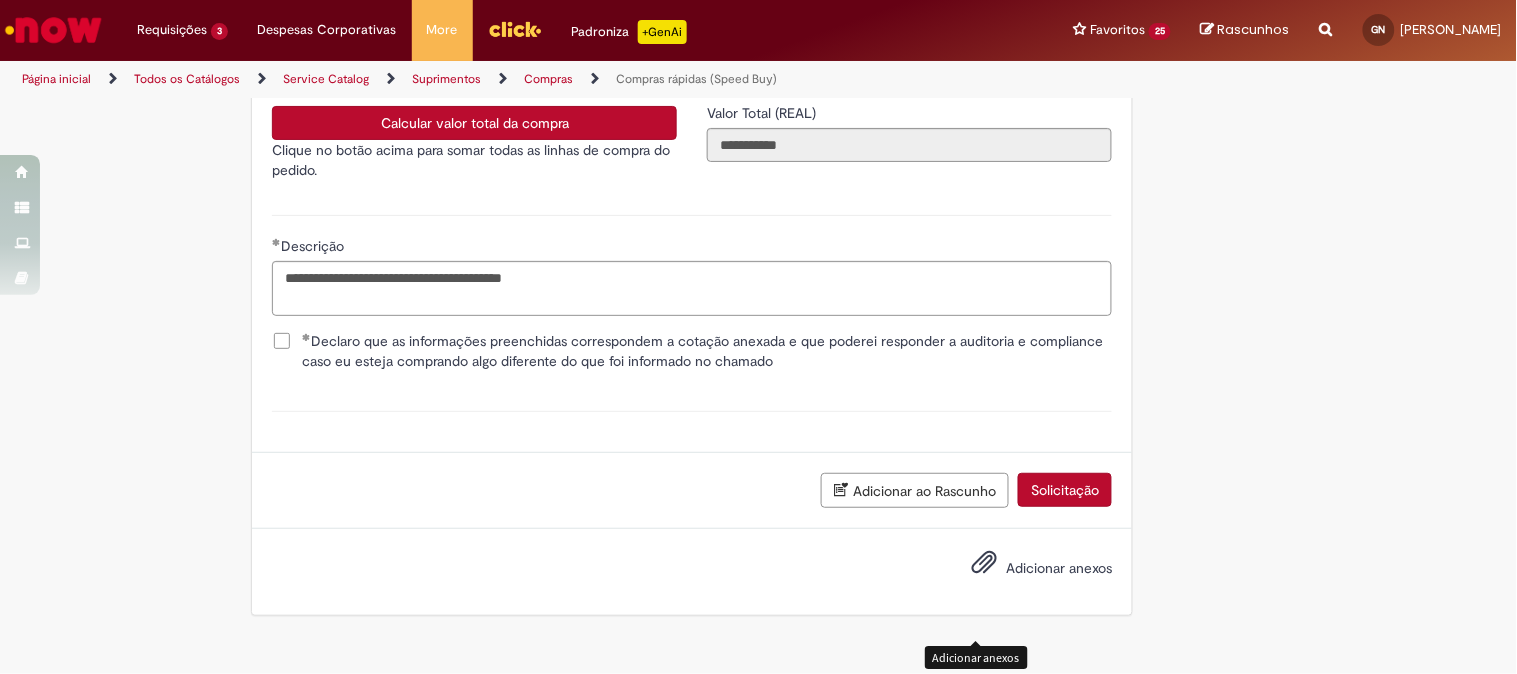 click at bounding box center (984, 563) 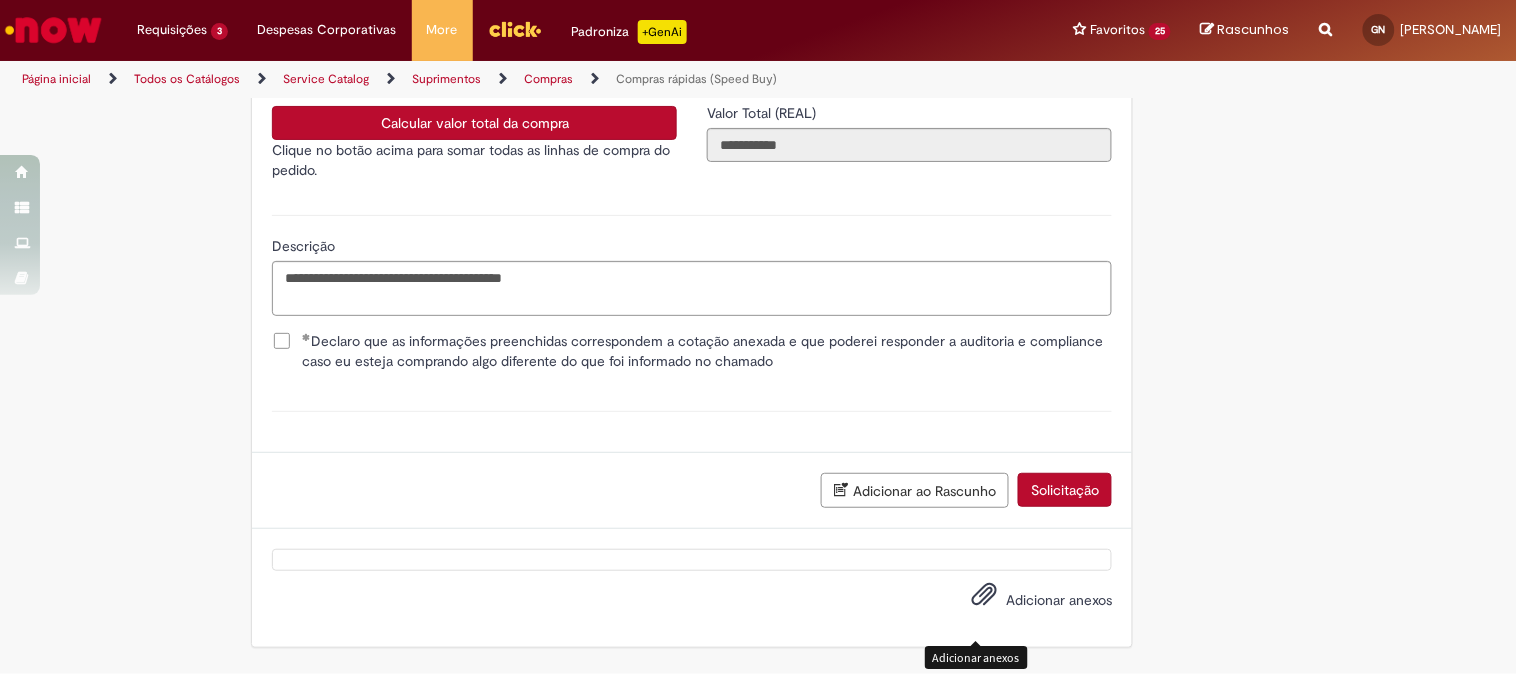 scroll, scrollTop: 2860, scrollLeft: 0, axis: vertical 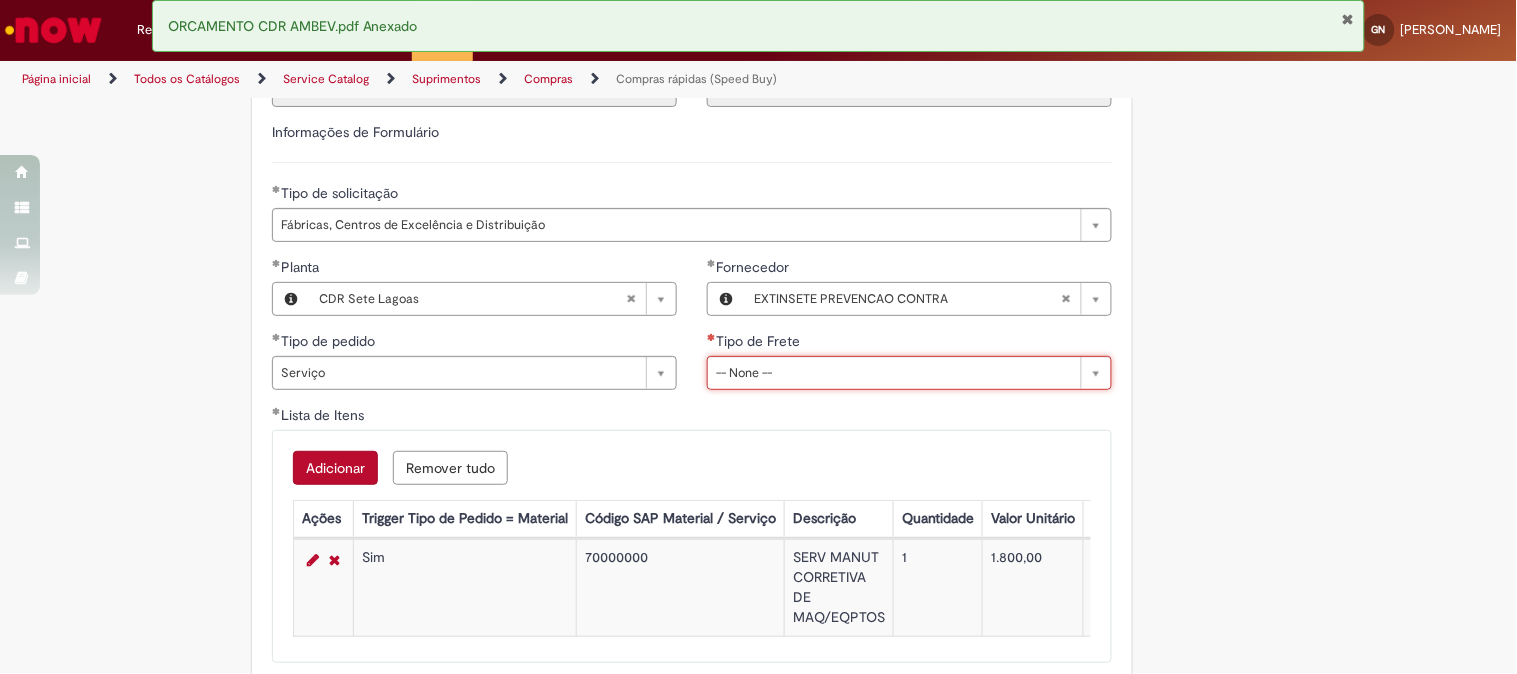 click on "Tire dúvidas com LupiAssist    +GenAI
Oi! Eu sou LupiAssist, uma Inteligência Artificial Generativa em constante aprendizado   Meu conteúdo é monitorado para trazer uma melhor experiência
Dúvidas comuns:
Só mais um instante, estou consultando nossas bases de conhecimento  e escrevendo a melhor resposta pra você!
Title
Lorem ipsum dolor sit amet    Fazer uma nova pergunta
Gerei esta resposta utilizando IA Generativa em conjunto com os nossos padrões. Em caso de divergência, os documentos oficiais prevalecerão.
Saiba mais em:
Ou ligue para:
E aí, te ajudei?
Sim, obrigado!" at bounding box center (758, -738) 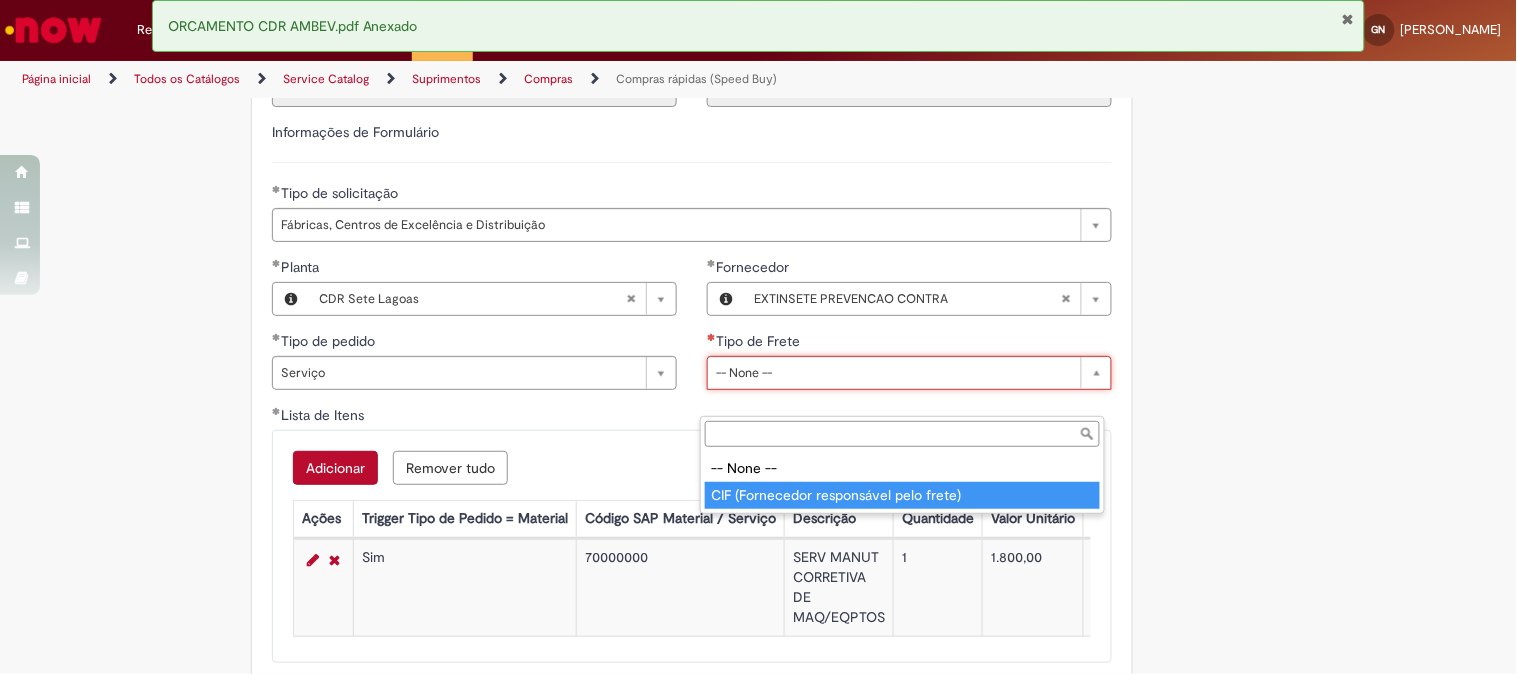 type on "**********" 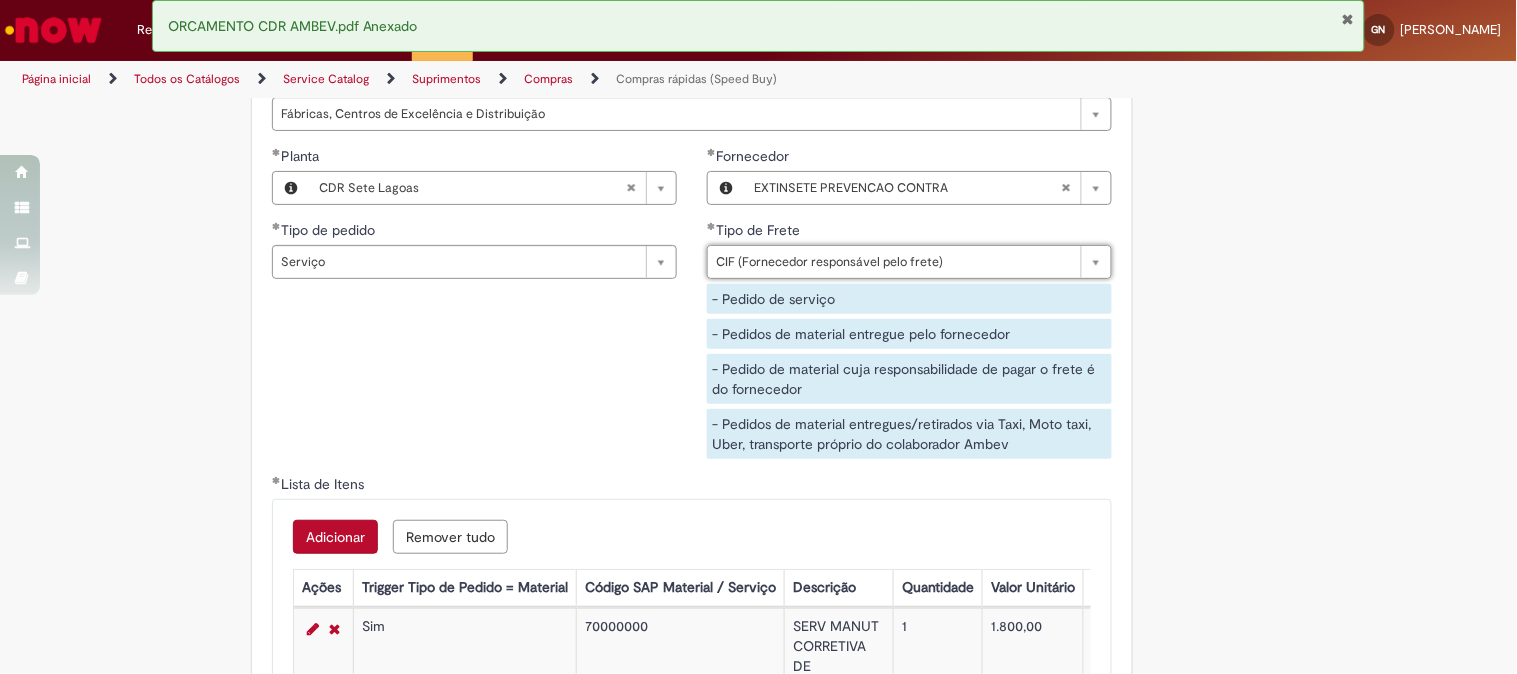 click on "Lista de Itens" at bounding box center [692, 486] 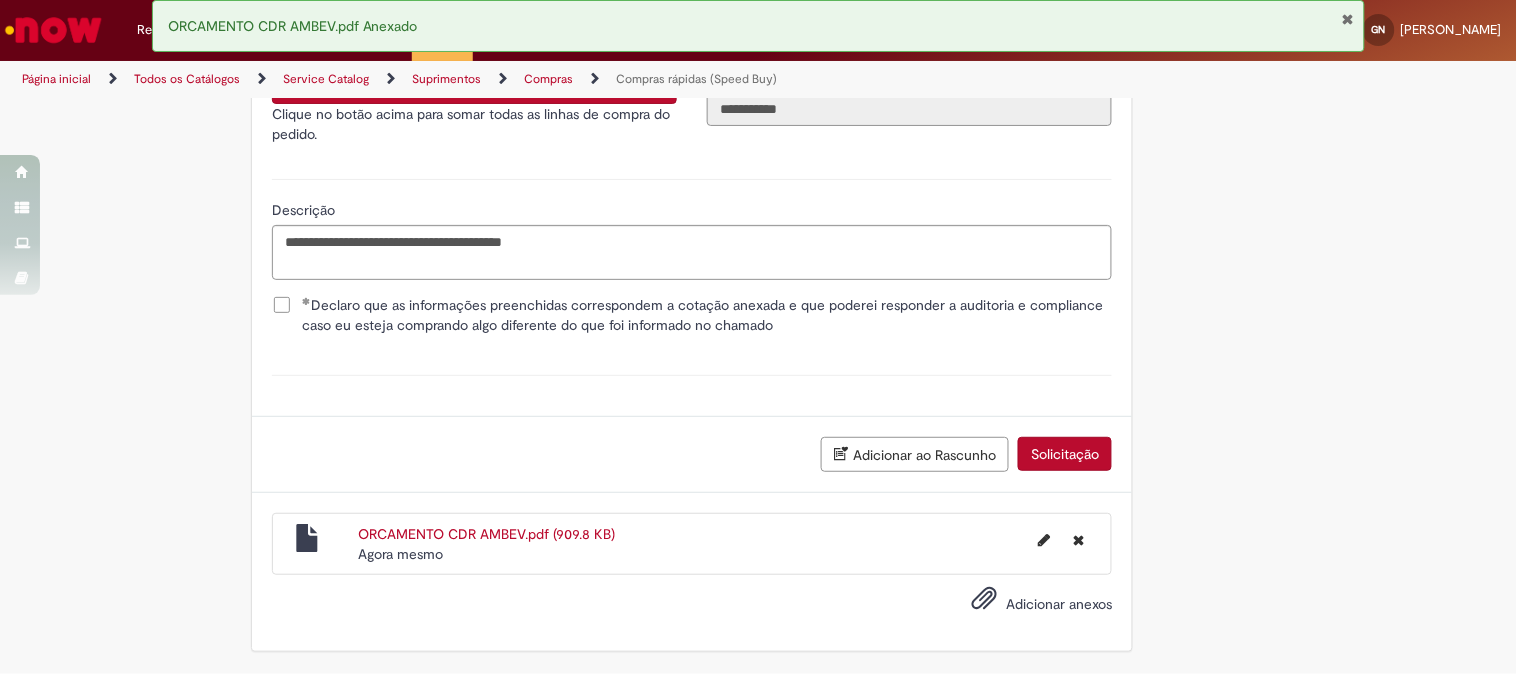 click on "Solicitação" at bounding box center (1065, 454) 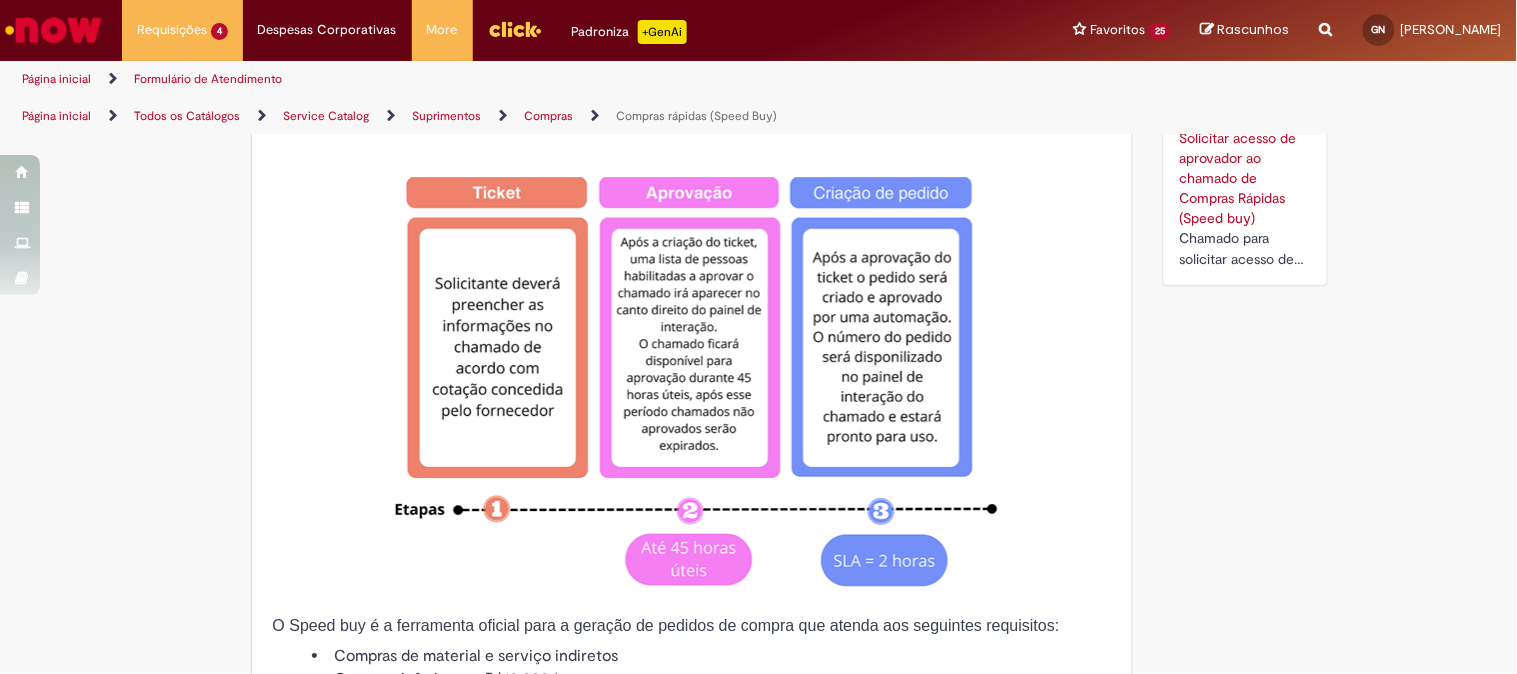 scroll, scrollTop: 0, scrollLeft: 0, axis: both 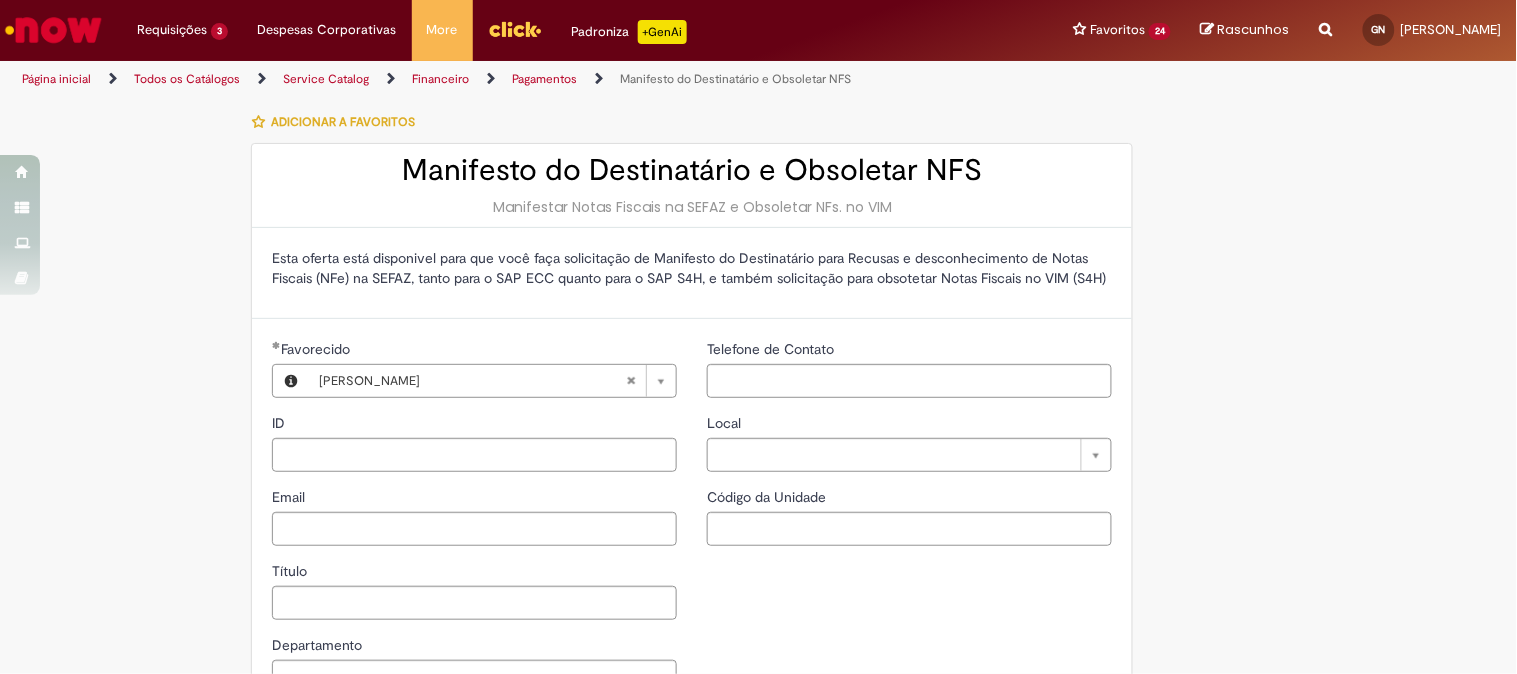 type on "********" 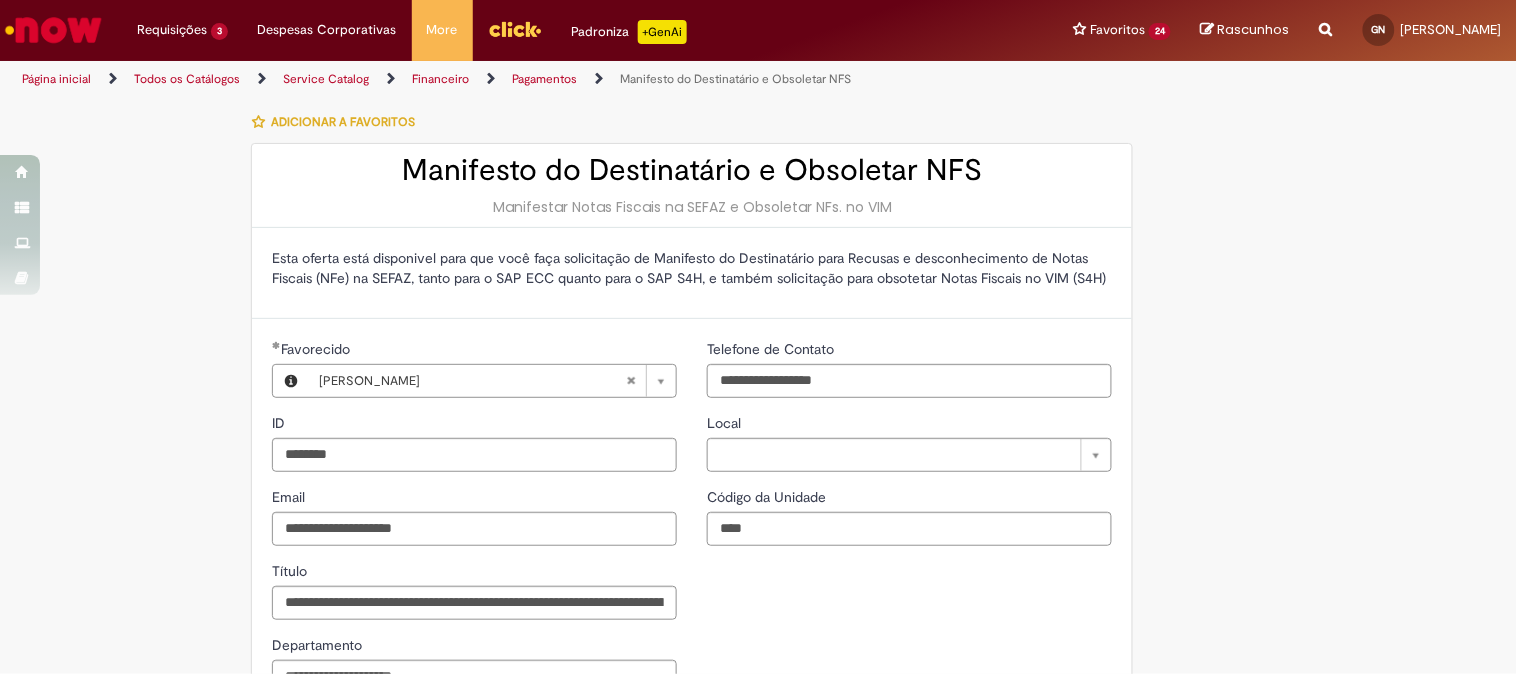 type on "**********" 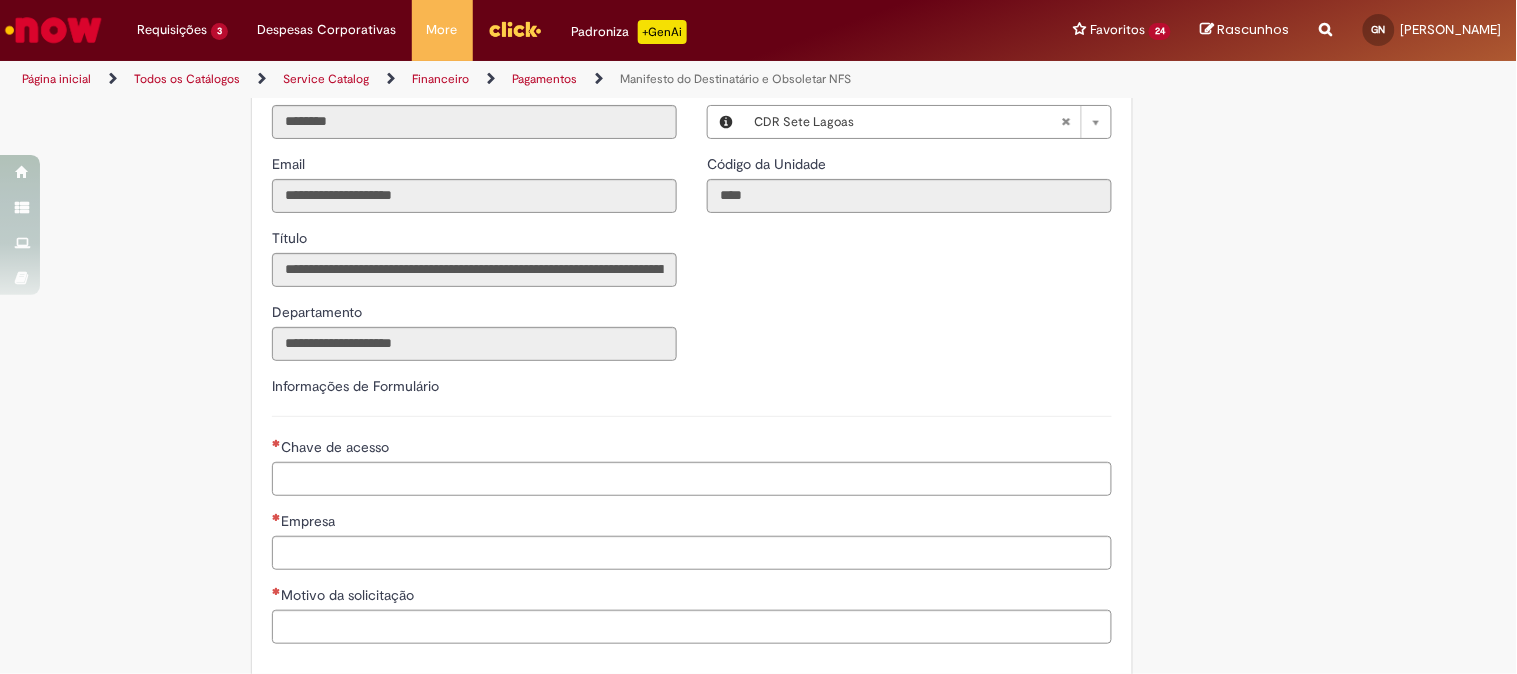 scroll, scrollTop: 458, scrollLeft: 0, axis: vertical 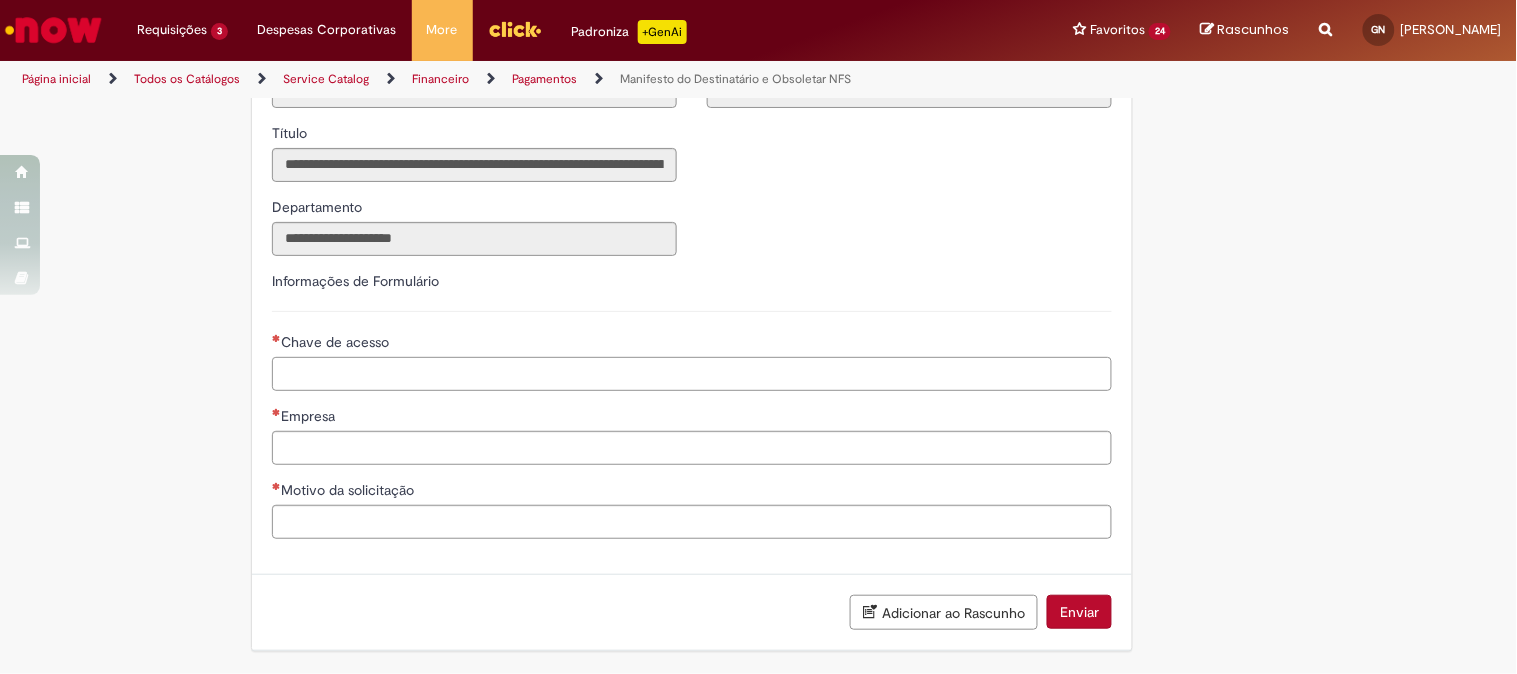 click on "Chave de acesso" at bounding box center [692, 374] 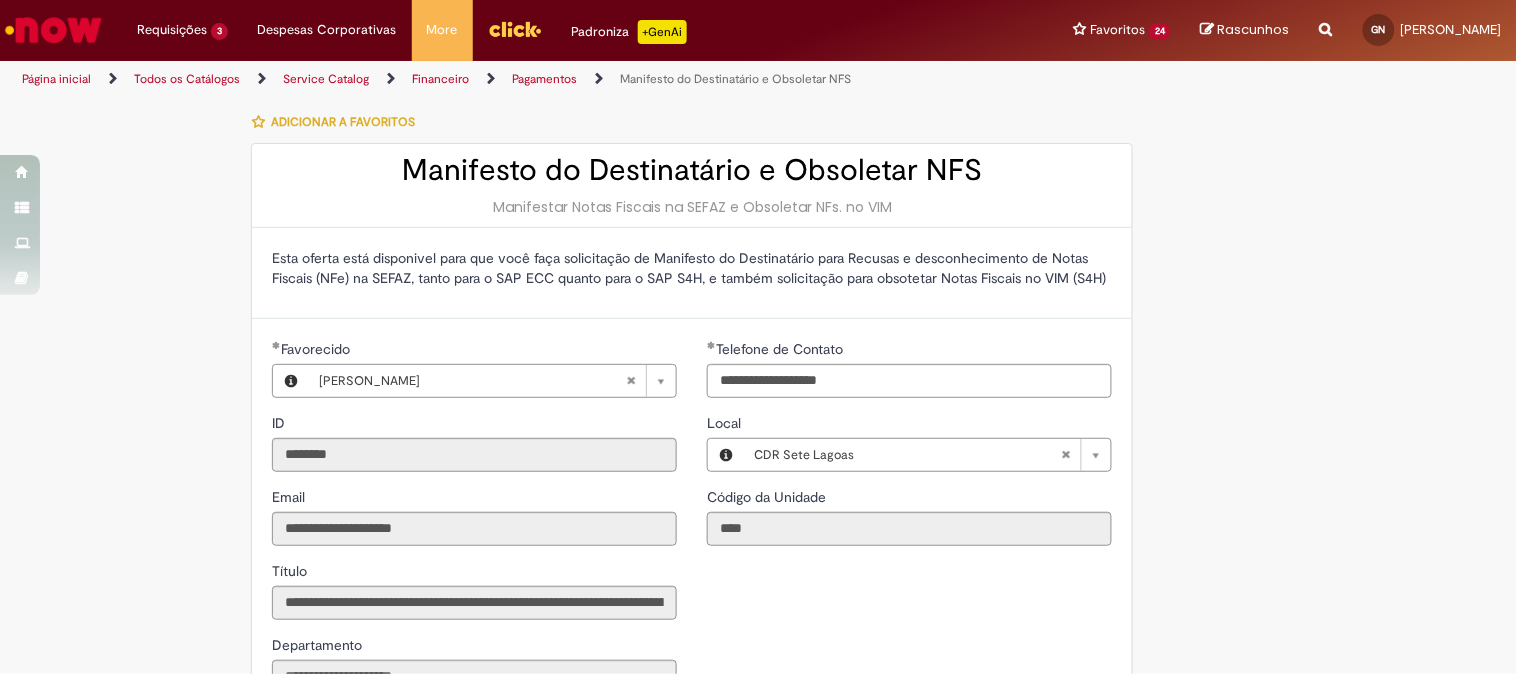 click on "Adicionar a Favoritos" at bounding box center (338, 122) 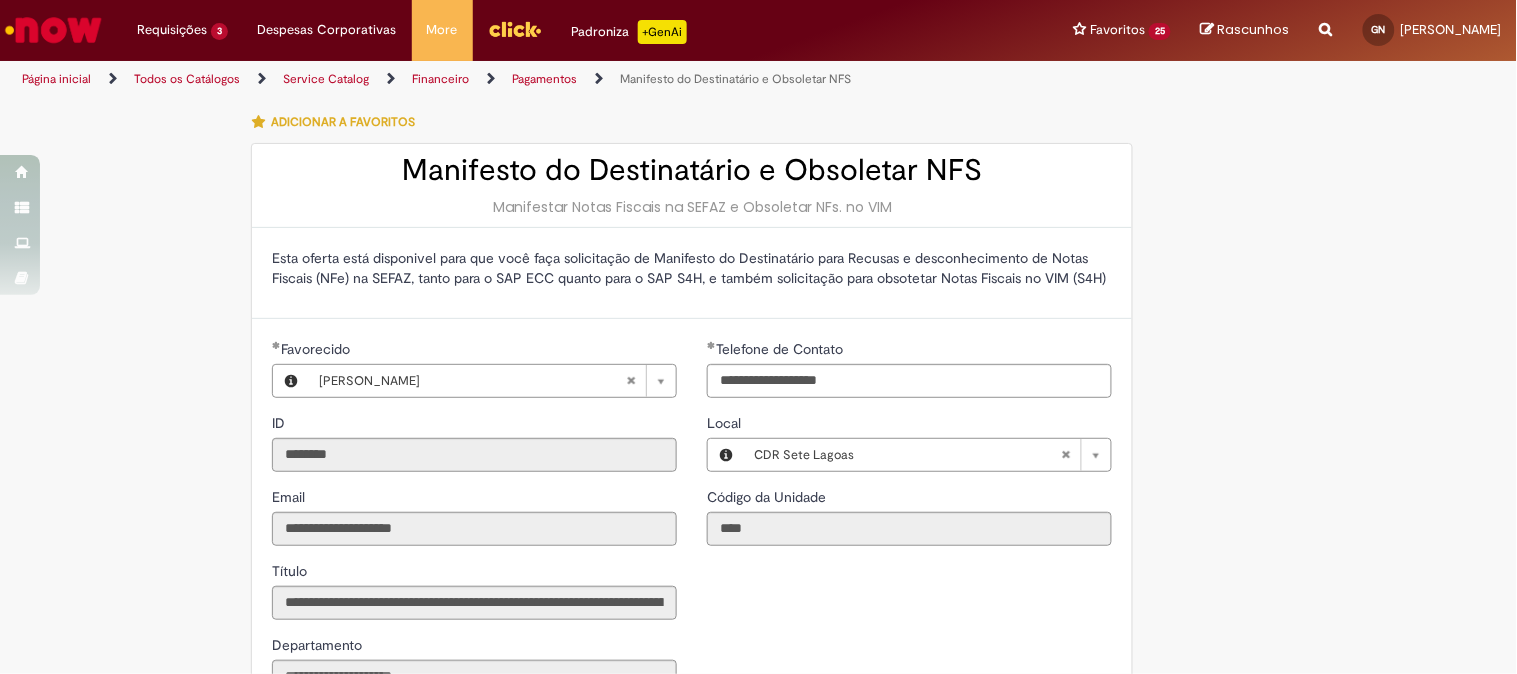 scroll, scrollTop: 333, scrollLeft: 0, axis: vertical 